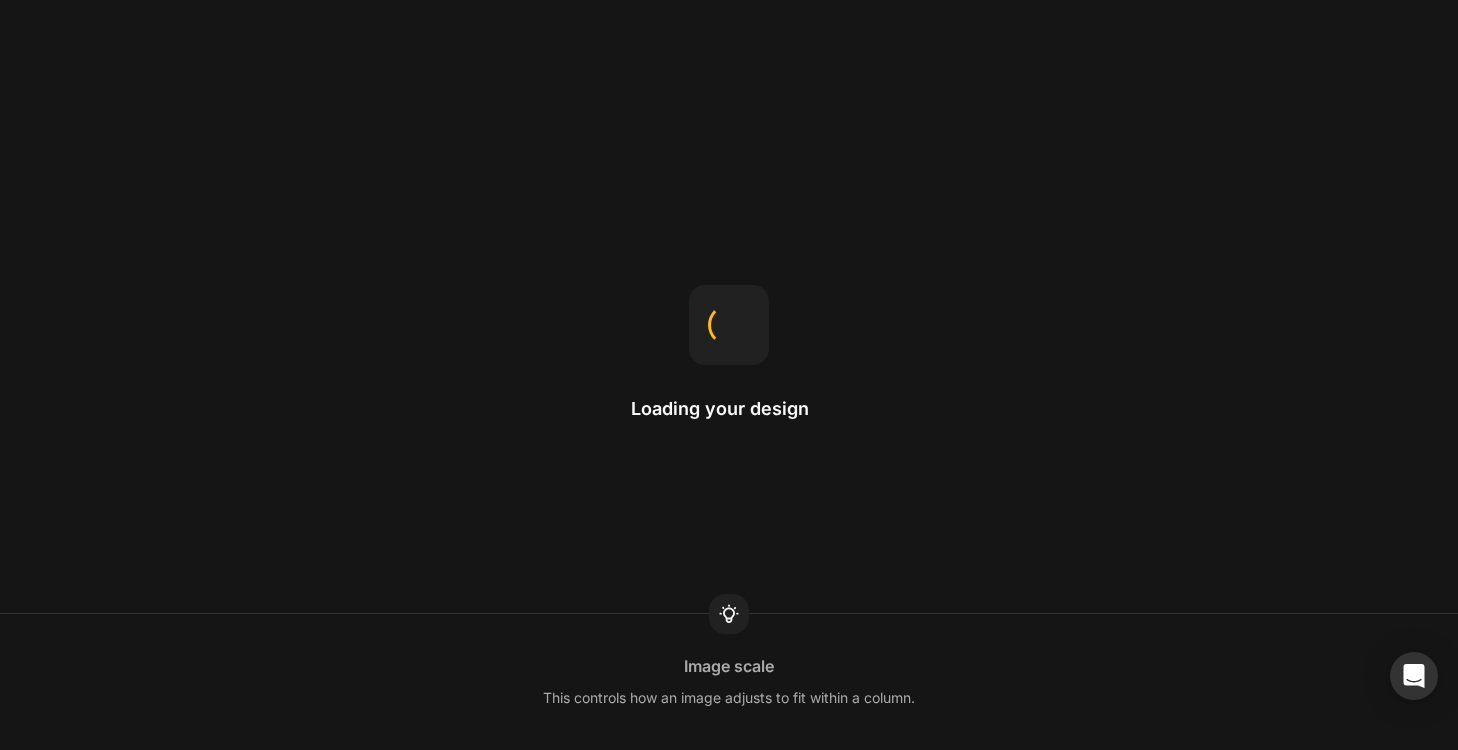 scroll, scrollTop: 0, scrollLeft: 0, axis: both 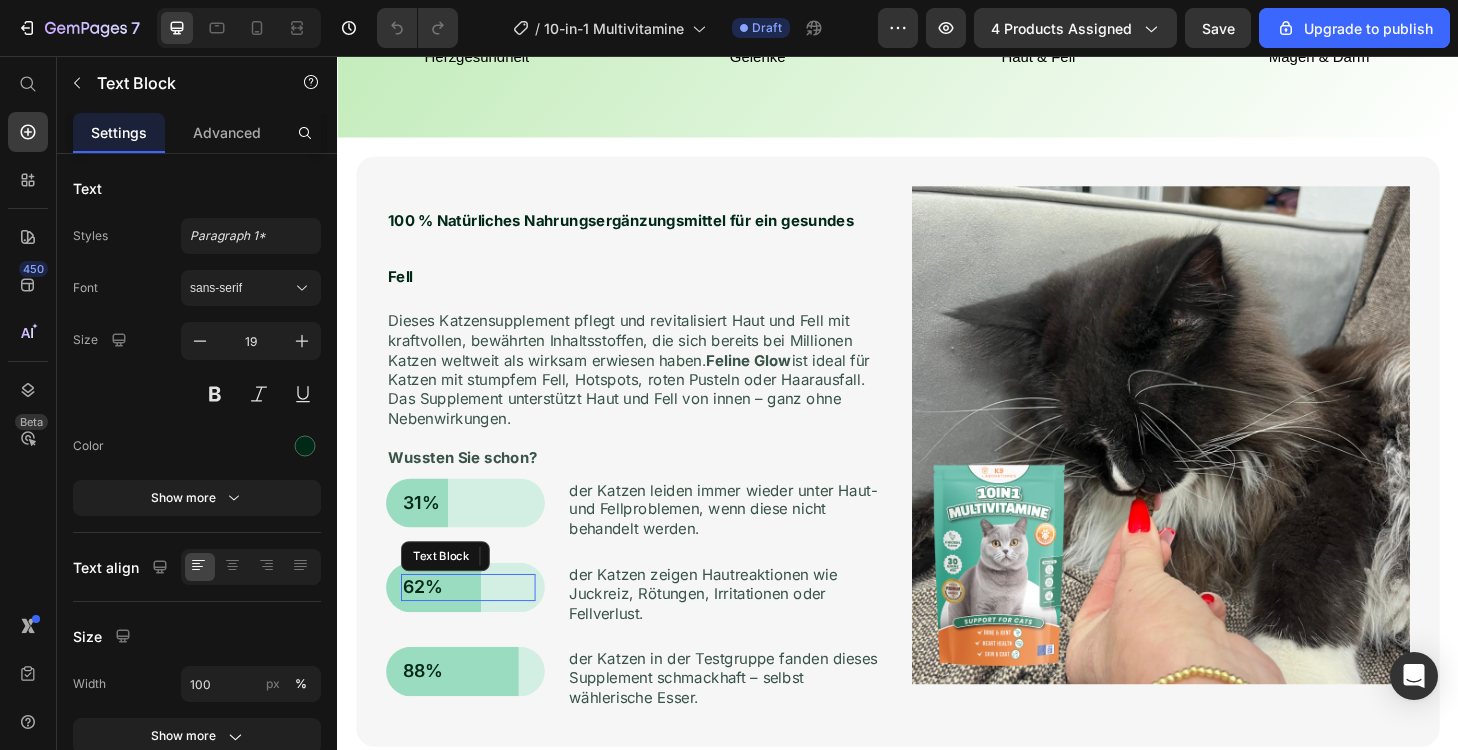 click on "62%" at bounding box center [477, 624] 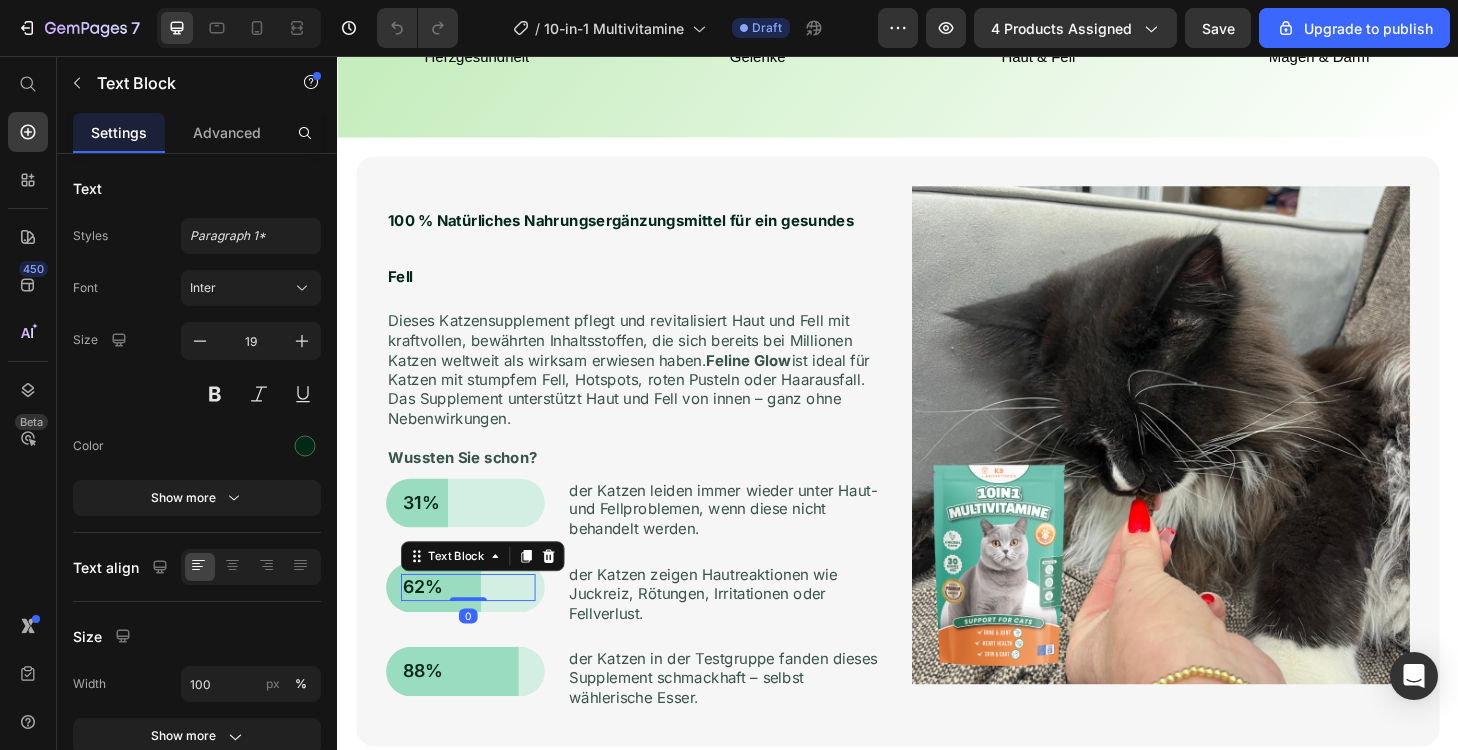 click on "62%" at bounding box center [477, 624] 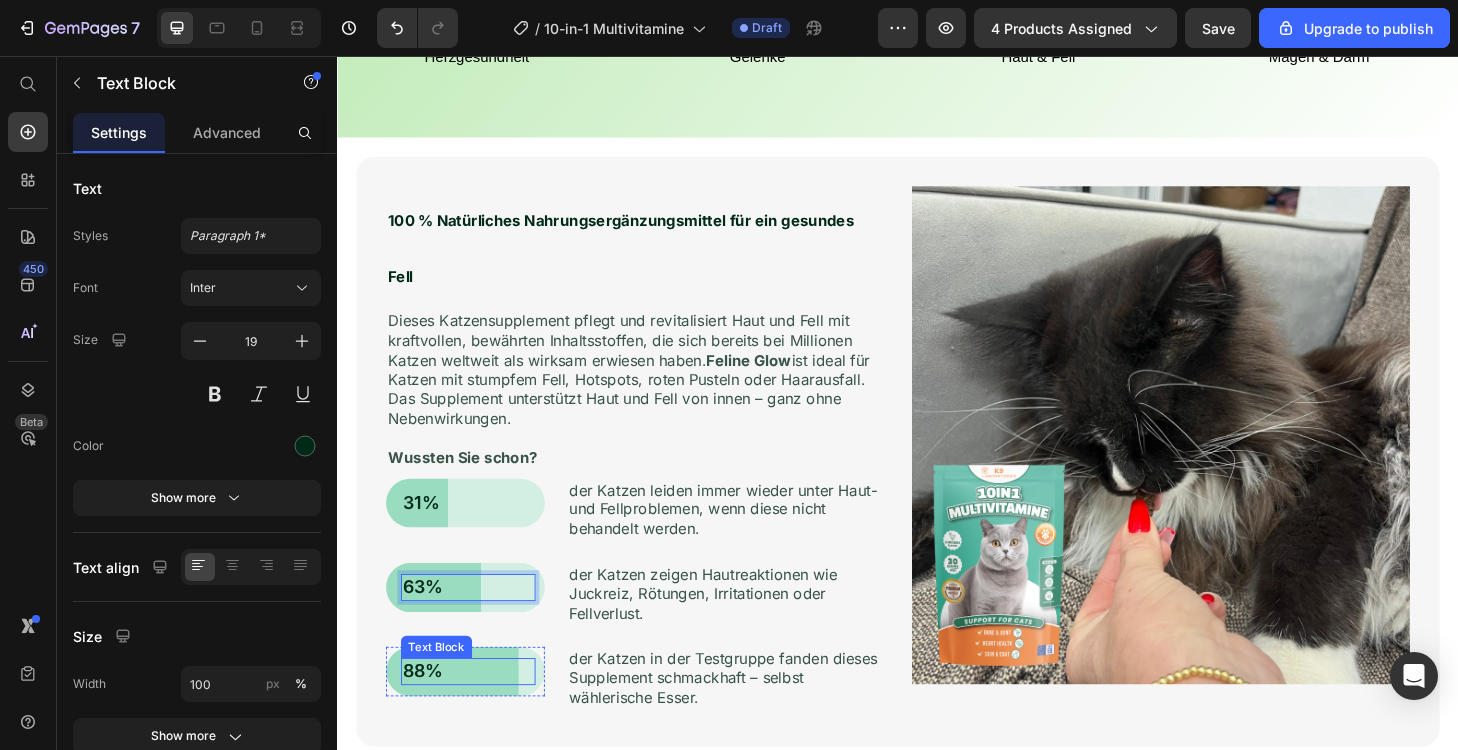 click on "88%" at bounding box center [477, 714] 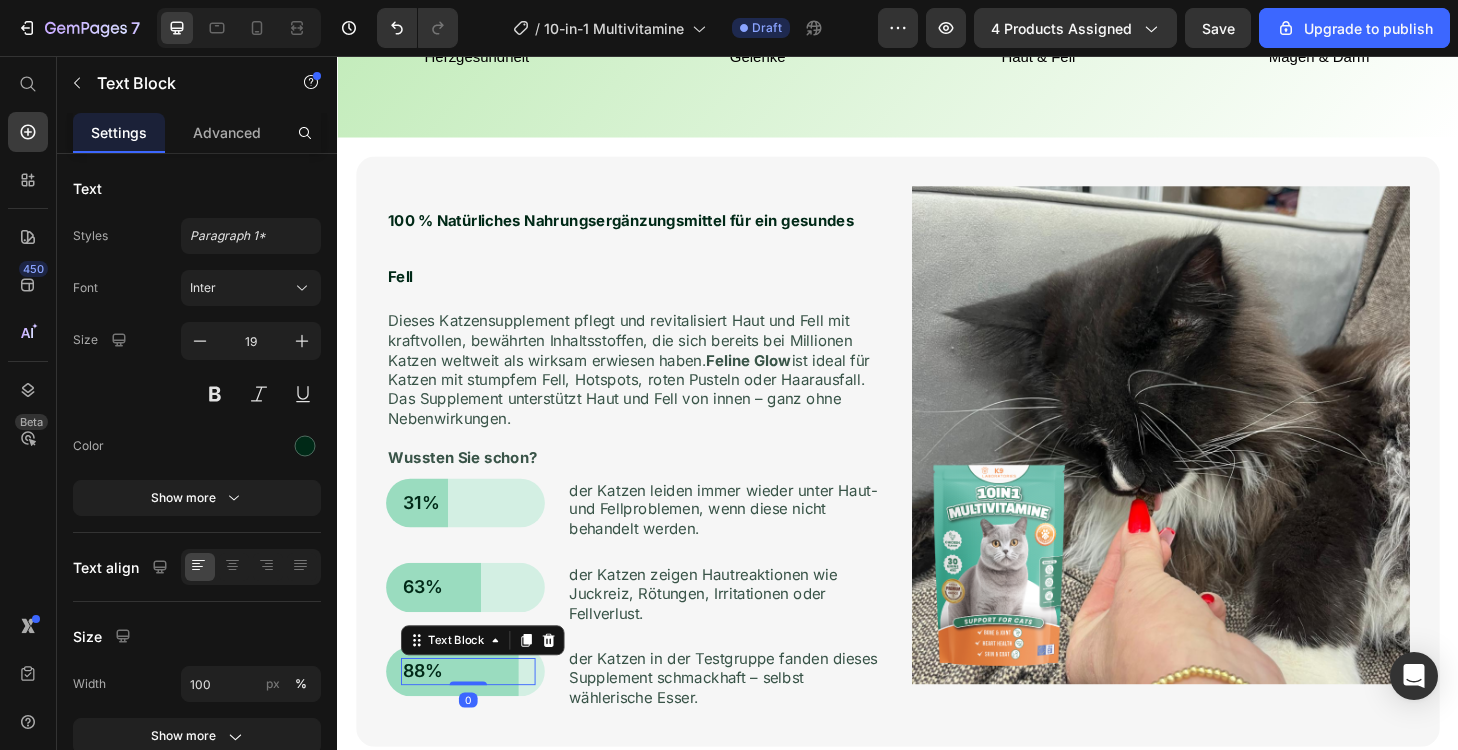 click on "88%" at bounding box center [477, 714] 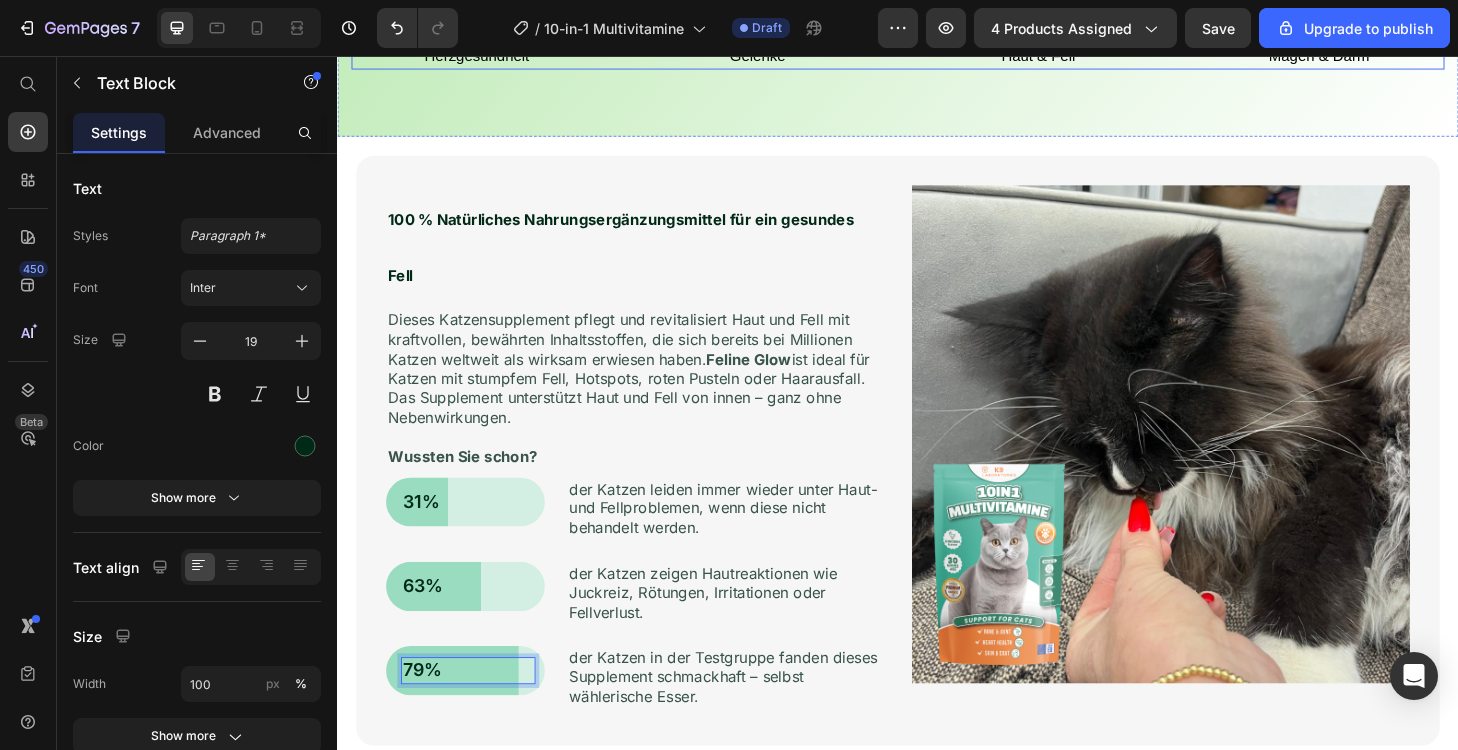scroll, scrollTop: 1489, scrollLeft: 0, axis: vertical 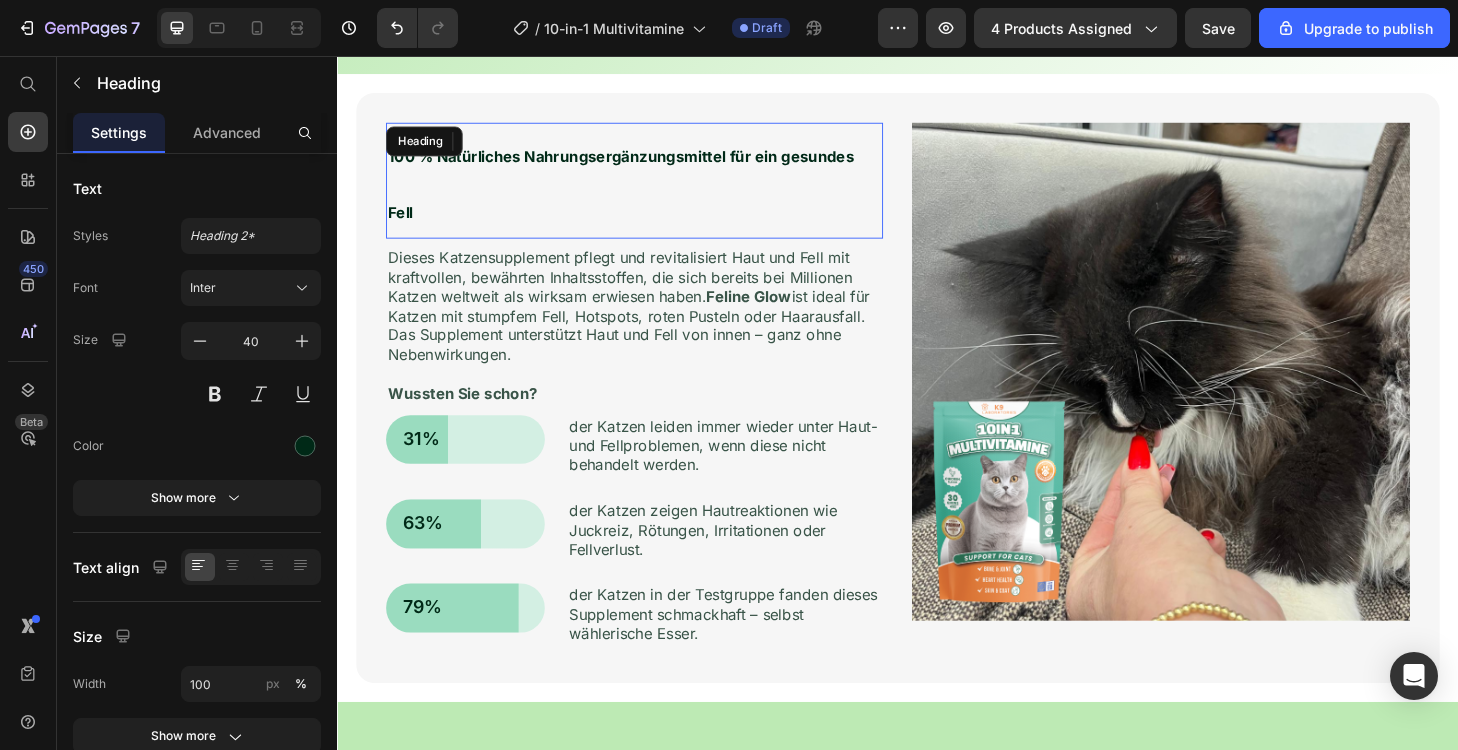 click on "100 % Natürliches Nahrungsergänzungsmittel für ein gesundes Fell" at bounding box center [640, 193] 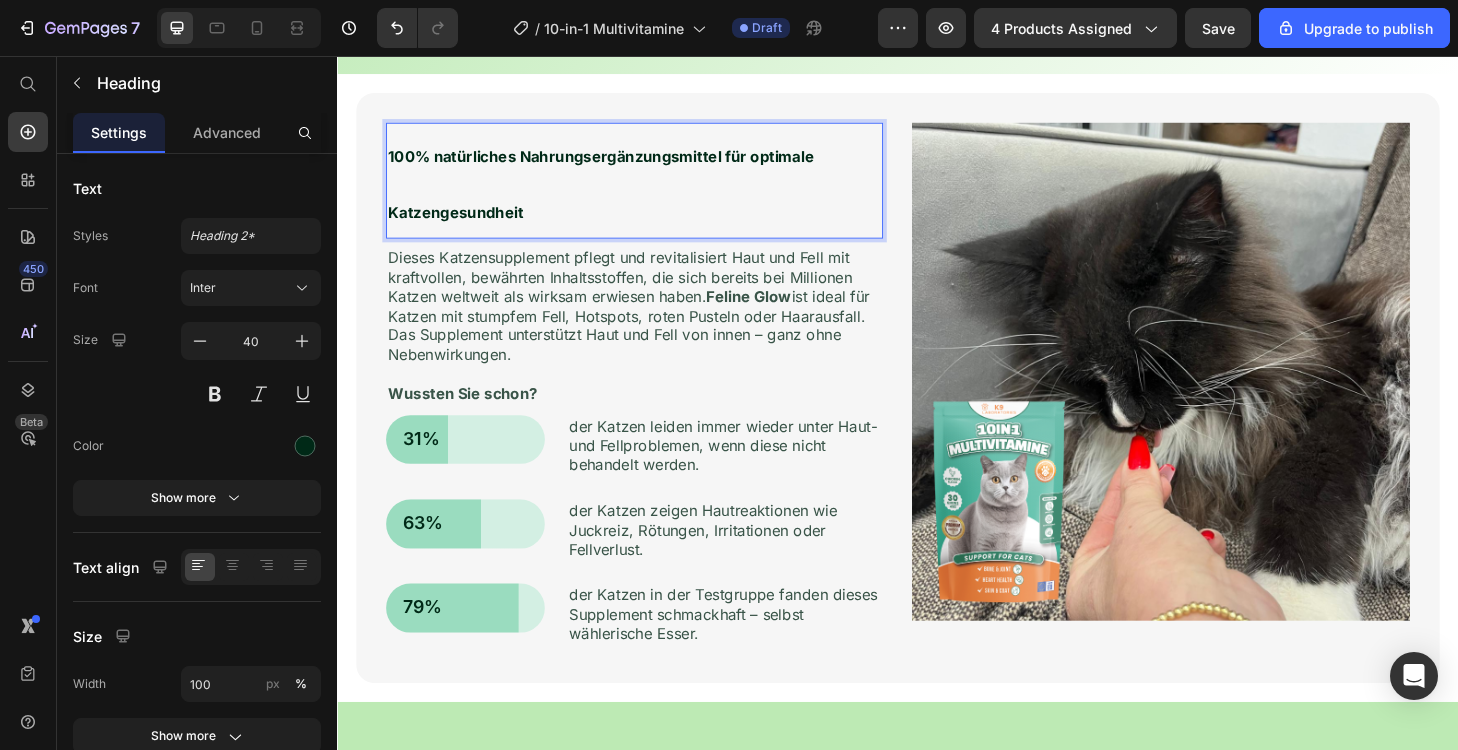 click on "100% natürliches Nahrungsergänzungsmittel für optimale Katzengesundheit" at bounding box center (619, 193) 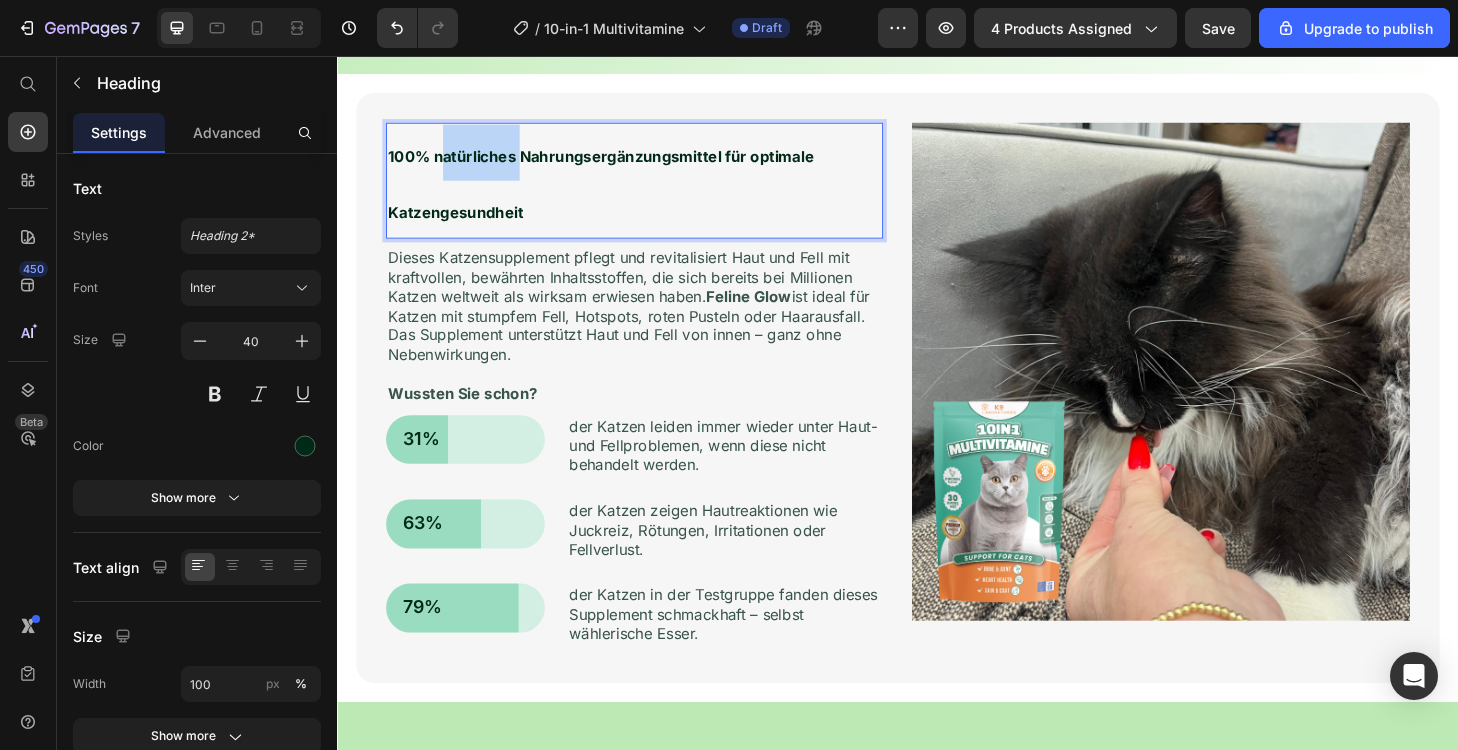 click on "100% natürliches Nahrungsergänzungsmittel für optimale Katzengesundheit" at bounding box center (619, 193) 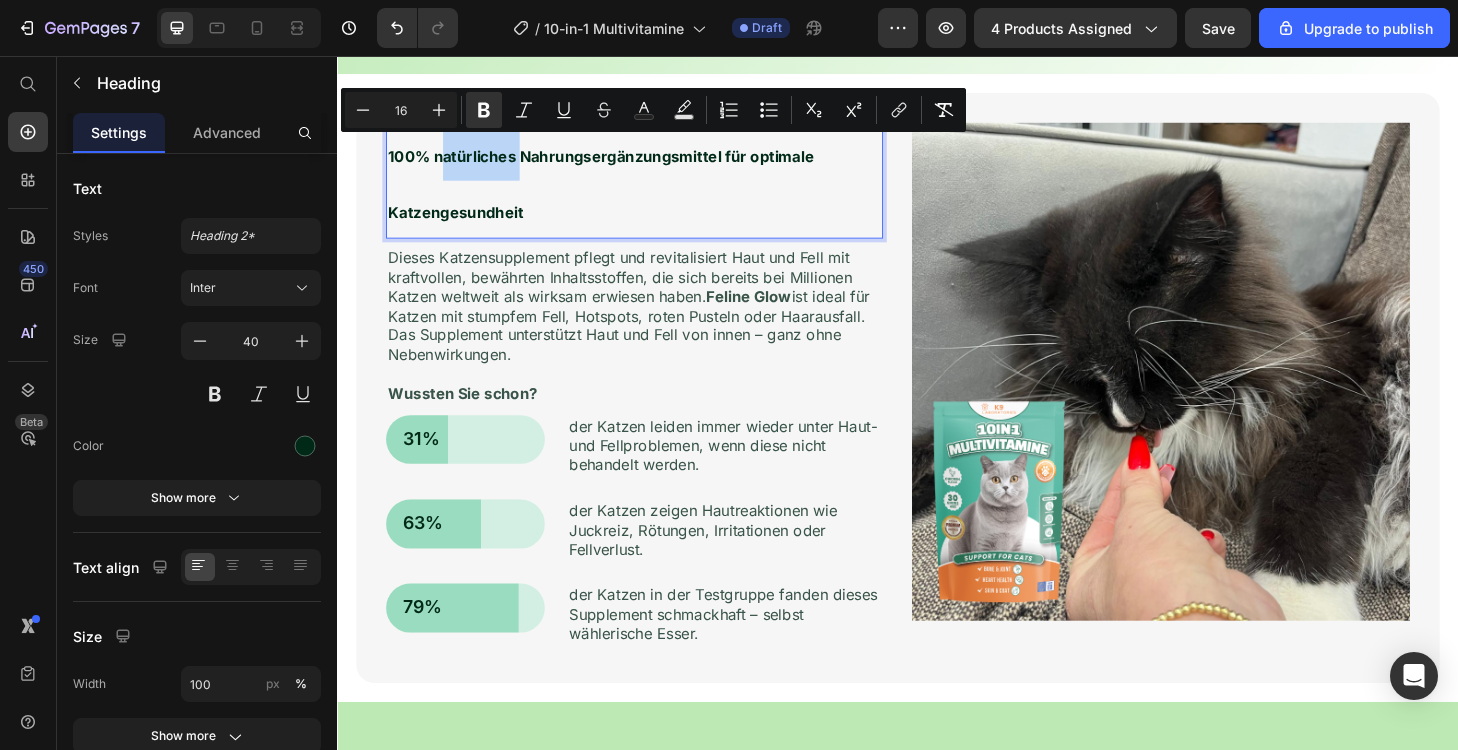 click on "100% natürliches Nahrungsergänzungsmittel für optimale Katzengesundheit" at bounding box center [619, 193] 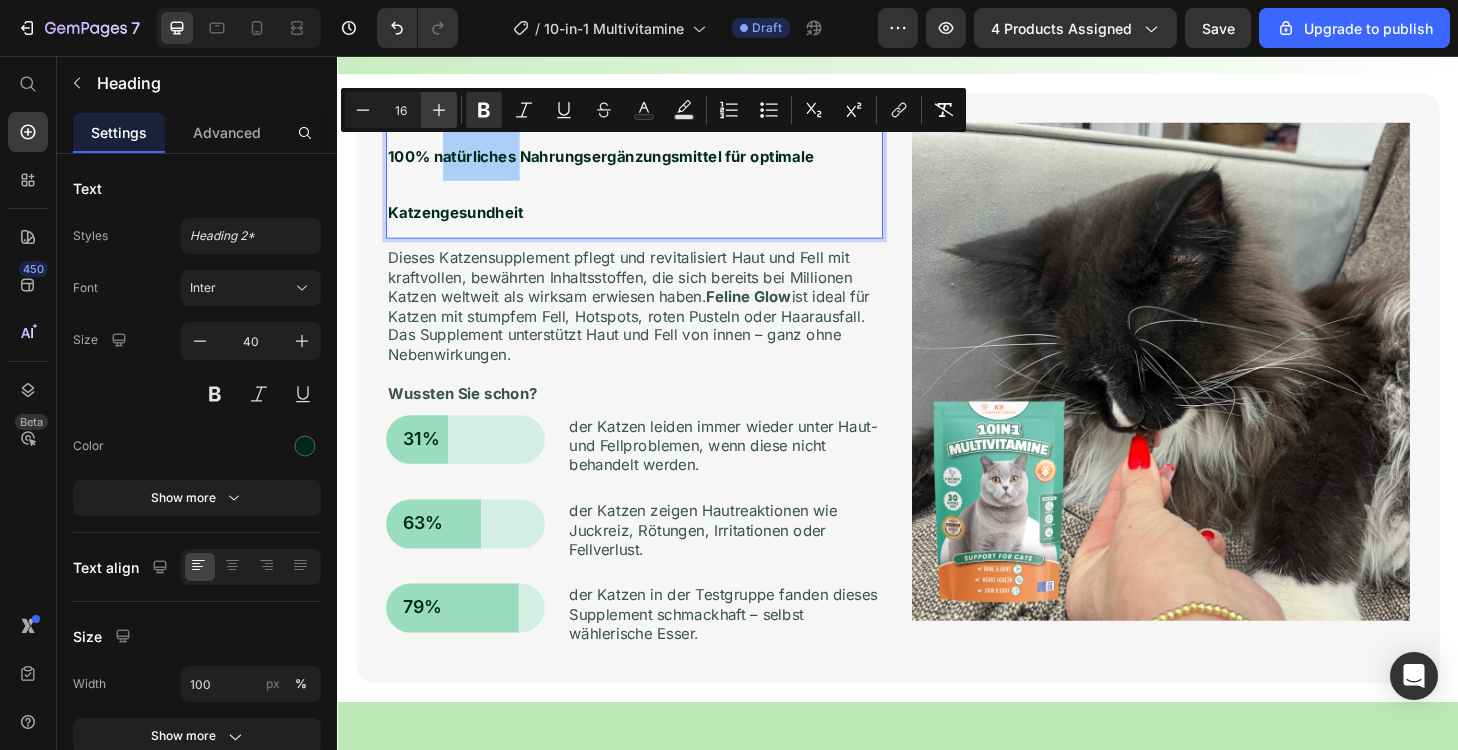 click on "Plus" at bounding box center [439, 110] 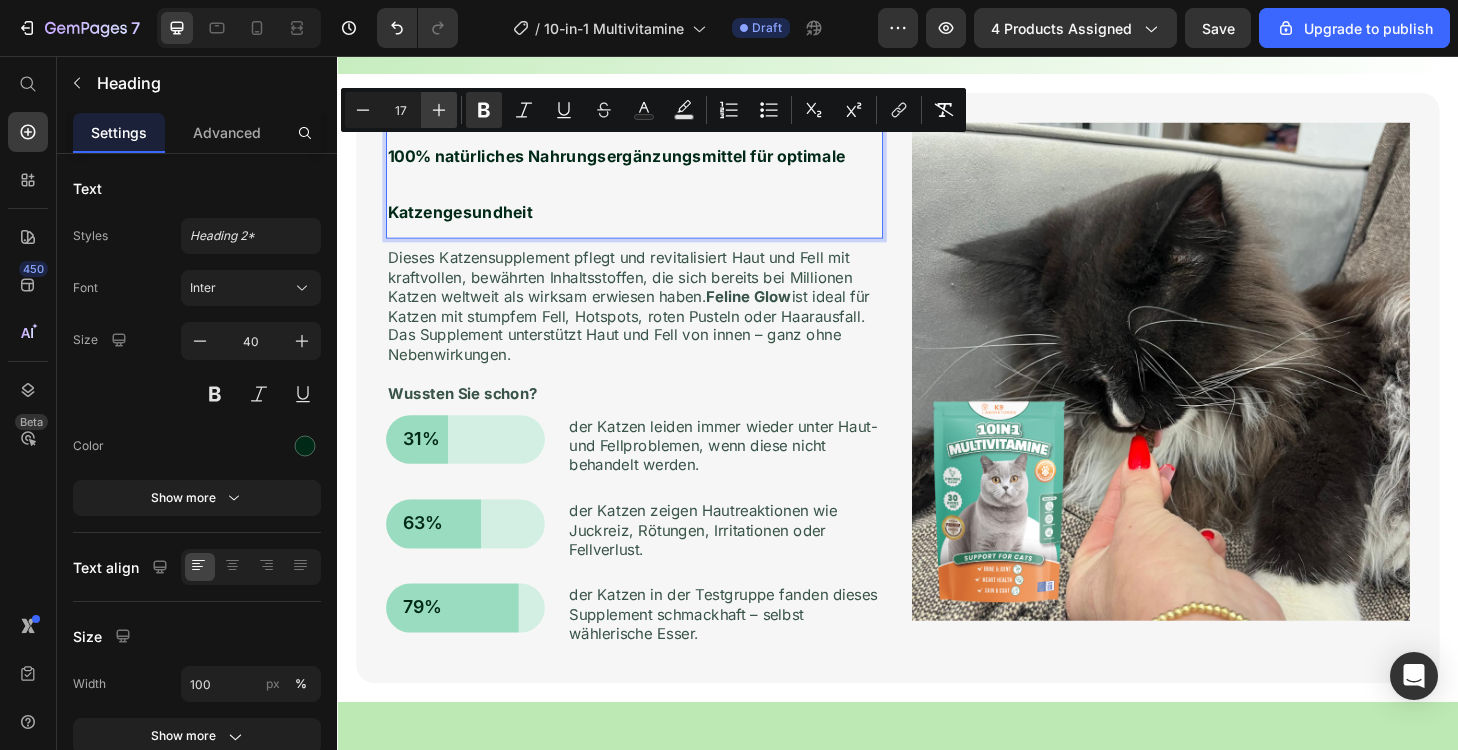 click on "Plus" at bounding box center [439, 110] 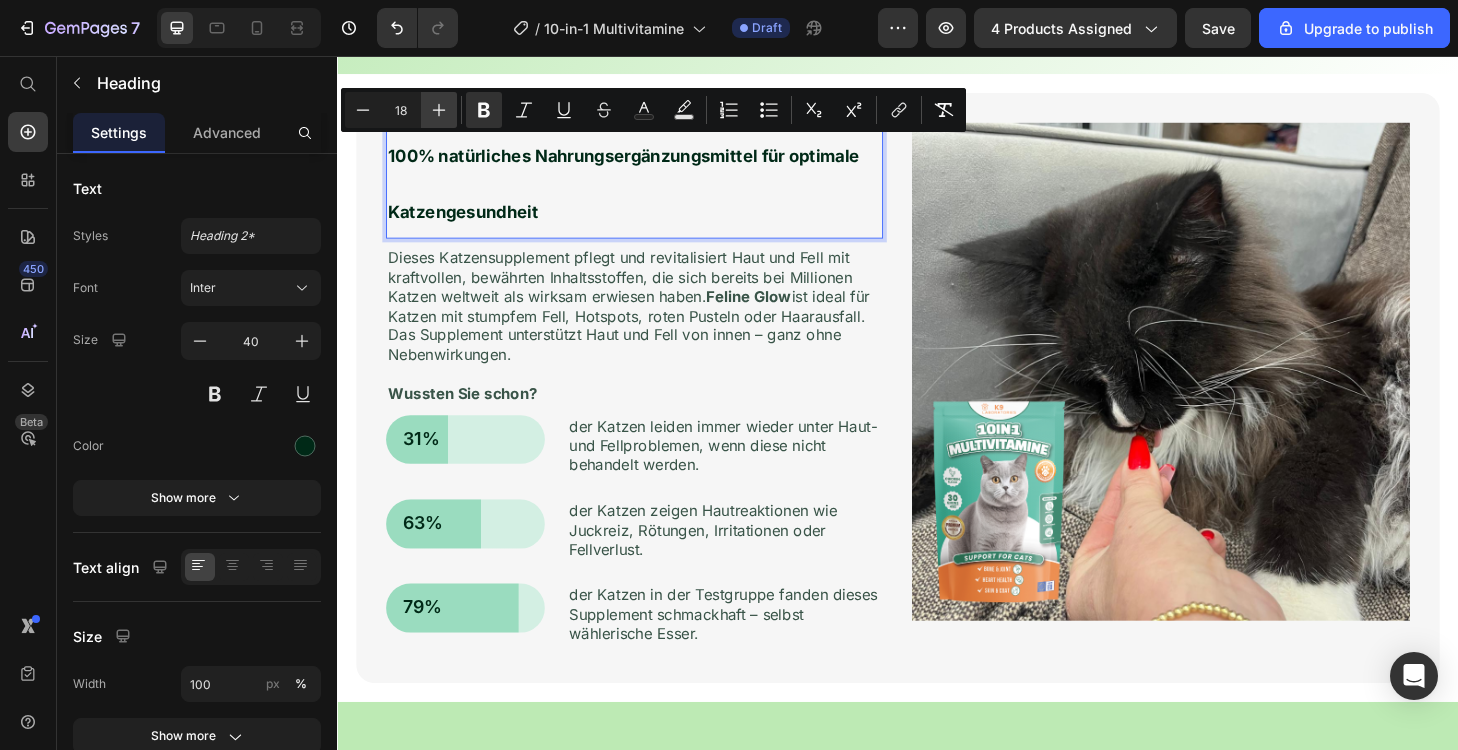 click on "Plus" at bounding box center (439, 110) 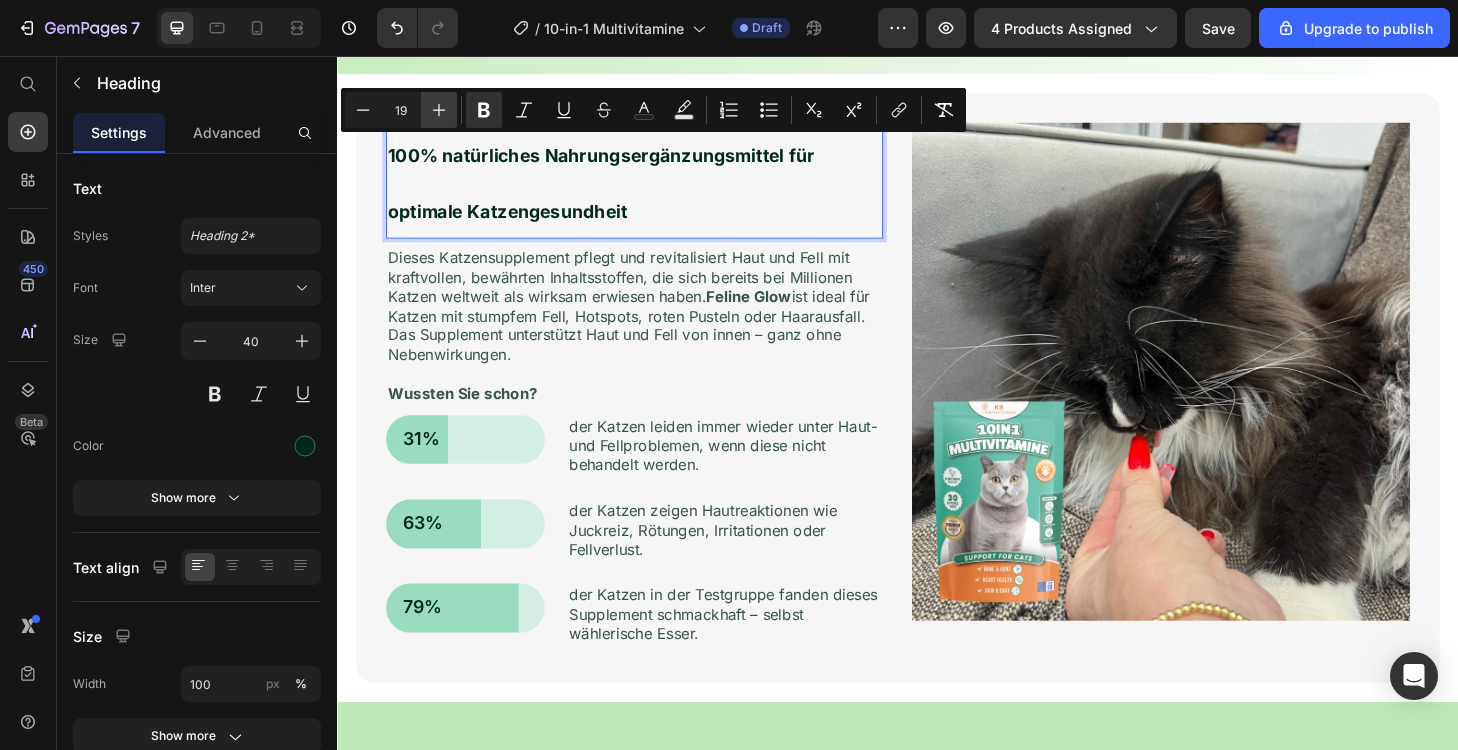 click on "Plus" at bounding box center [439, 110] 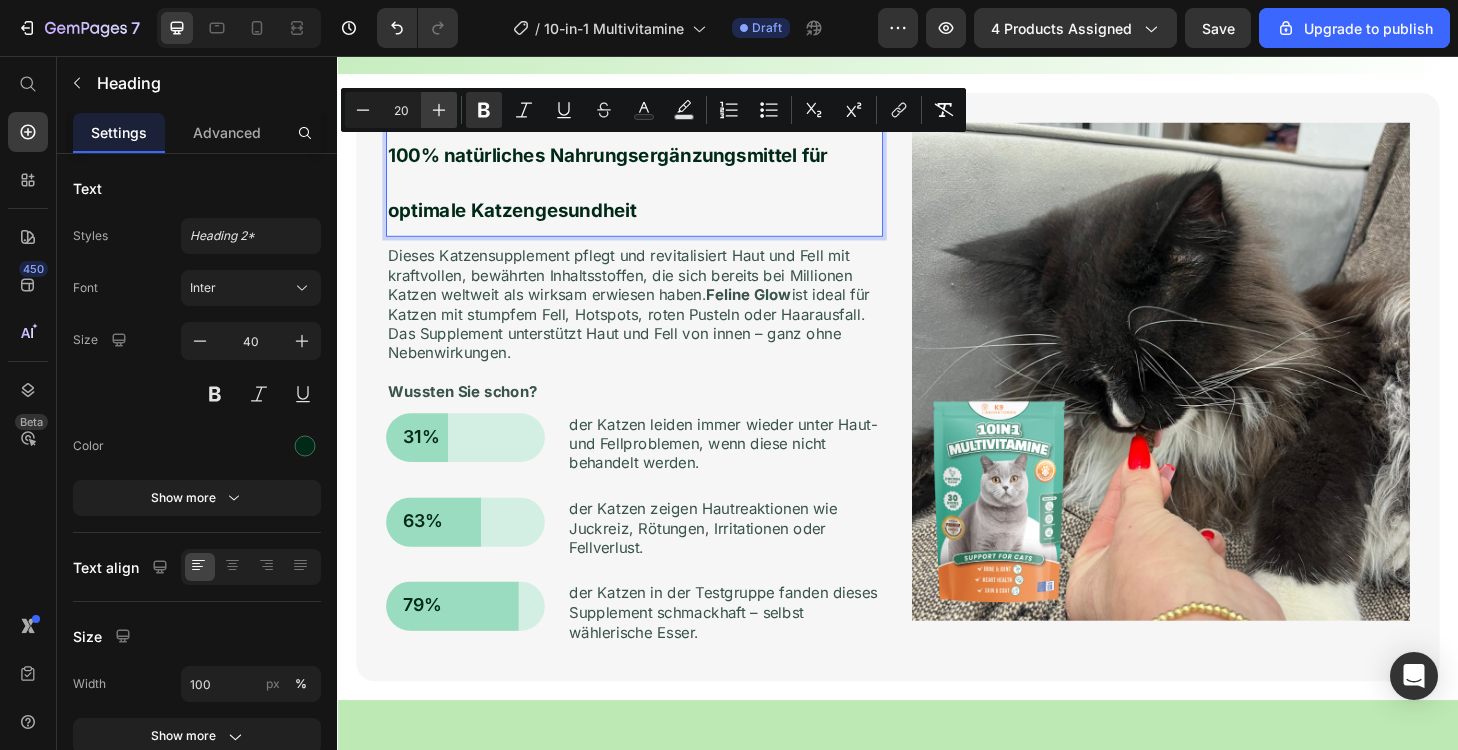 click on "Plus" at bounding box center (439, 110) 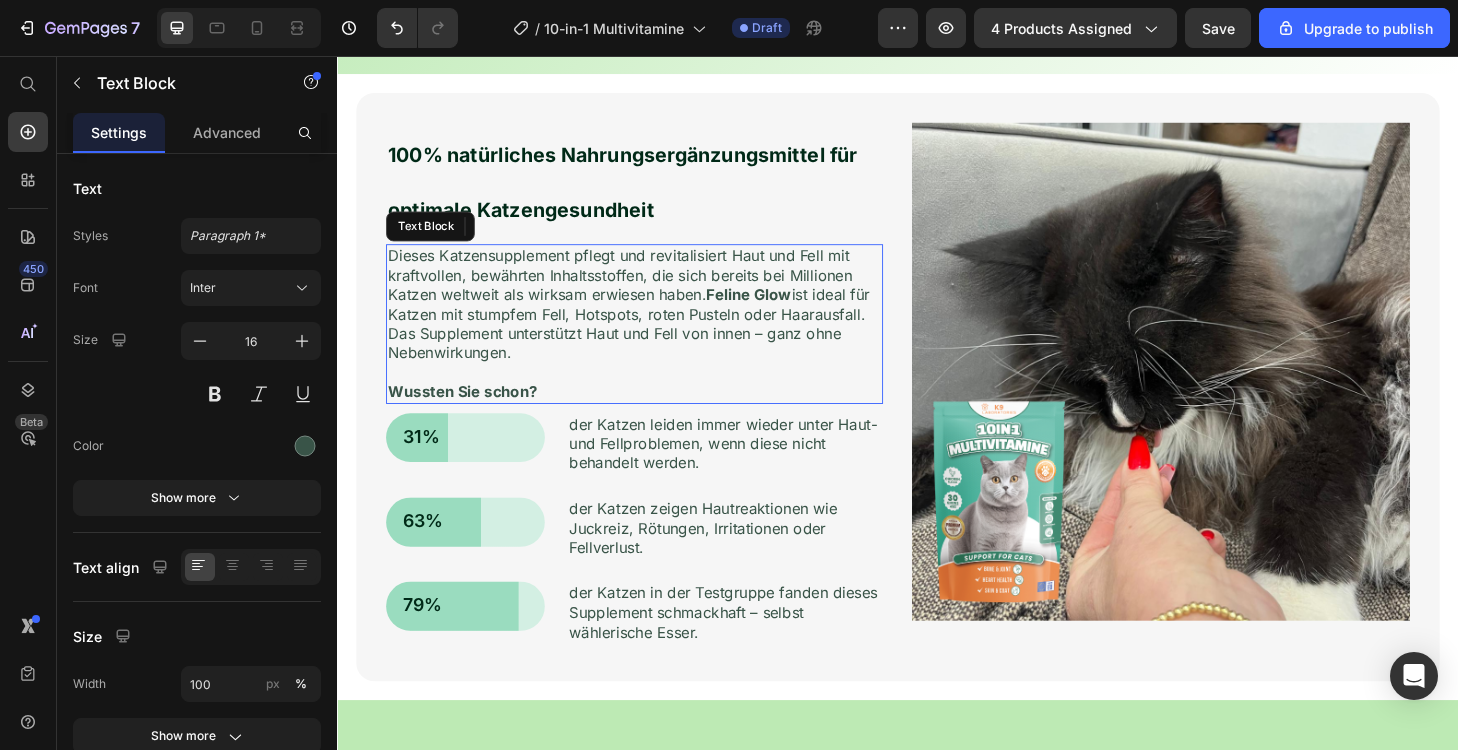 click on "Dieses Katzensupplement pflegt und revitalisiert Haut und Fell mit kraftvollen, bewährten Inhaltsstoffen, die sich bereits bei Millionen Katzen weltweit als wirksam erwiesen haben. Feline Glow ist ideal für Katzen mit stumpfem Fell, Hotspots, roten Pusteln oder Haarausfall. Das Supplement unterstützt Haut und Fell von innen – ganz ohne Nebenwirkungen." at bounding box center [655, 321] 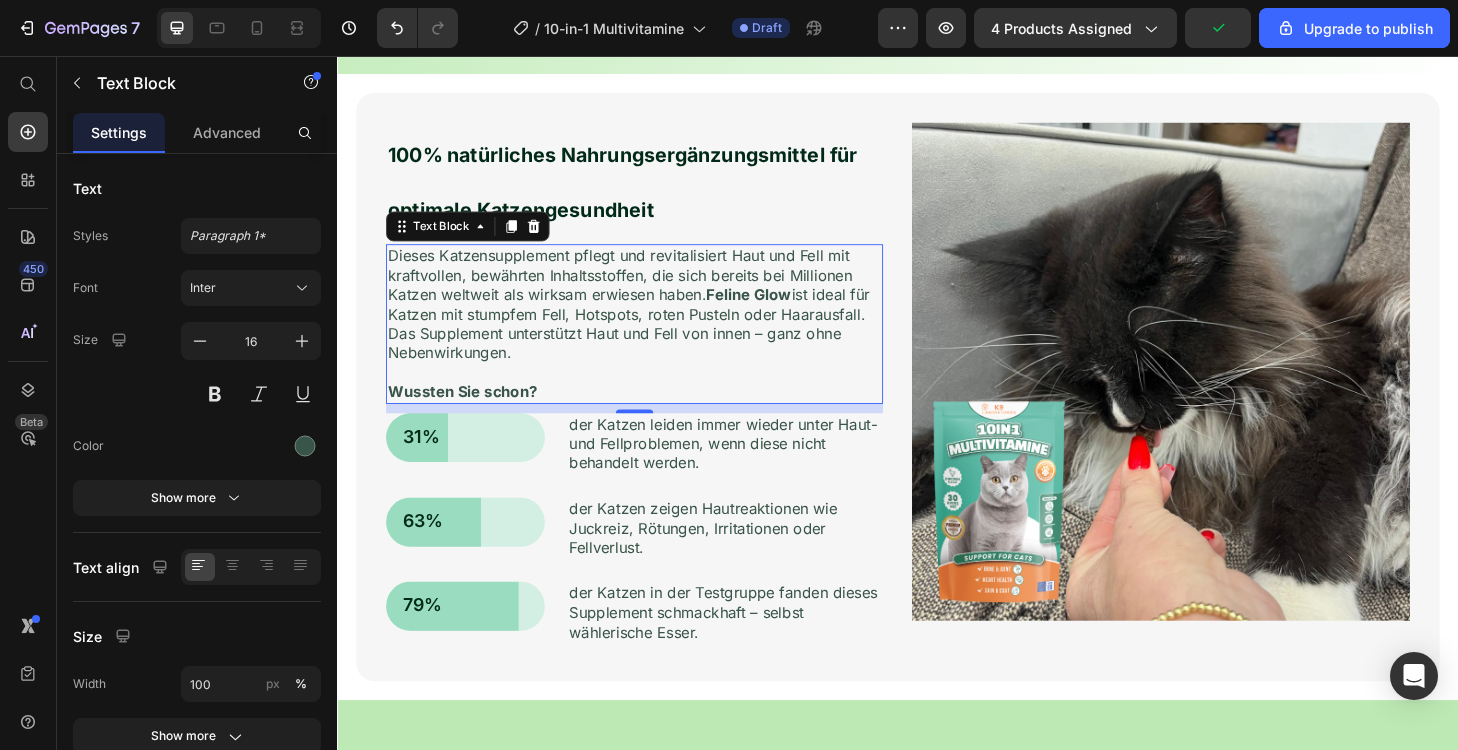 click on "Dieses Katzensupplement pflegt und revitalisiert Haut und Fell mit kraftvollen, bewährten Inhaltsstoffen, die sich bereits bei Millionen Katzen weltweit als wirksam erwiesen haben. Feline Glow ist ideal für Katzen mit stumpfem Fell, Hotspots, roten Pusteln oder Haarausfall. Das Supplement unterstützt Haut und Fell von innen – ganz ohne Nebenwirkungen." at bounding box center (655, 321) 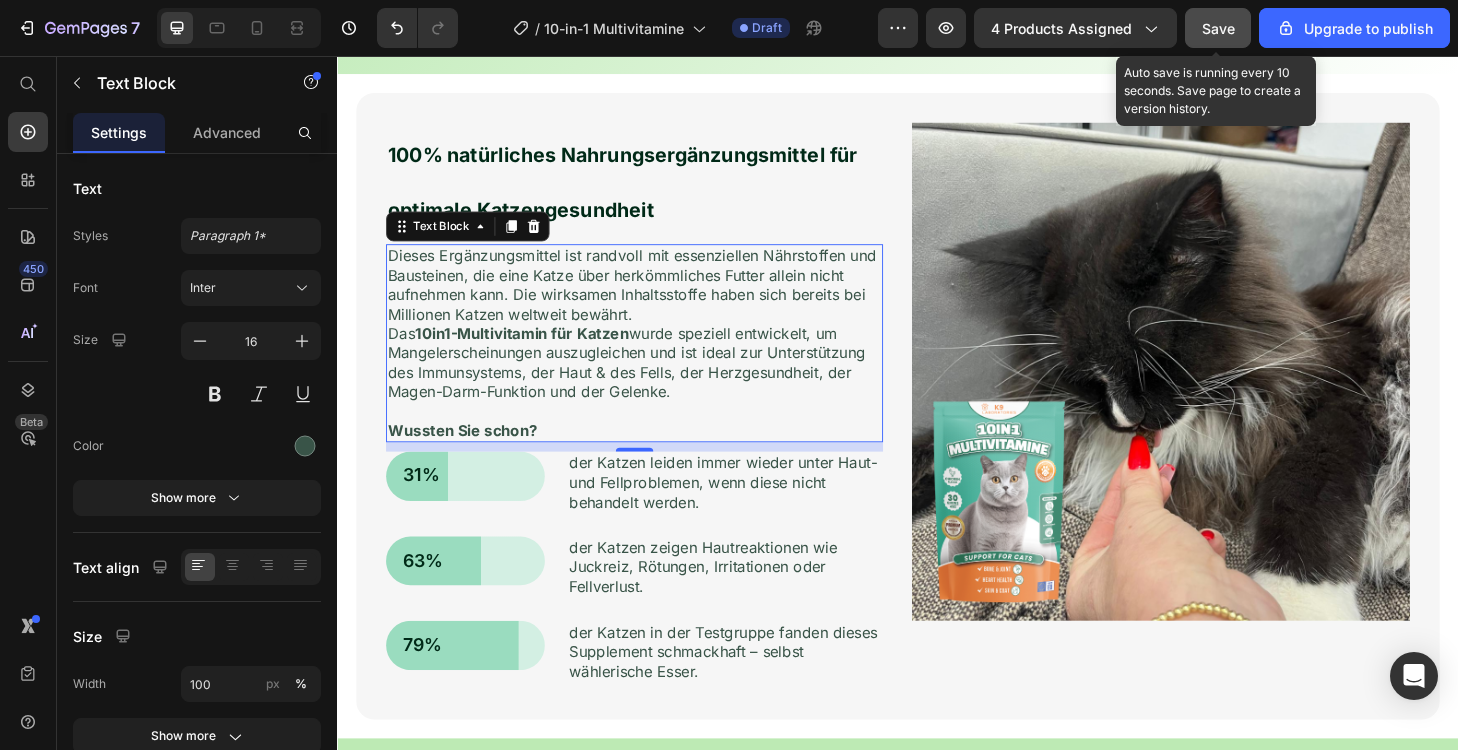 click on "Save" at bounding box center [1218, 28] 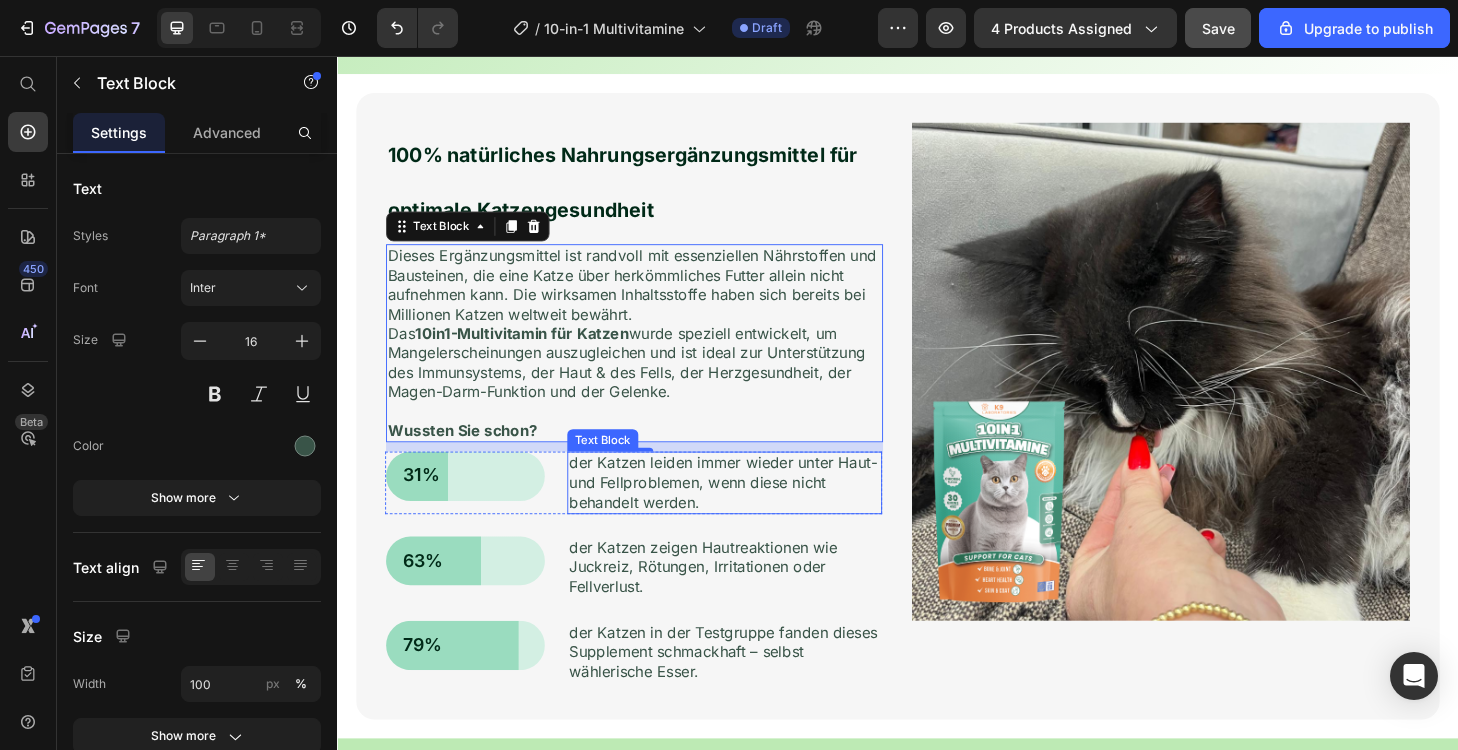 click on "10" at bounding box center [655, 495] 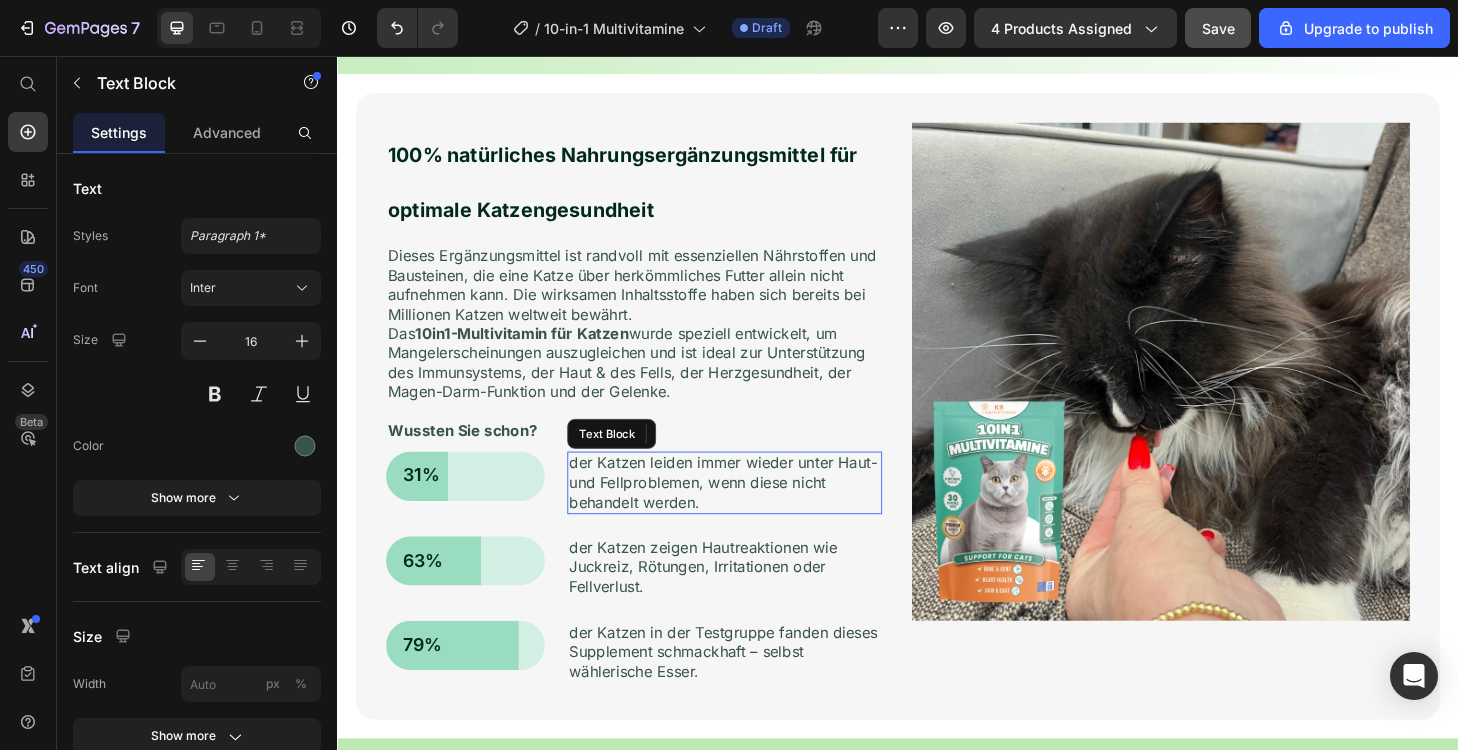 click on "der Katzen leiden immer wieder unter Haut- und Fellproblemen, wenn diese nicht behandelt werden." at bounding box center (751, 512) 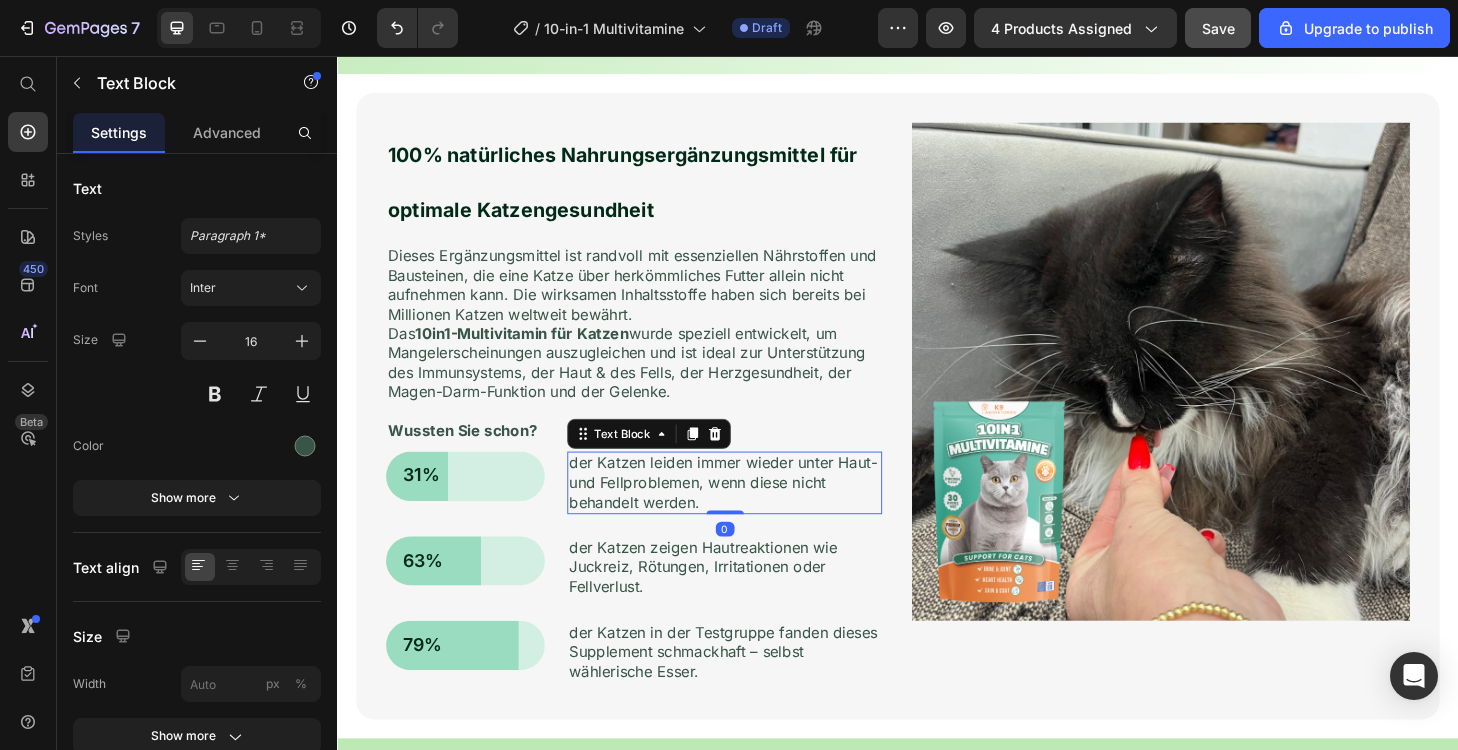 click on "der Katzen leiden immer wieder unter Haut- und Fellproblemen, wenn diese nicht behandelt werden." at bounding box center (751, 512) 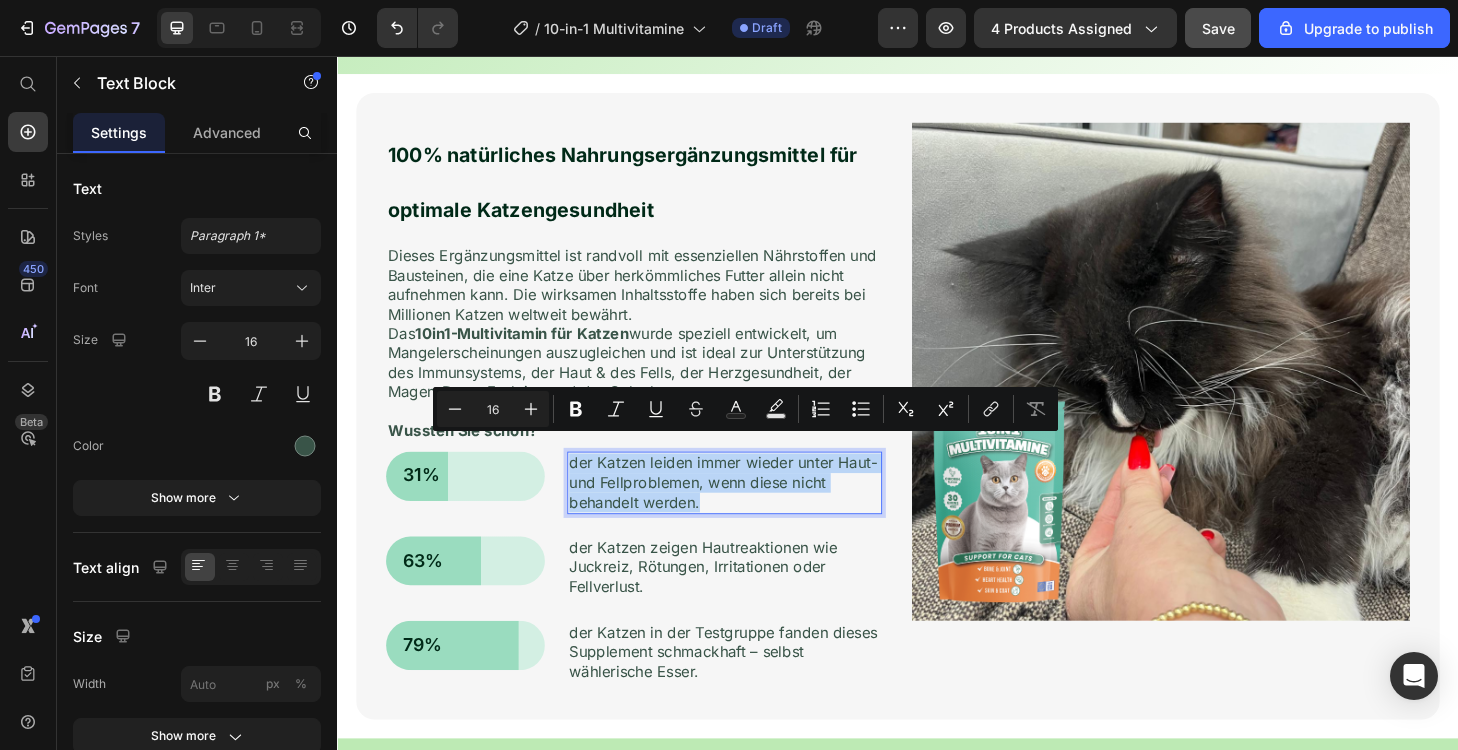 copy on "der Katzen leiden immer wieder unter Haut- und Fellproblemen, wenn diese nicht behandelt werden." 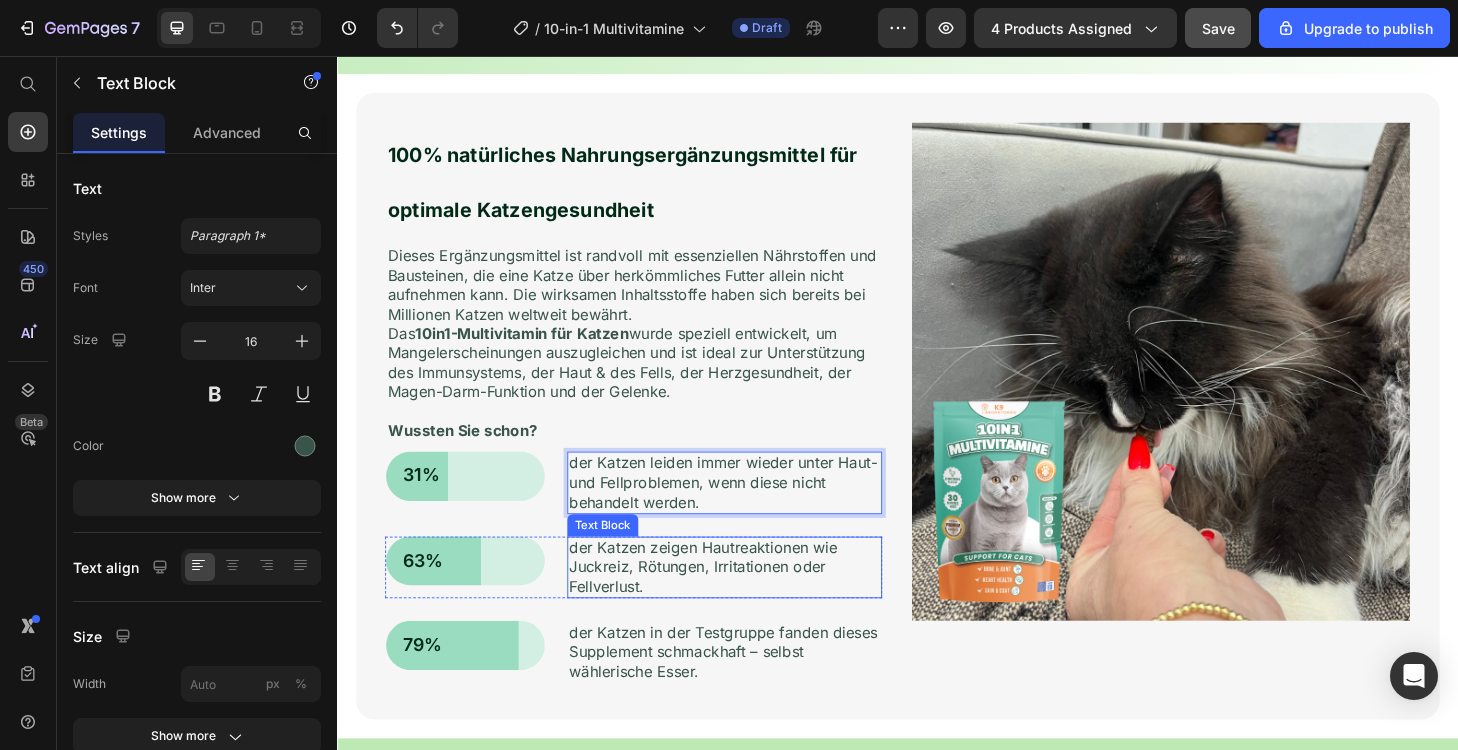 click on "der Katzen zeigen Hautreaktionen wie Juckreiz, Rötungen, Irritationen oder Fellverlust." at bounding box center (751, 603) 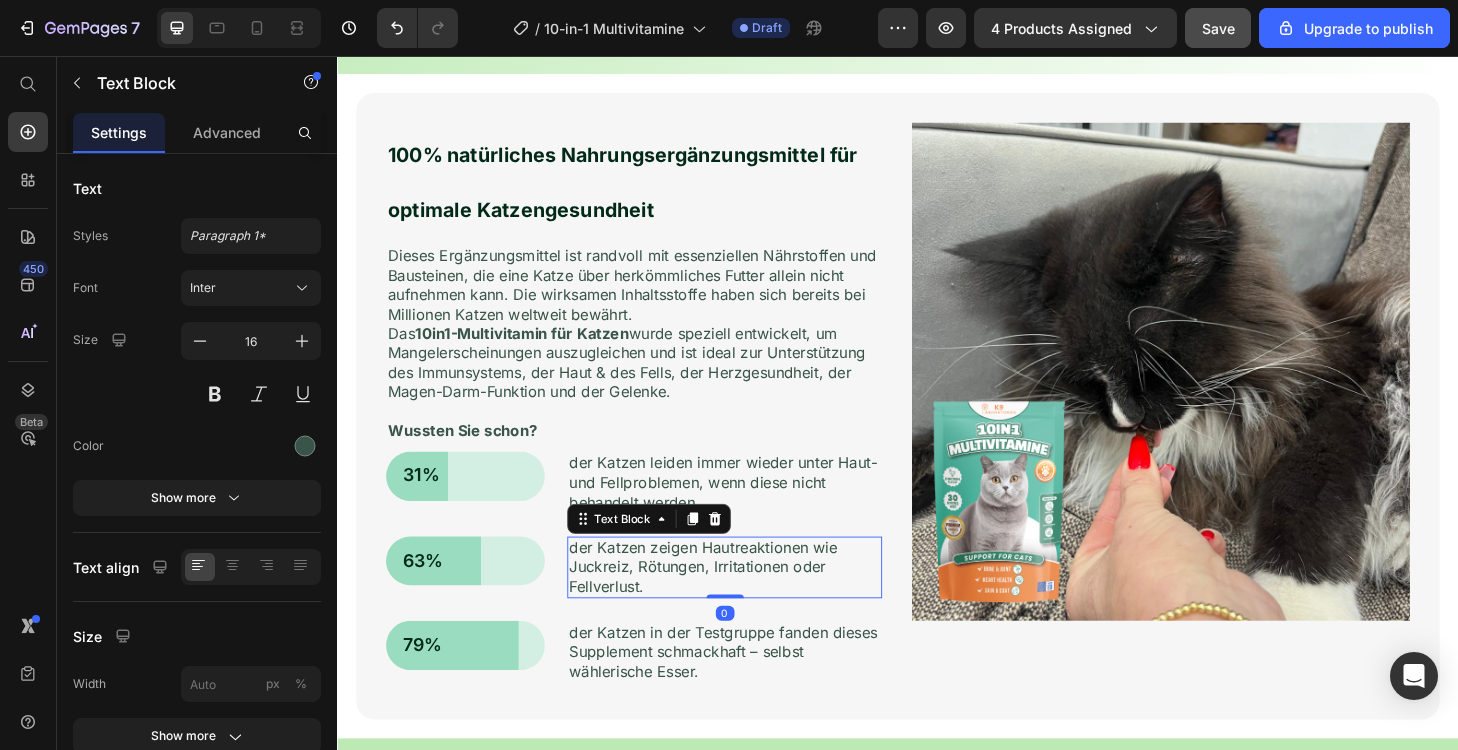 click on "der Katzen zeigen Hautreaktionen wie Juckreiz, Rötungen, Irritationen oder Fellverlust." at bounding box center [751, 603] 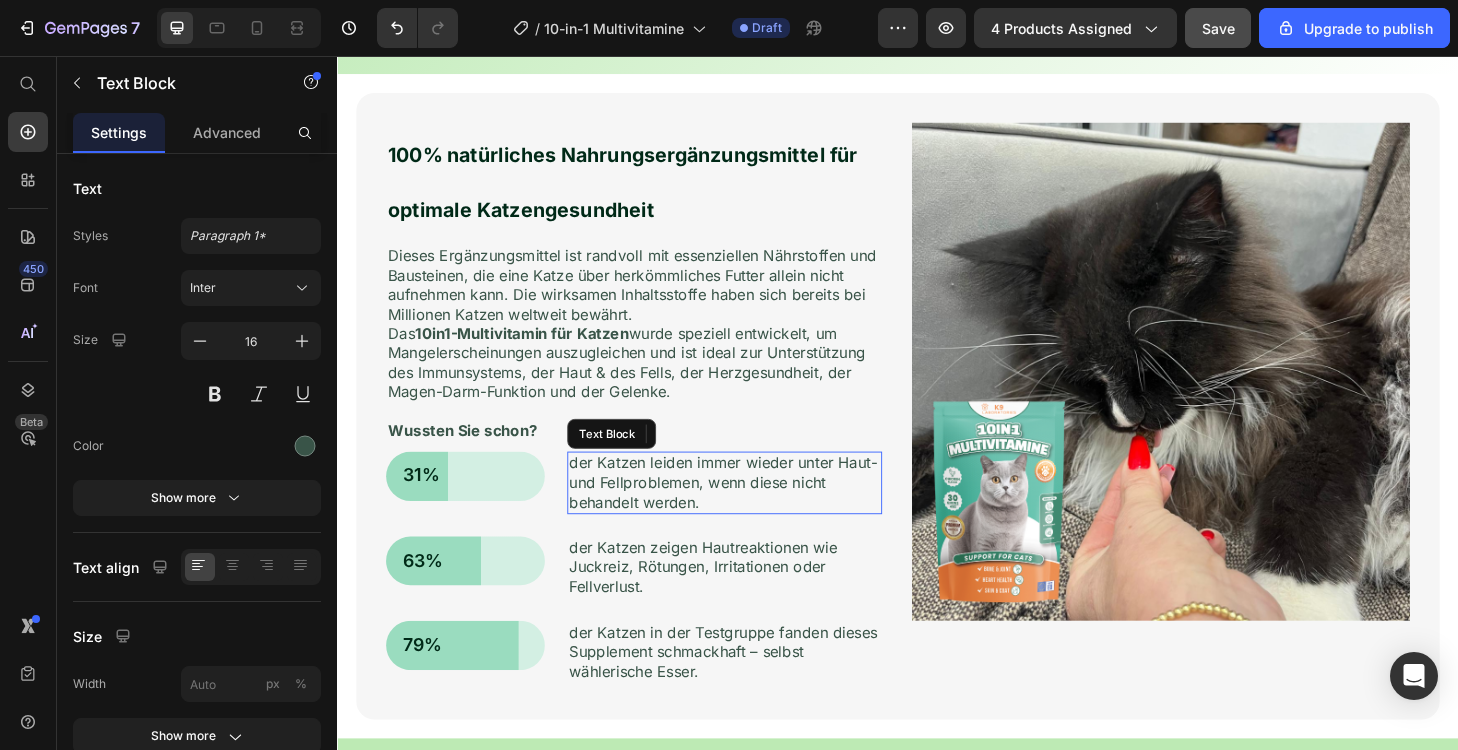 click on "der Katzen leiden immer wieder unter Haut- und Fellproblemen, wenn diese nicht behandelt werden." at bounding box center [751, 512] 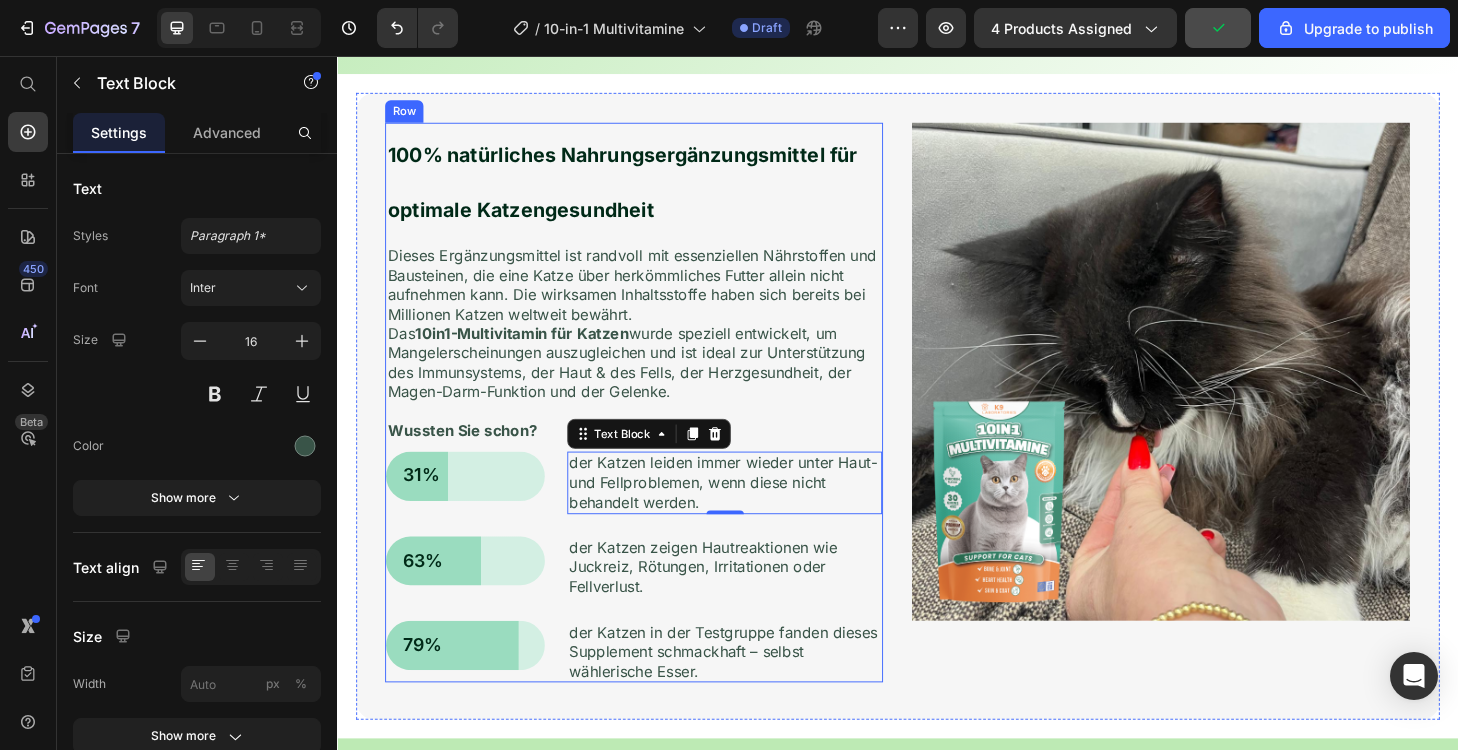 click on "100% natürliches Nahrungsergänzungsmittel für optimale Katzengesundheit Heading Dieses Ergänzungsmittel ist randvoll mit essenziellen Nährstoffen und Bausteinen, die eine Katze über herkömmliches Futter allein nicht aufnehmen kann. Die wirksamen Inhaltsstoffe haben sich bereits bei Millionen Katzen weltweit bewährt. Das 10in1-Multivitamin für Katzen wurde speziell entwickelt, um Mangelerscheinungen auszugleichen und ist ideal zur Unterstützung des Immunsystems, der Haut & des Fells, der Herzgesundheit, der Magen-Darm-Funktion und der Gelenke. Wussten Sie schon? Text Block 31% Text Block Row der Katzen leiden immer wieder unter Haut- und Fellproblemen, wenn diese nicht behandelt werden. Text Block 0 Row 63% Text Block Row der Katzen zeigen Hautreaktionen wie Juckreiz, Rötungen, Irritationen oder Fellverlust. Text Block Row 79% Text Block Row der Katzen in der Testgruppe fanden dieses Supplement schmackhaft – selbst wählerische Esser. Text Block Row" at bounding box center (655, 426) 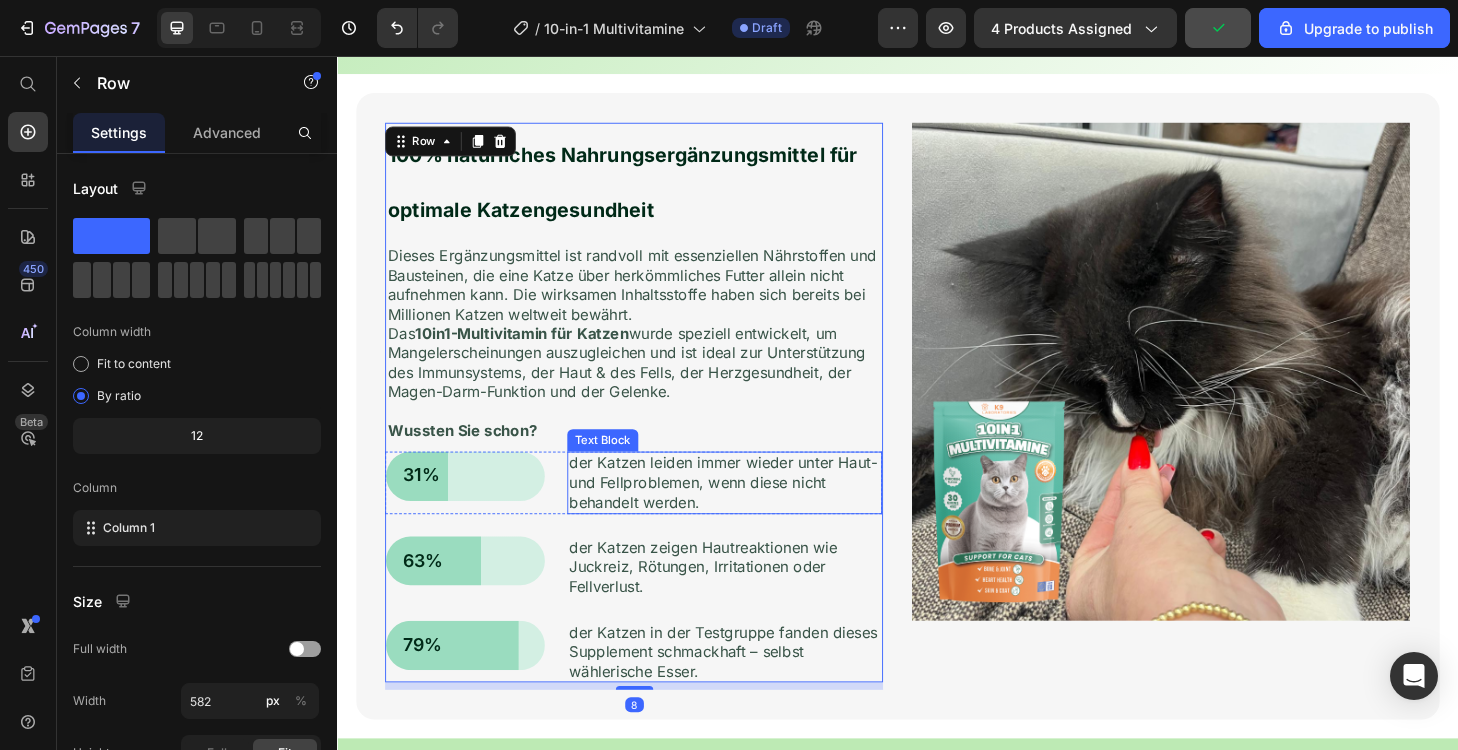 click on "der Katzen leiden immer wieder unter Haut- und Fellproblemen, wenn diese nicht behandelt werden." at bounding box center (751, 512) 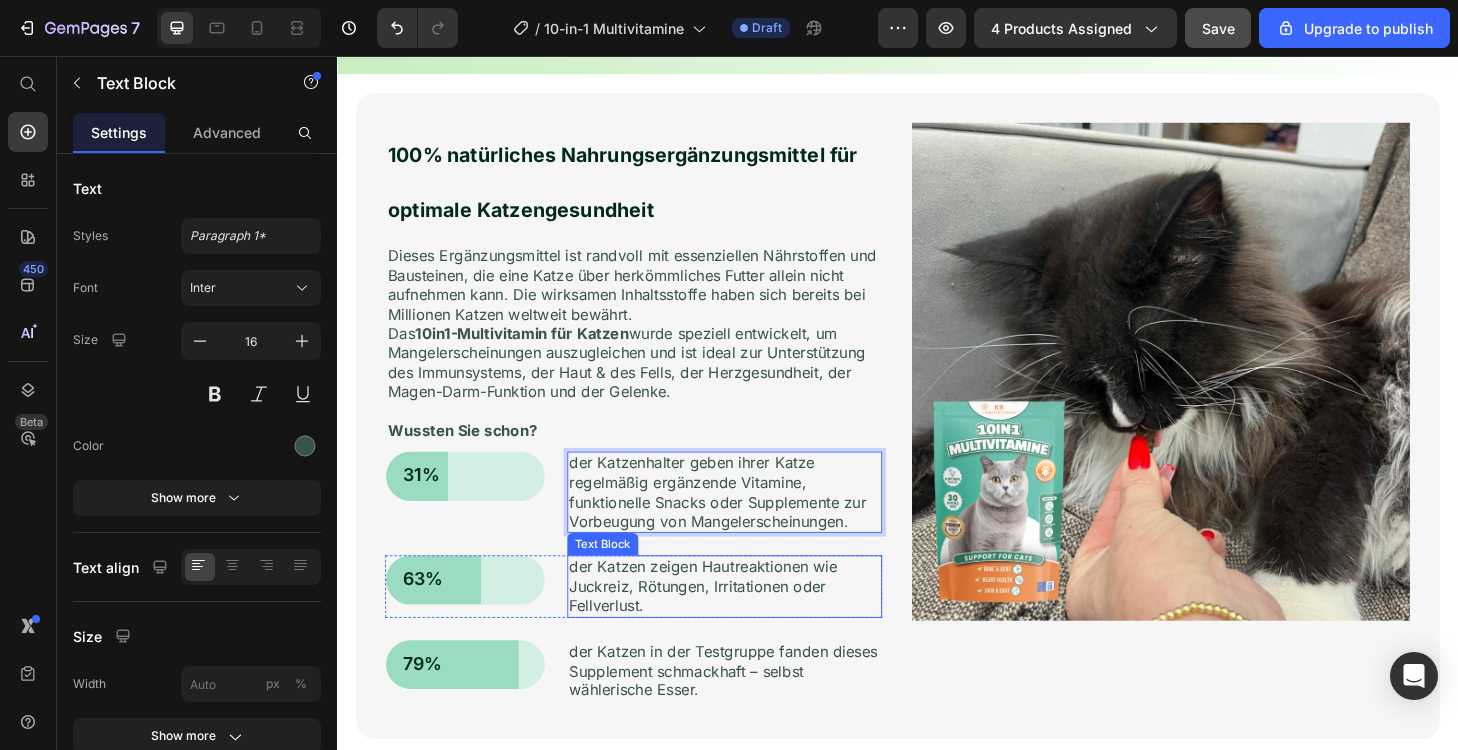 click on "der Katzen zeigen Hautreaktionen wie Juckreiz, Rötungen, Irritationen oder Fellverlust." at bounding box center (751, 623) 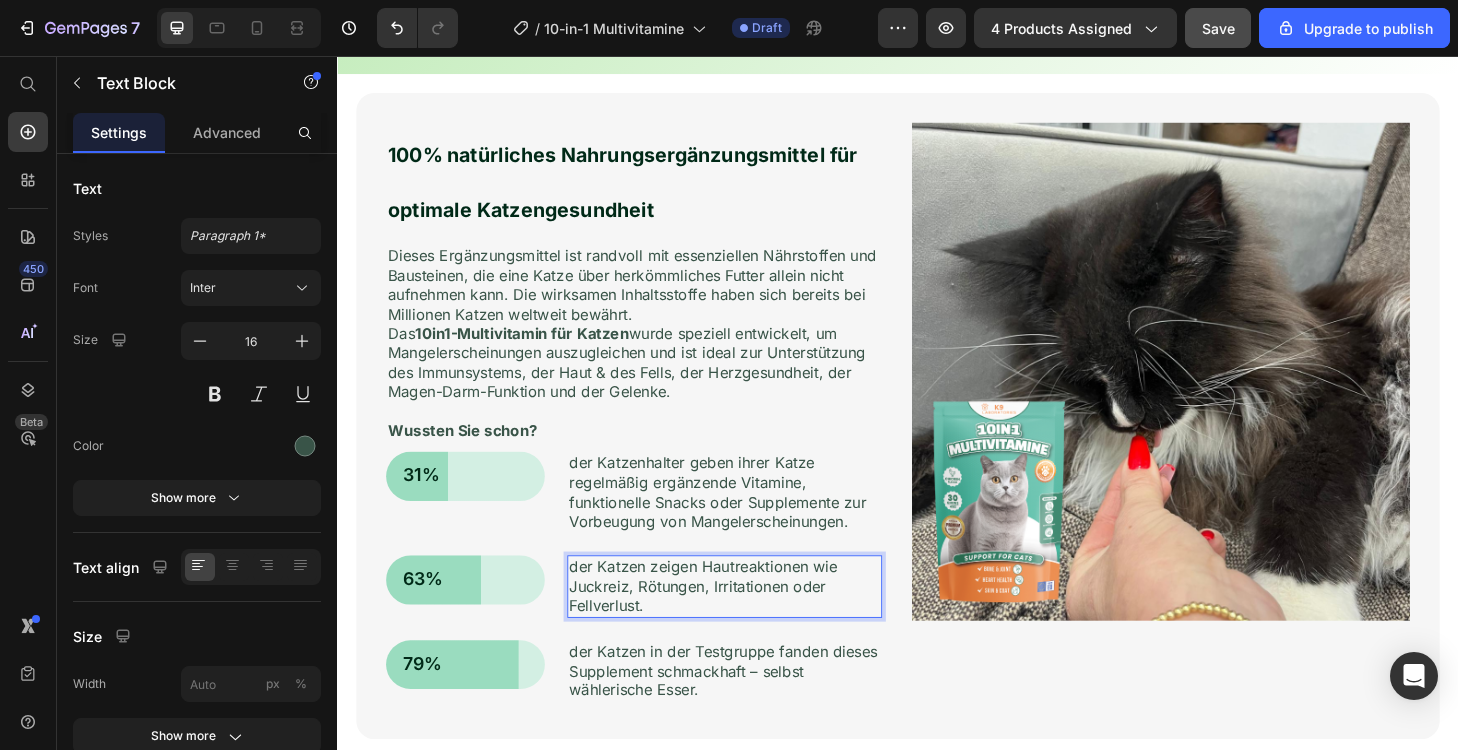 click on "der Katzen zeigen Hautreaktionen wie Juckreiz, Rötungen, Irritationen oder Fellverlust." at bounding box center (751, 623) 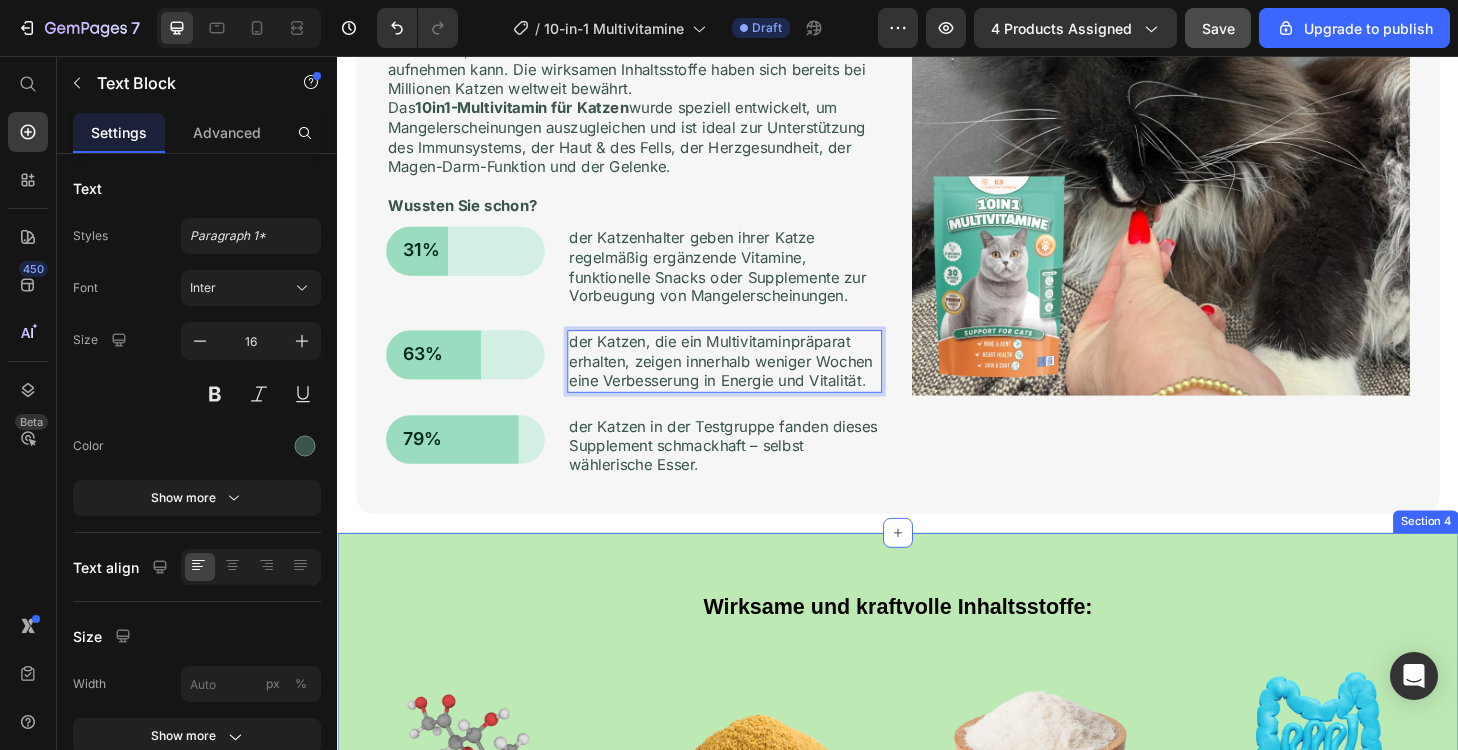 scroll, scrollTop: 1787, scrollLeft: 0, axis: vertical 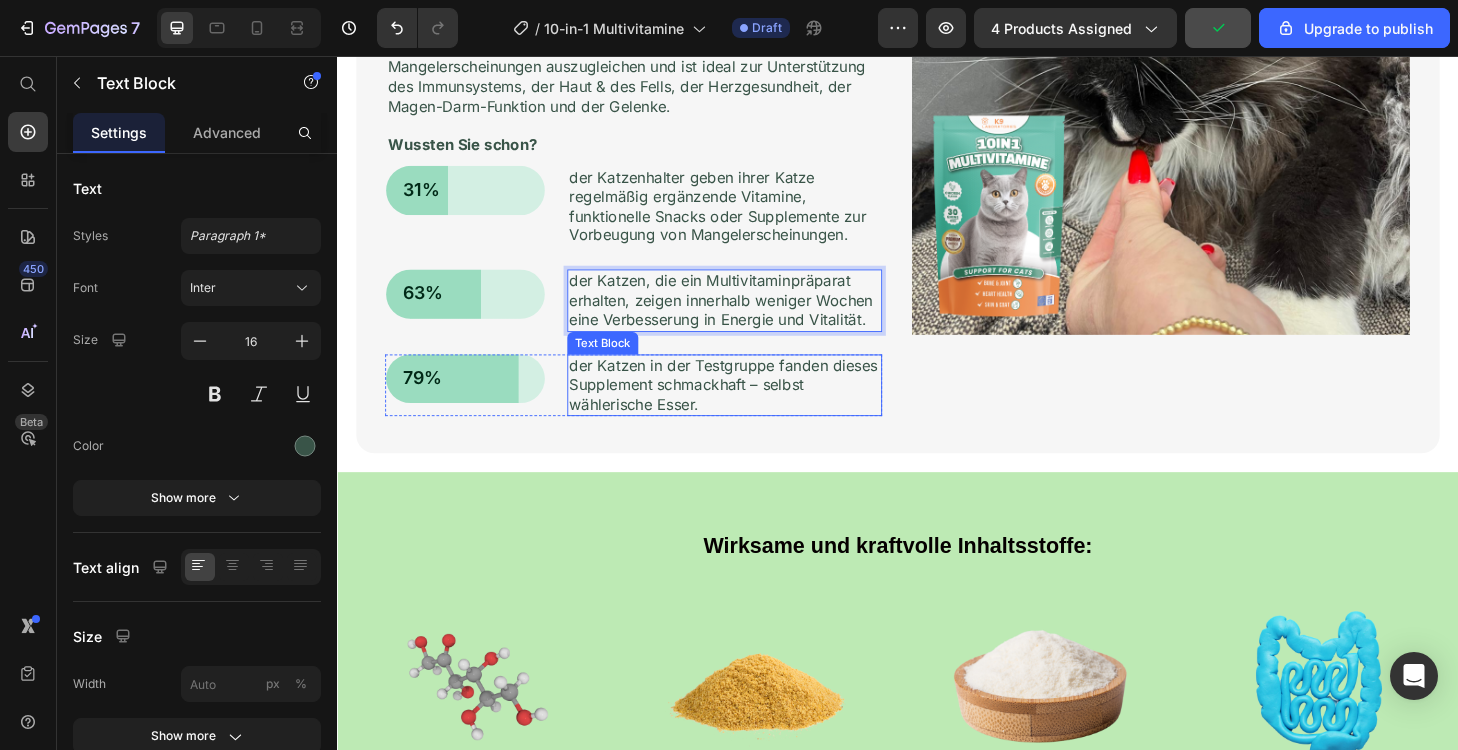 click on "der Katzen in der Testgruppe fanden dieses Supplement schmackhaft – selbst wählerische Esser." at bounding box center [751, 408] 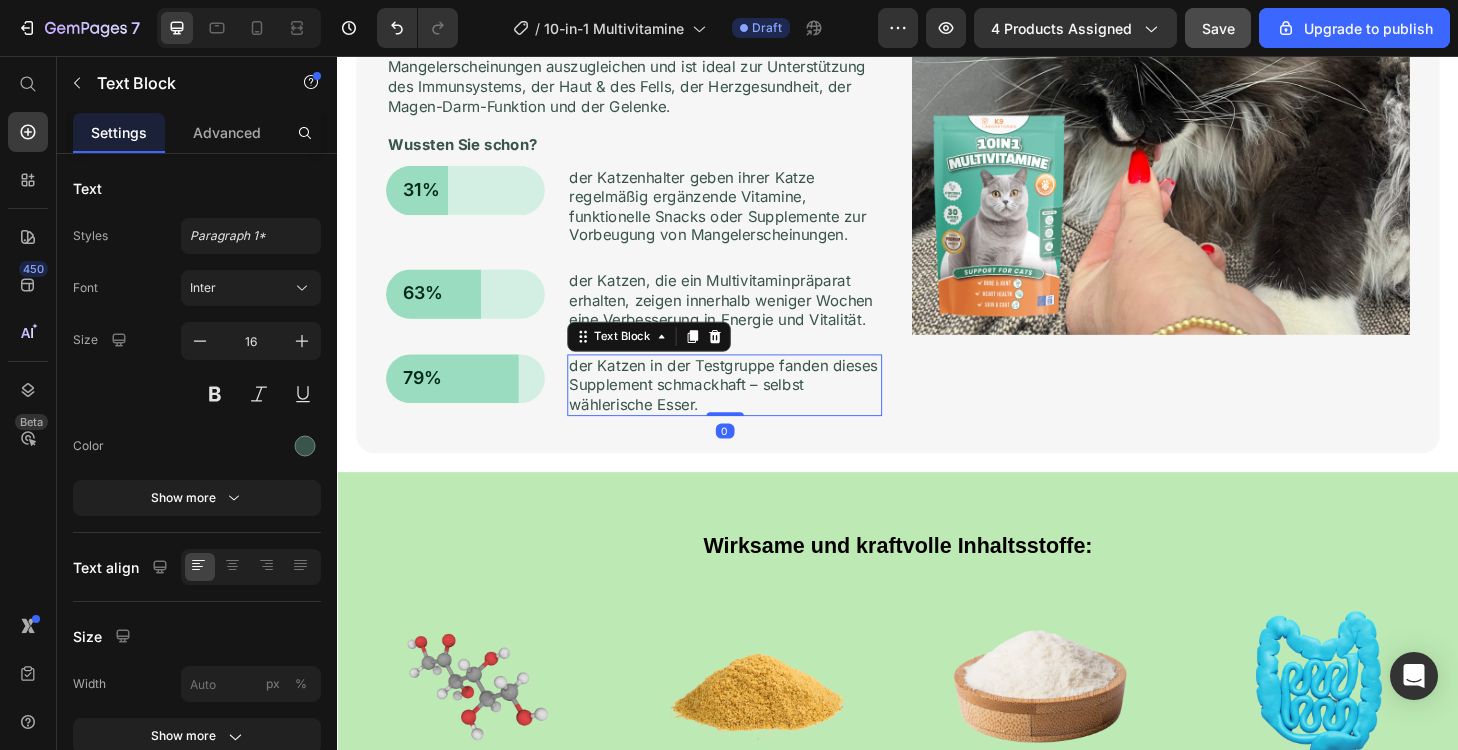 click on "der Katzen in der Testgruppe fanden dieses Supplement schmackhaft – selbst wählerische Esser." at bounding box center [751, 408] 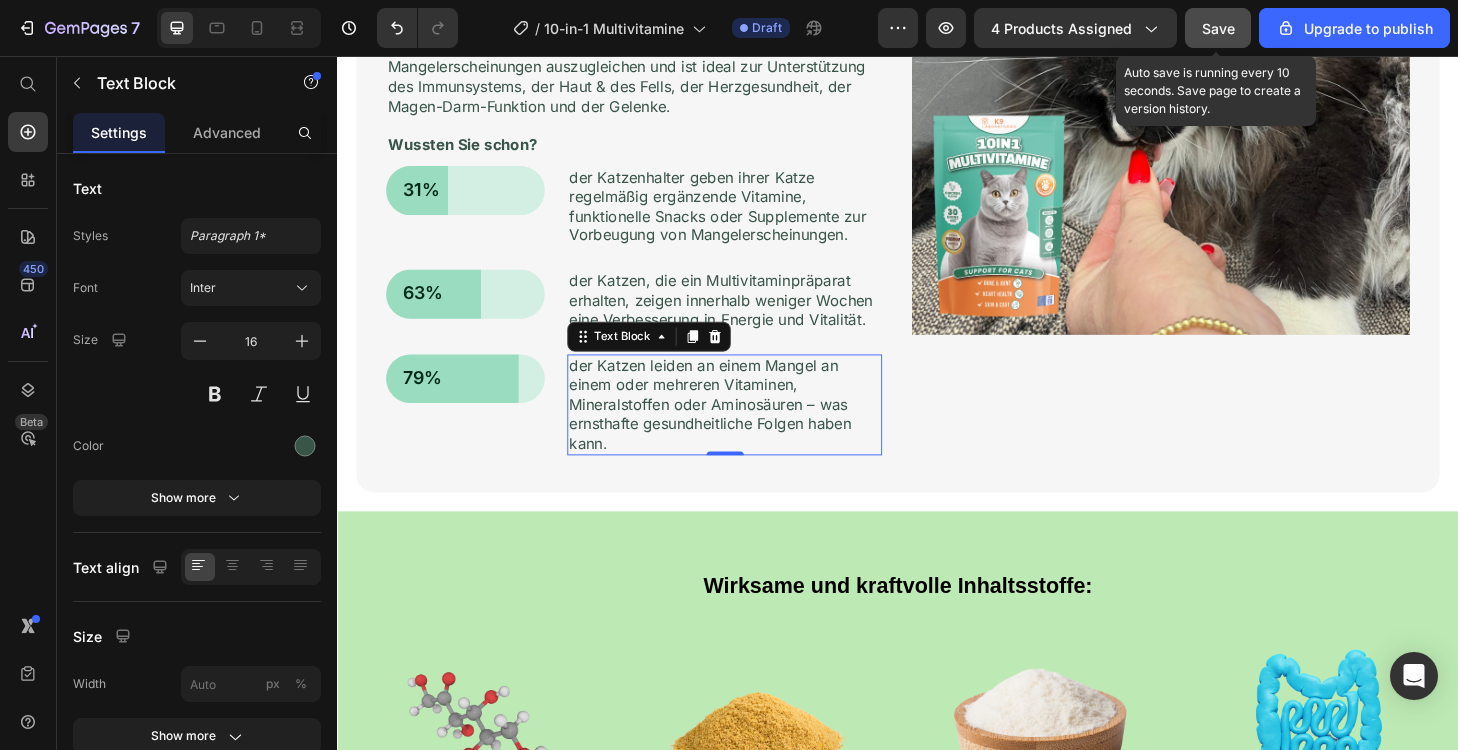 click on "Save" at bounding box center (1218, 28) 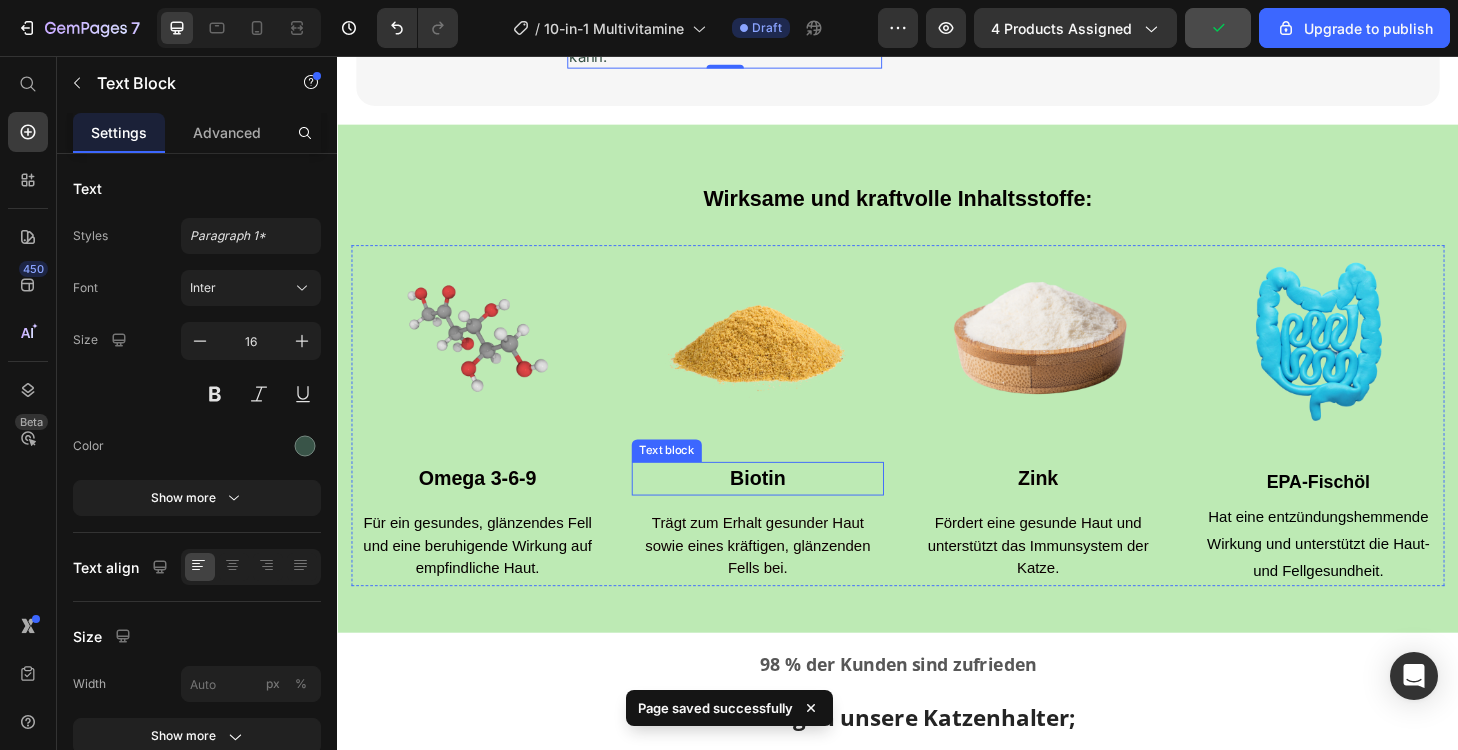 scroll, scrollTop: 2239, scrollLeft: 0, axis: vertical 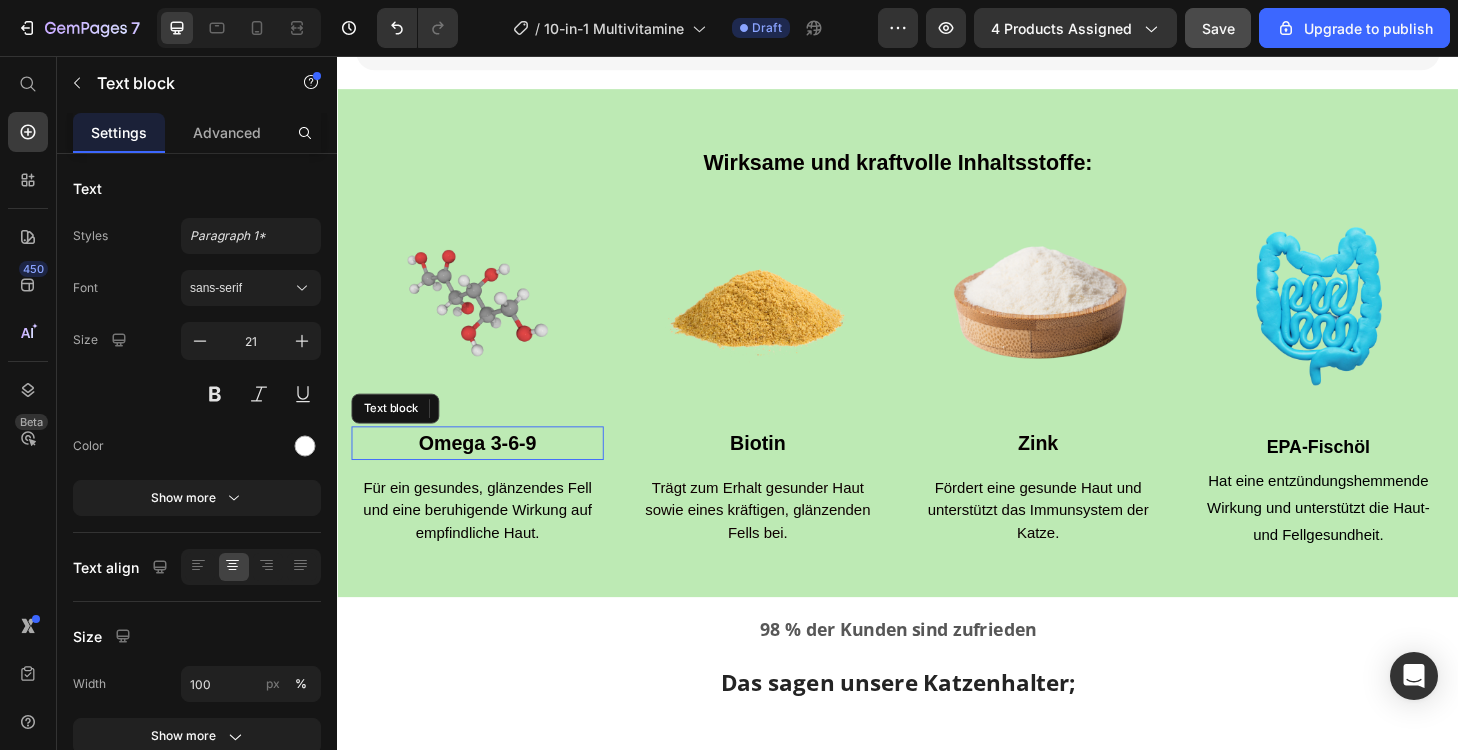 click on "Omega 3-6-9" at bounding box center (487, 470) 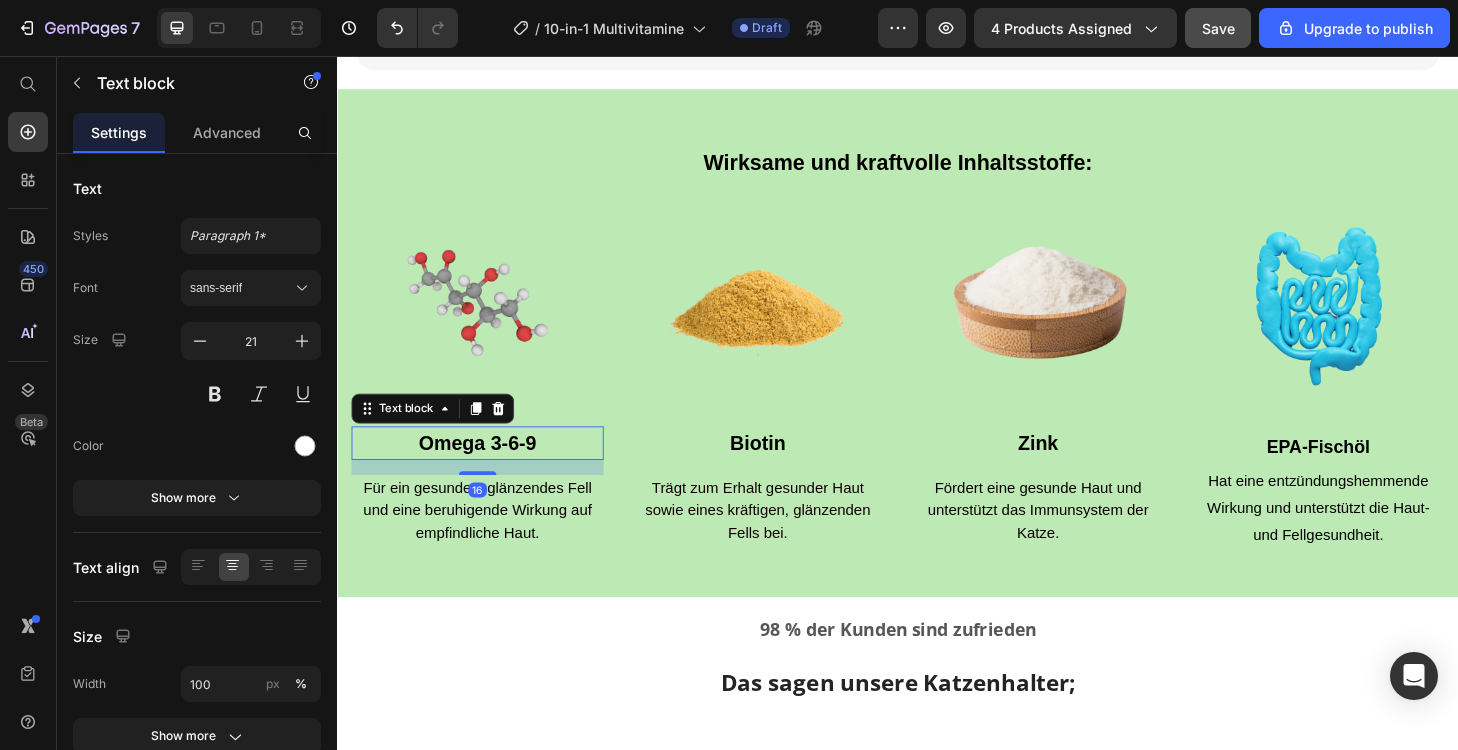 click on "Omega 3-6-9" at bounding box center [487, 469] 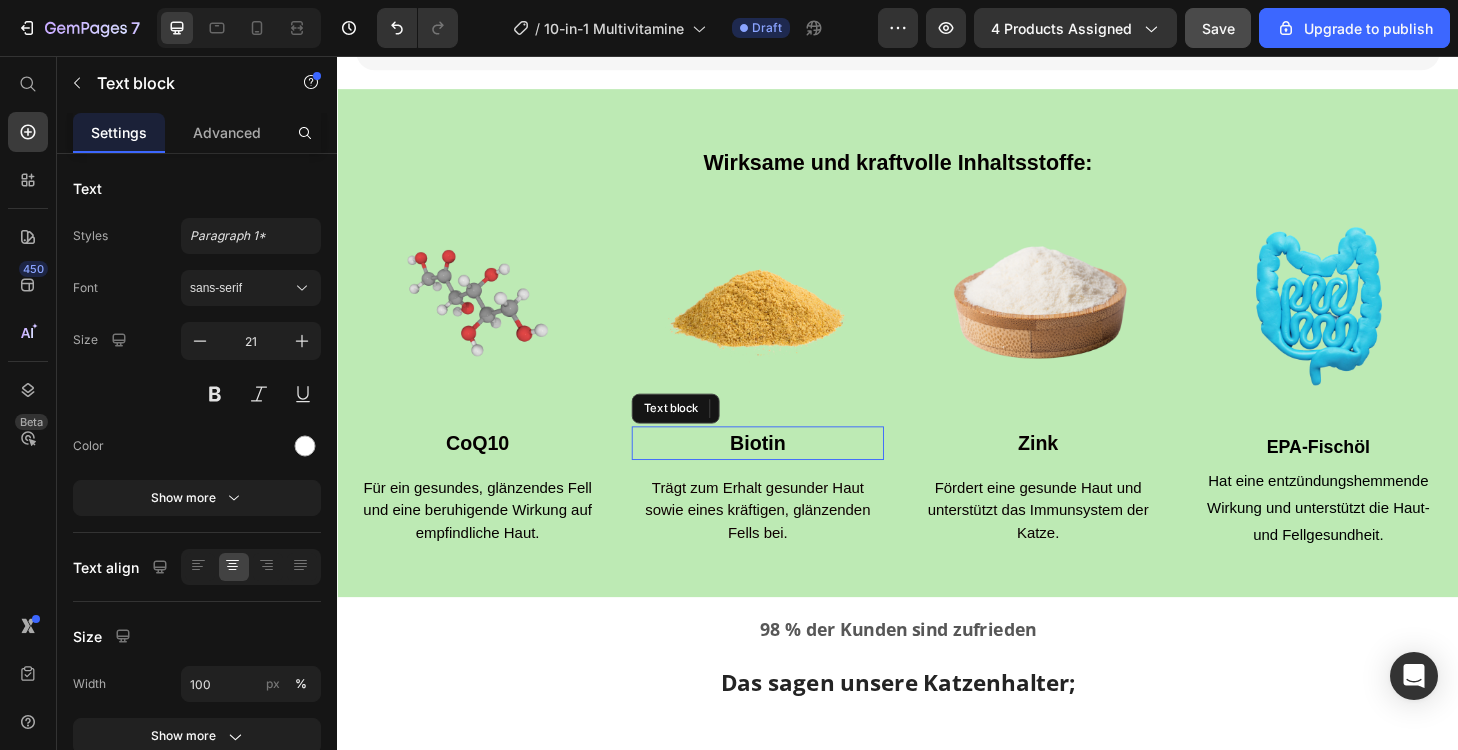 click on "Biotin" at bounding box center (786, 469) 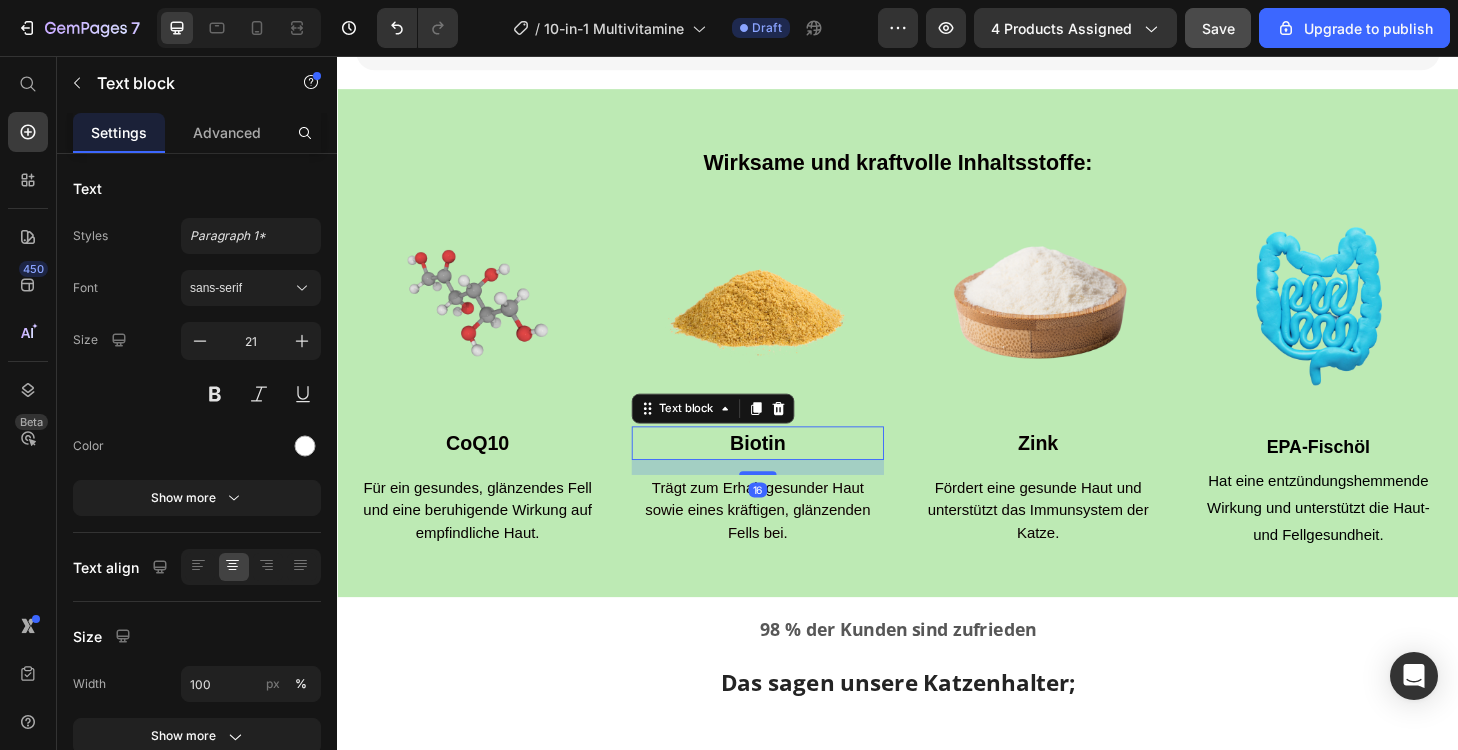 click on "Biotin" at bounding box center [786, 469] 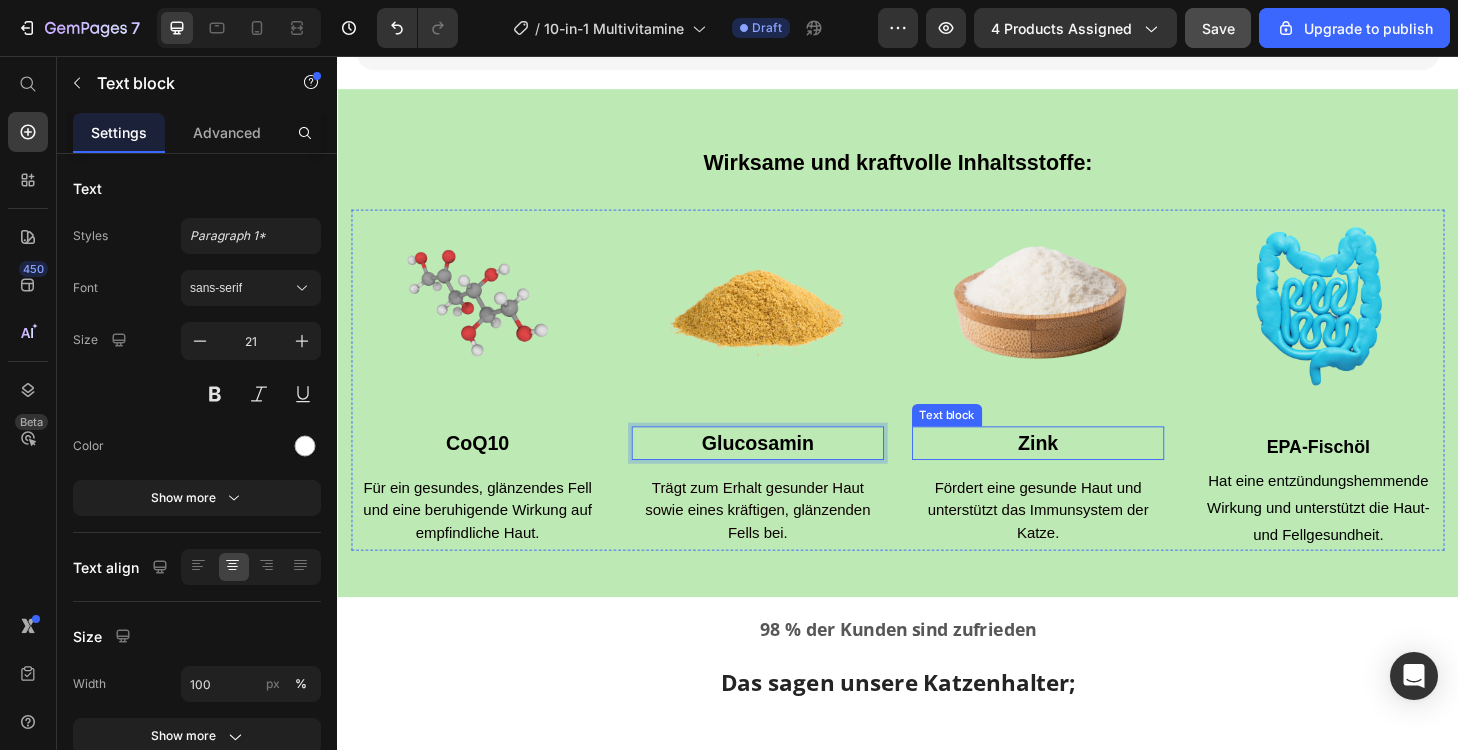 click on "Zink" at bounding box center (1086, 469) 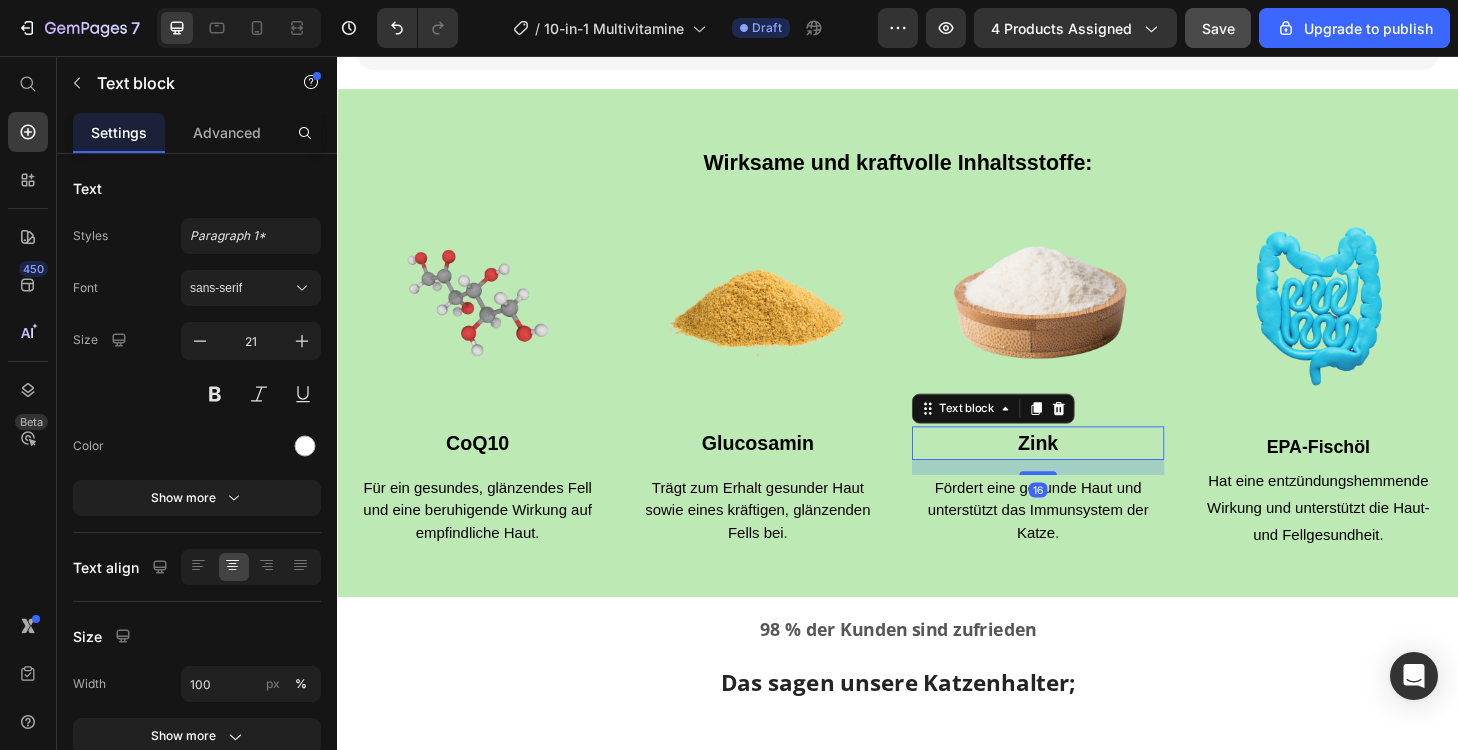 click on "Zink" at bounding box center [1086, 469] 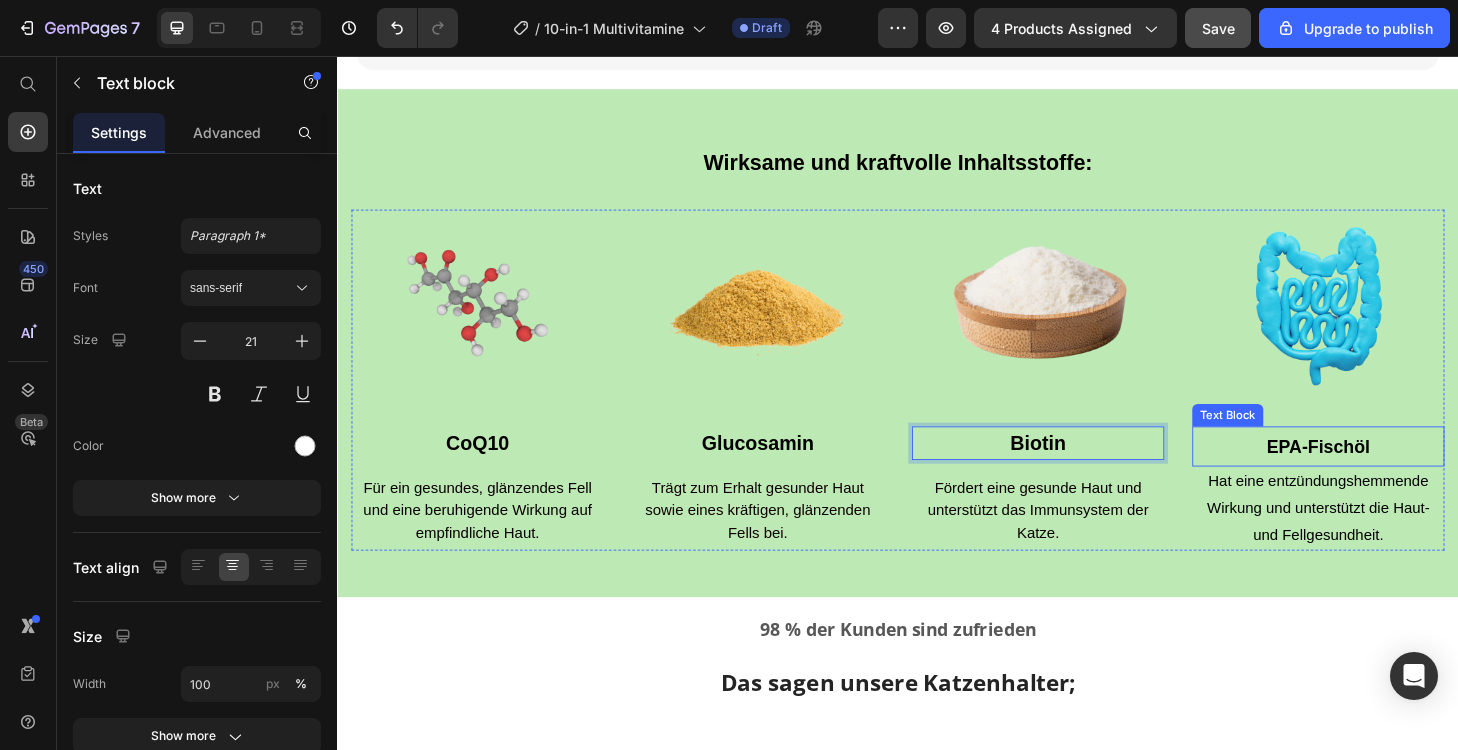 click on "EPA-Fischöl" at bounding box center (1387, 473) 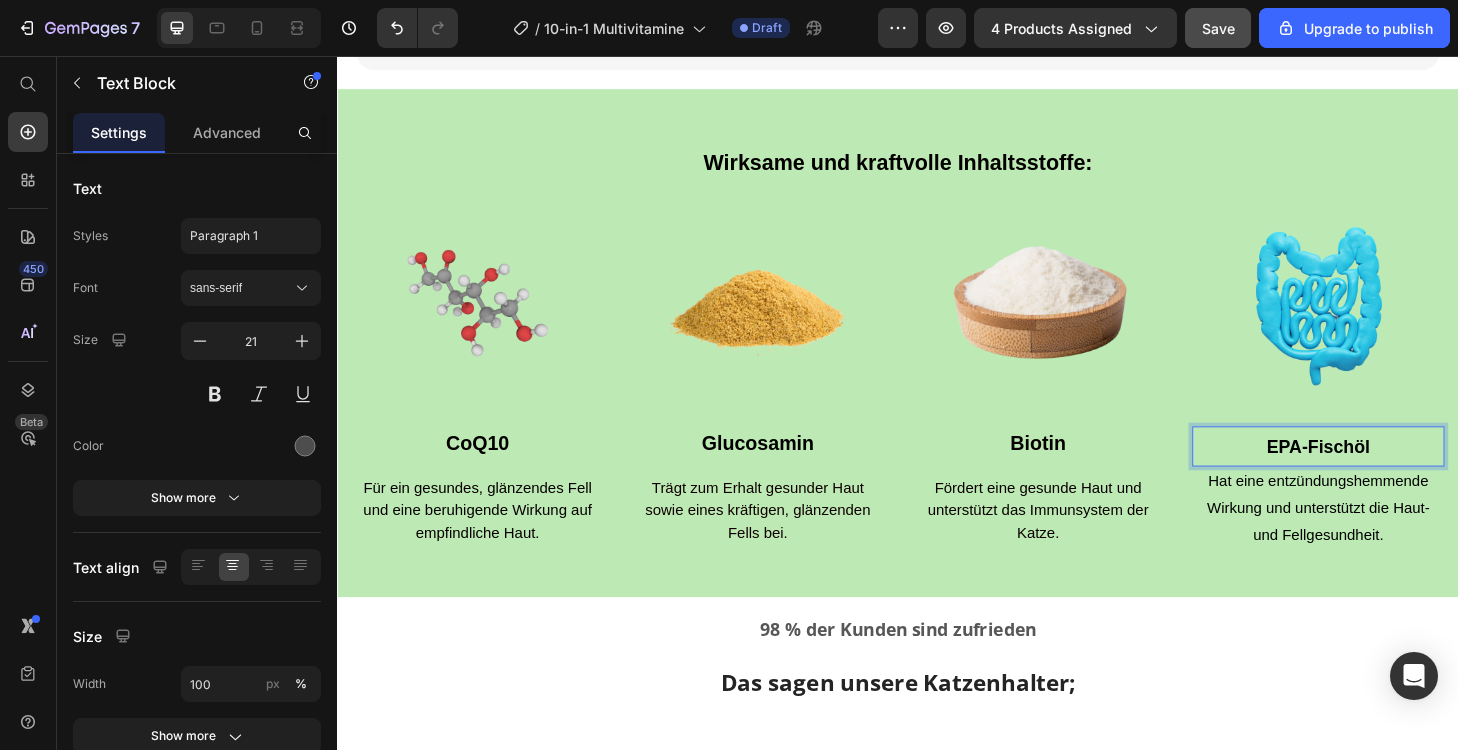 click on "EPA-Fischöl" at bounding box center (1387, 473) 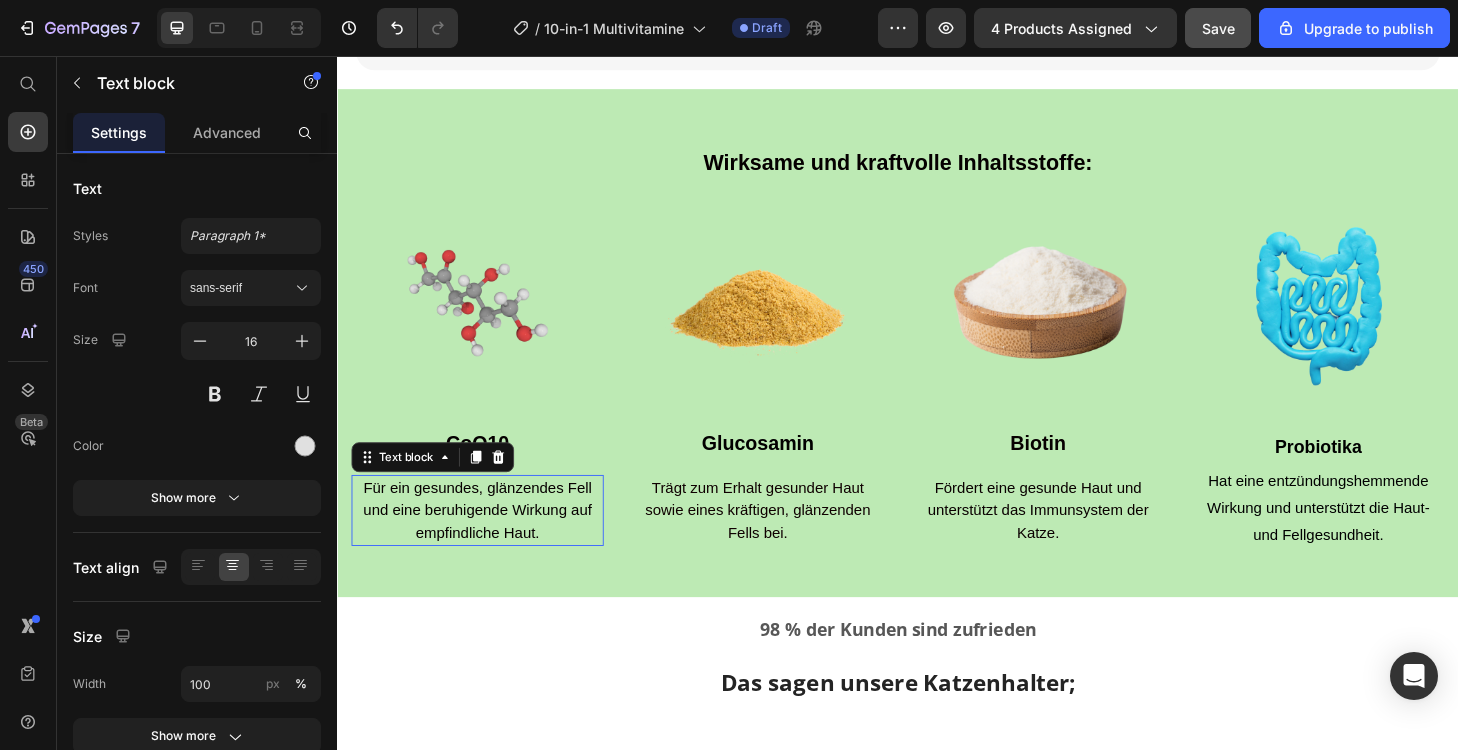 click on "Für ein gesundes, glänzendes Fell und eine beruhigende Wirkung auf empfindliche Haut." at bounding box center (487, 542) 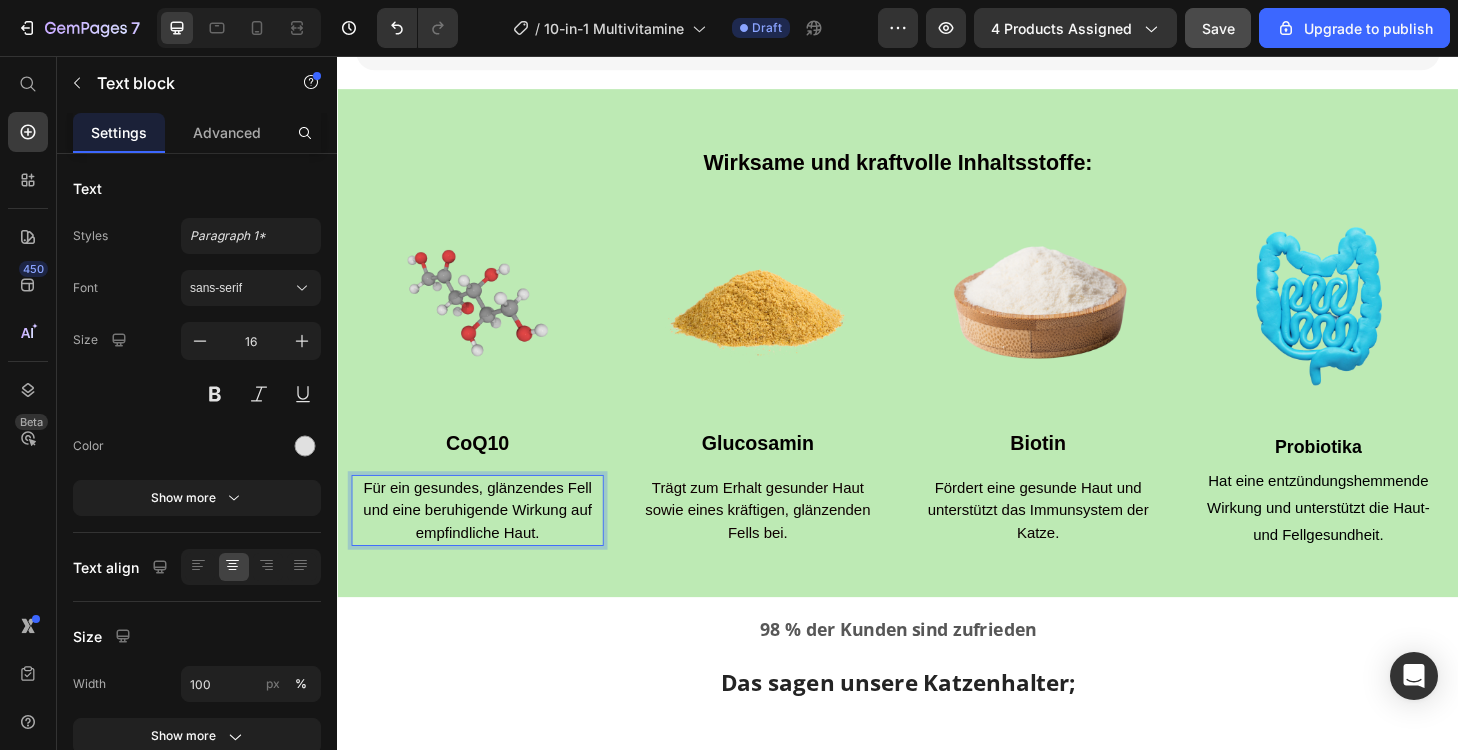 click on "Für ein gesundes, glänzendes Fell und eine beruhigende Wirkung auf empfindliche Haut." at bounding box center (487, 541) 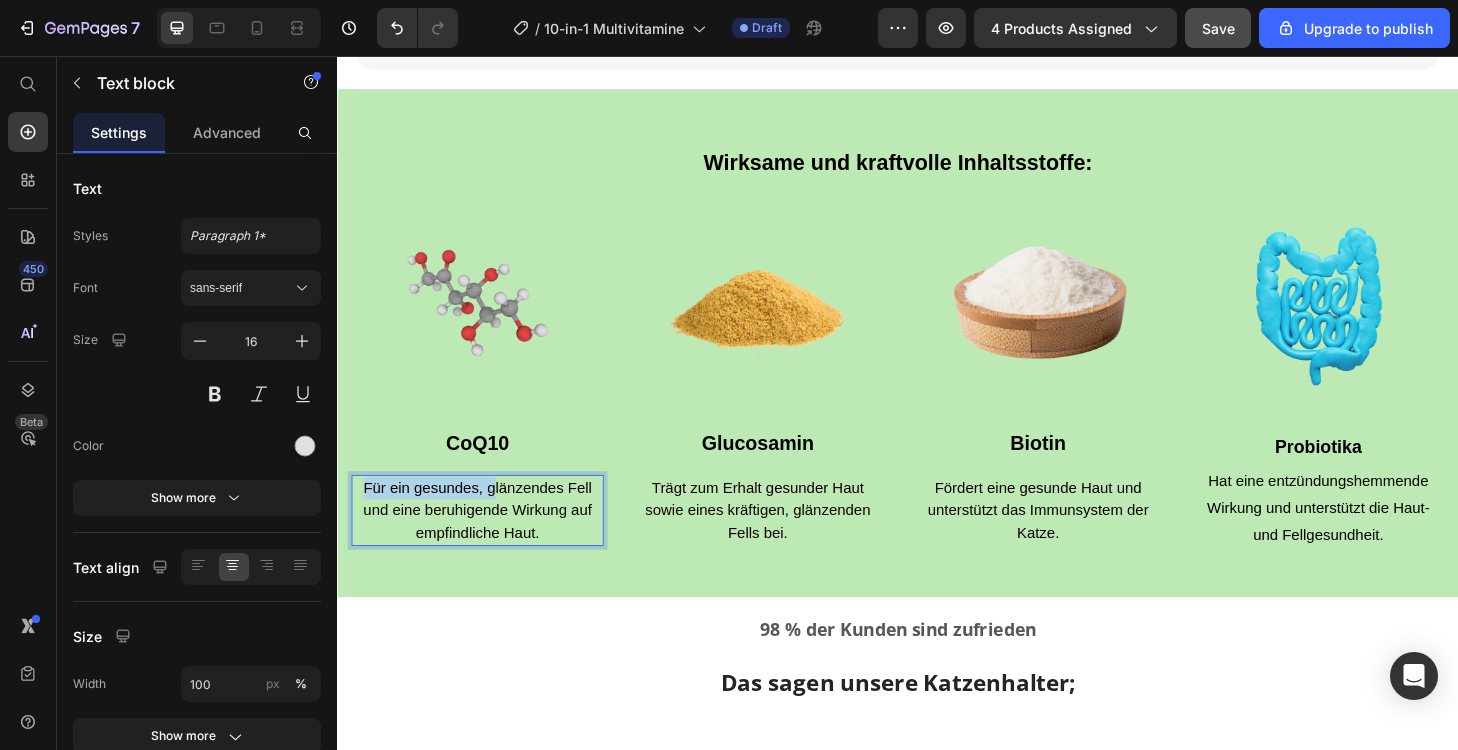 click on "Für ein gesundes, glänzendes Fell und eine beruhigende Wirkung auf empfindliche Haut." at bounding box center [487, 542] 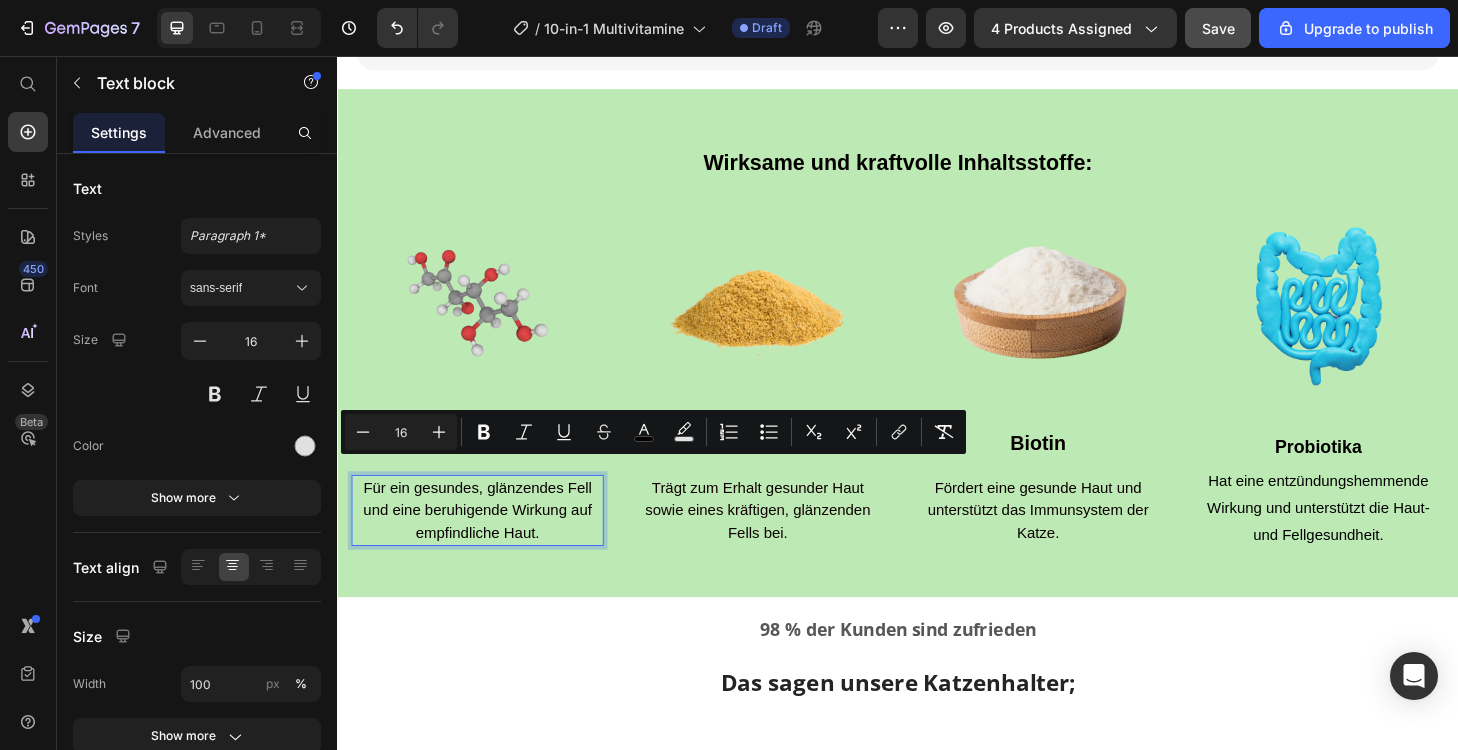 click on "Für ein gesundes, glänzendes Fell und eine beruhigende Wirkung auf empfindliche Haut." at bounding box center [487, 541] 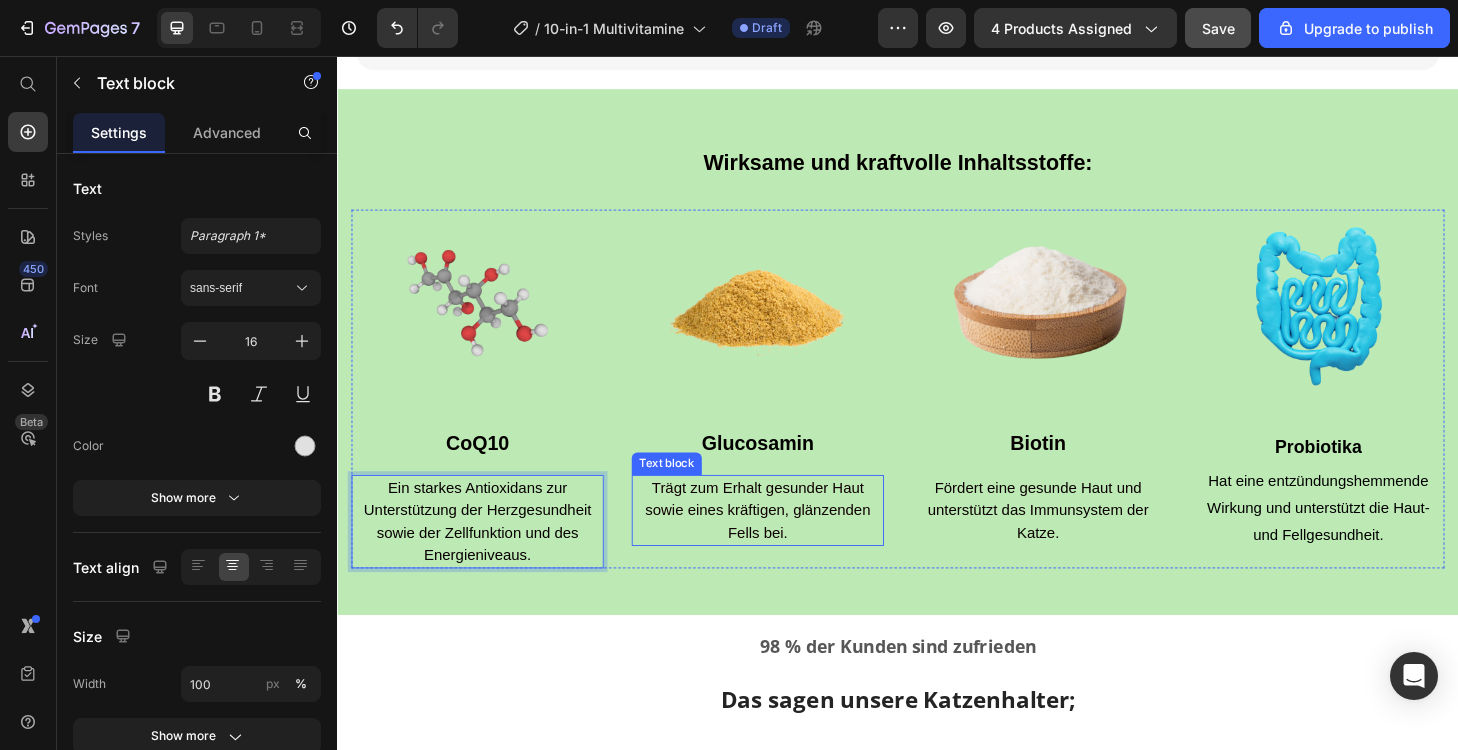drag, startPoint x: 772, startPoint y: 493, endPoint x: 766, endPoint y: 505, distance: 13.416408 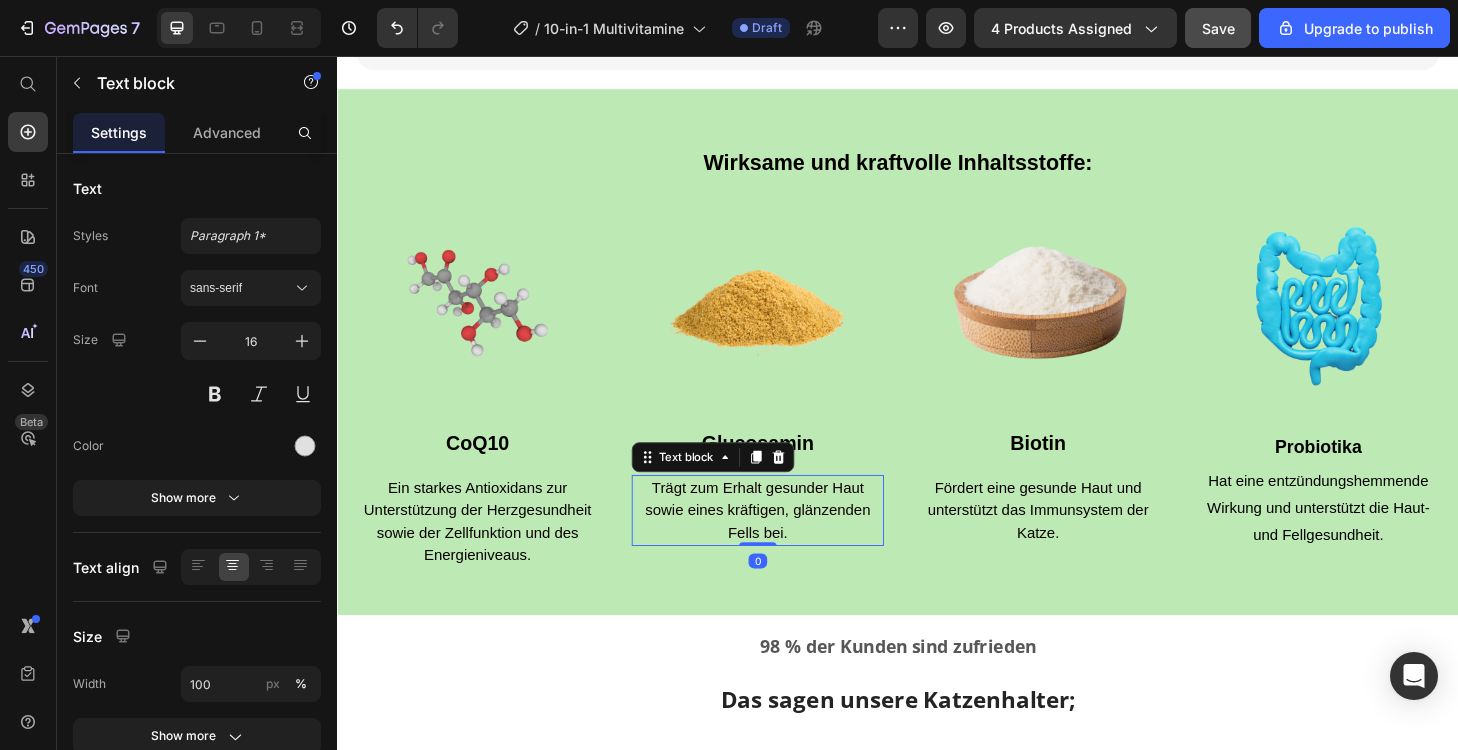 click on "Trägt zum Erhalt gesunder Haut sowie eines kräftigen, glänzenden Fells bei." at bounding box center [786, 541] 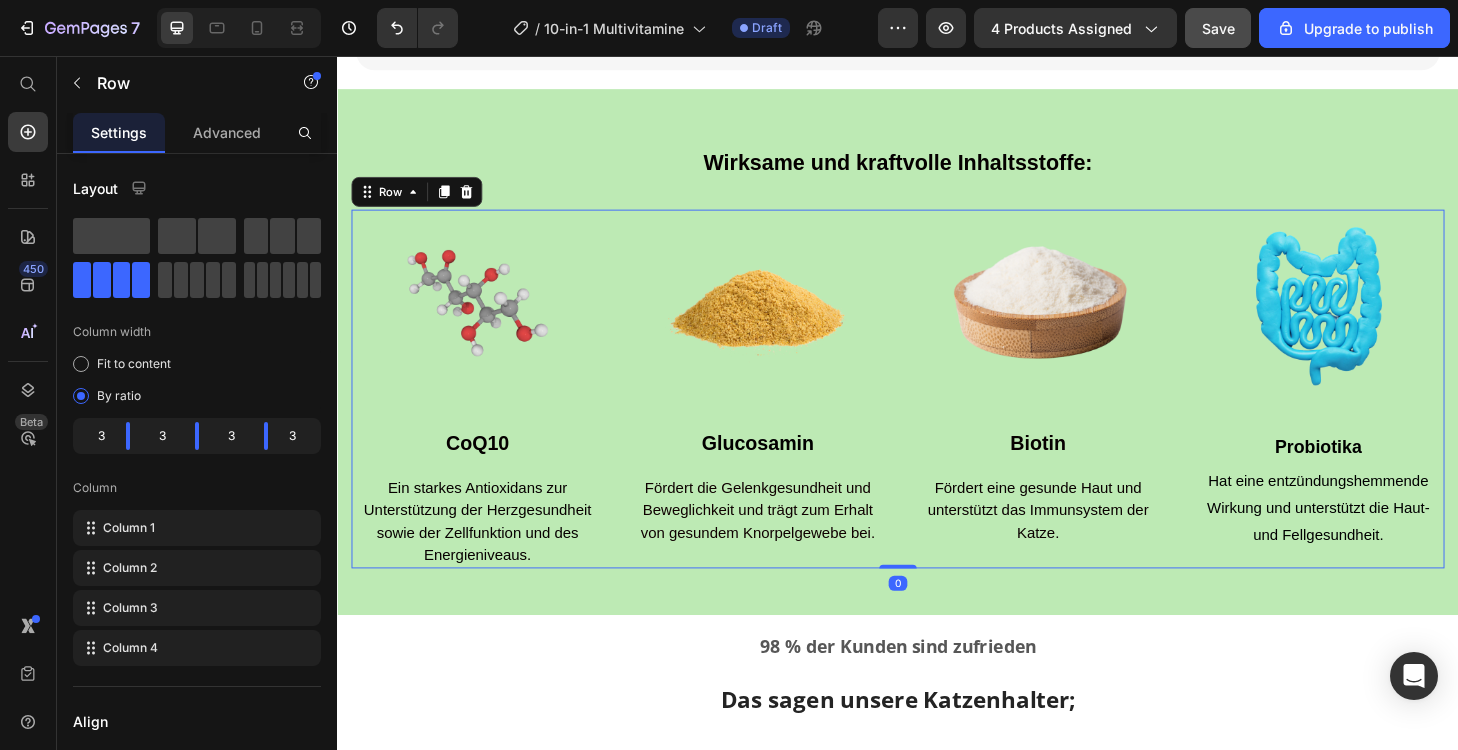click on "Image Biotin Text block Fördert eine gesunde Haut und unterstützt das Immunsystem der Katze. Text block" at bounding box center [1087, 412] 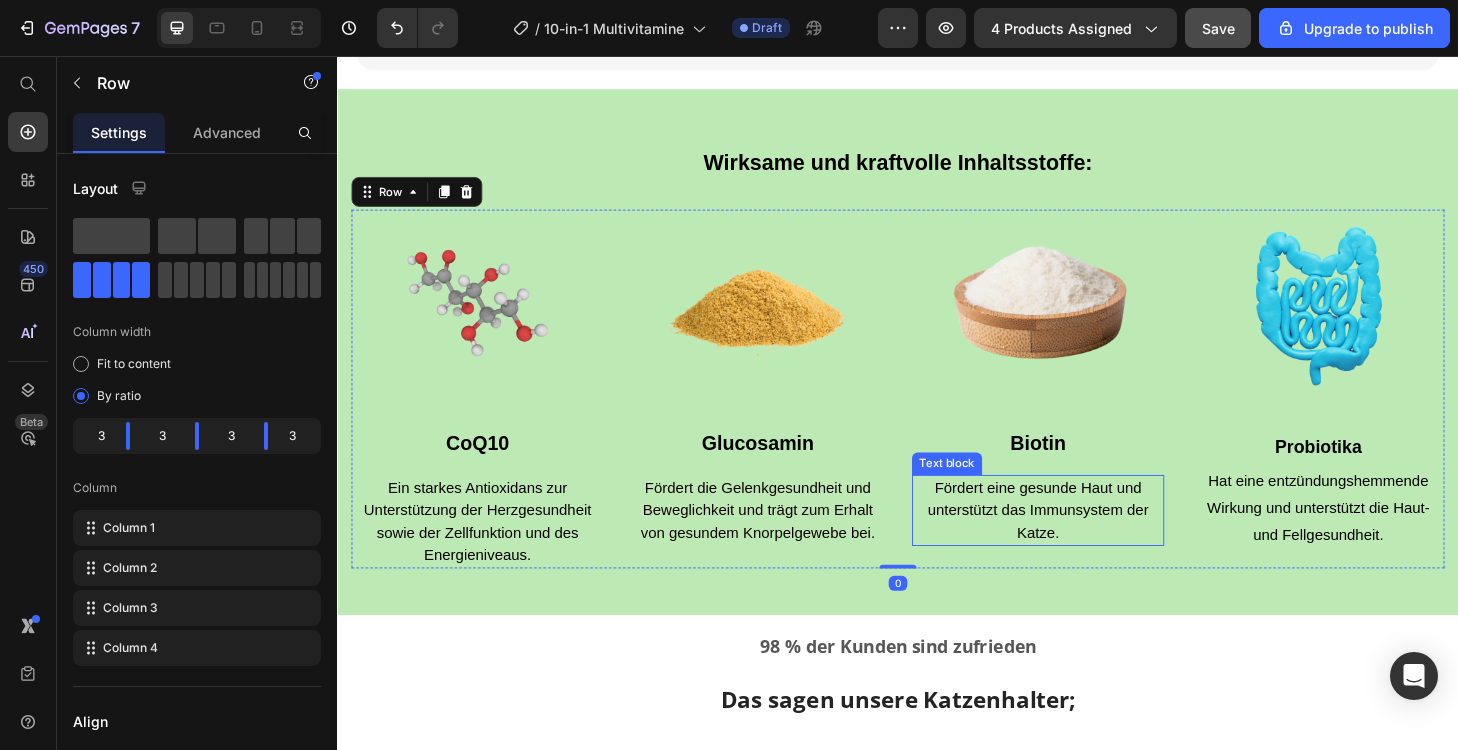 click on "Fördert eine gesunde Haut und unterstützt das Immunsystem der Katze." at bounding box center [1087, 541] 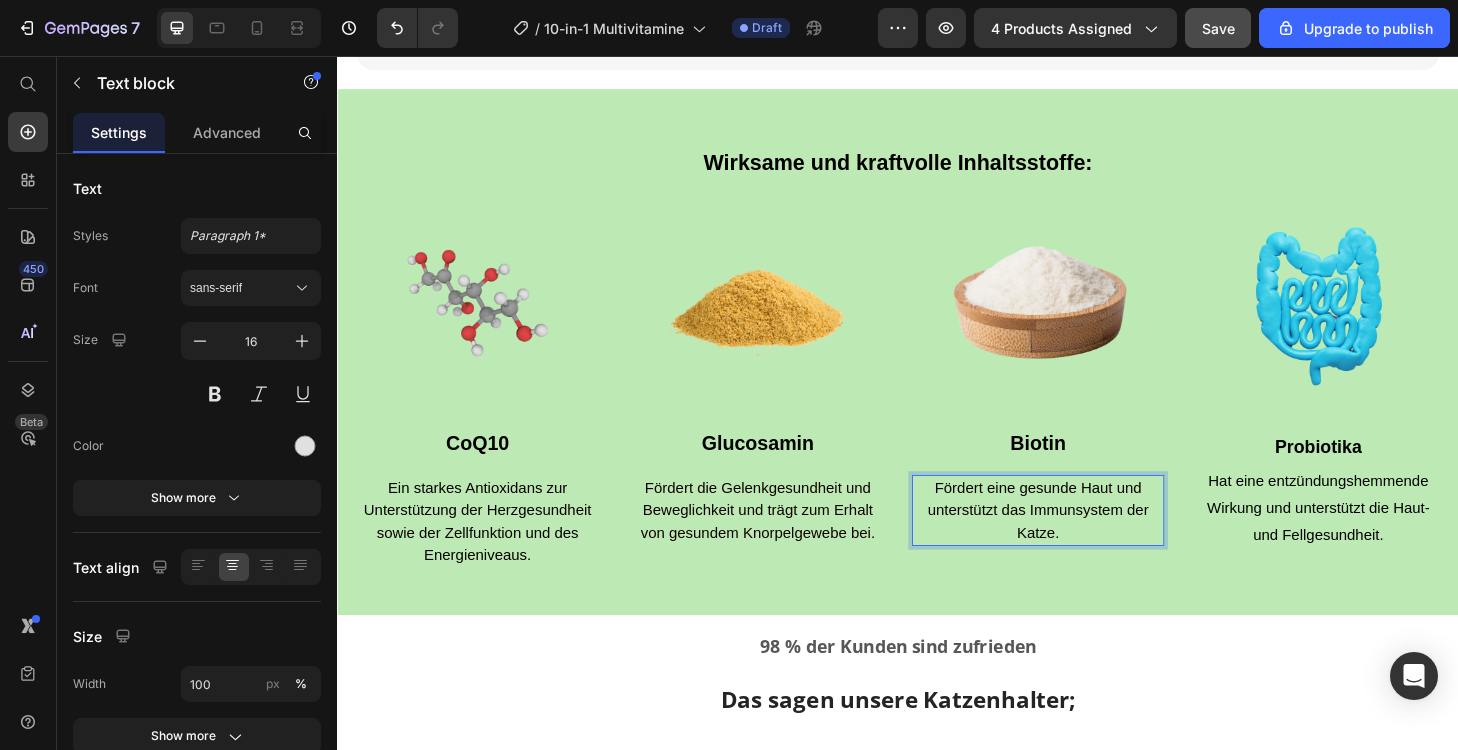 click on "Fördert eine gesunde Haut und unterstützt das Immunsystem der Katze." at bounding box center (1087, 542) 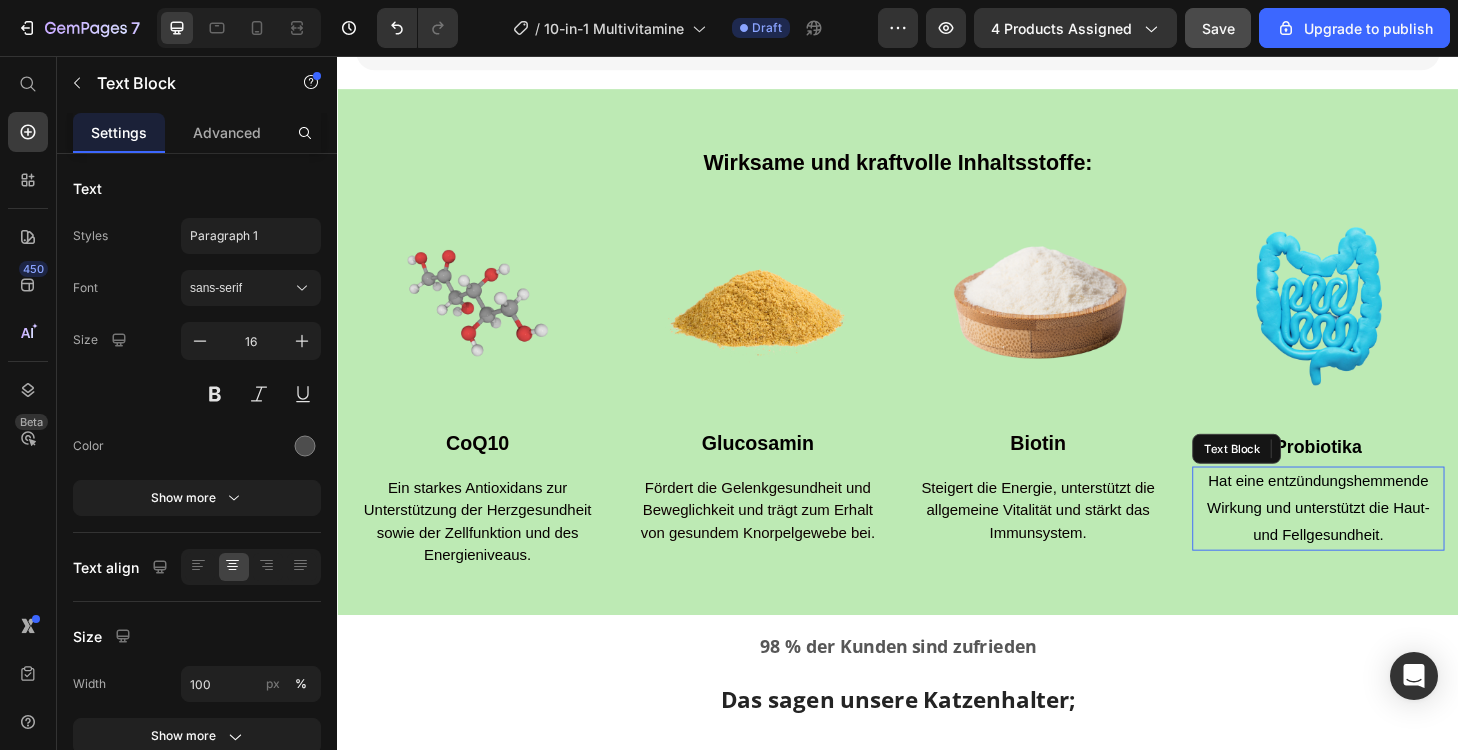 click on "Hat eine entzündungshemmende Wirkung und unterstützt die Haut- und Fellgesundheit." at bounding box center (1387, 540) 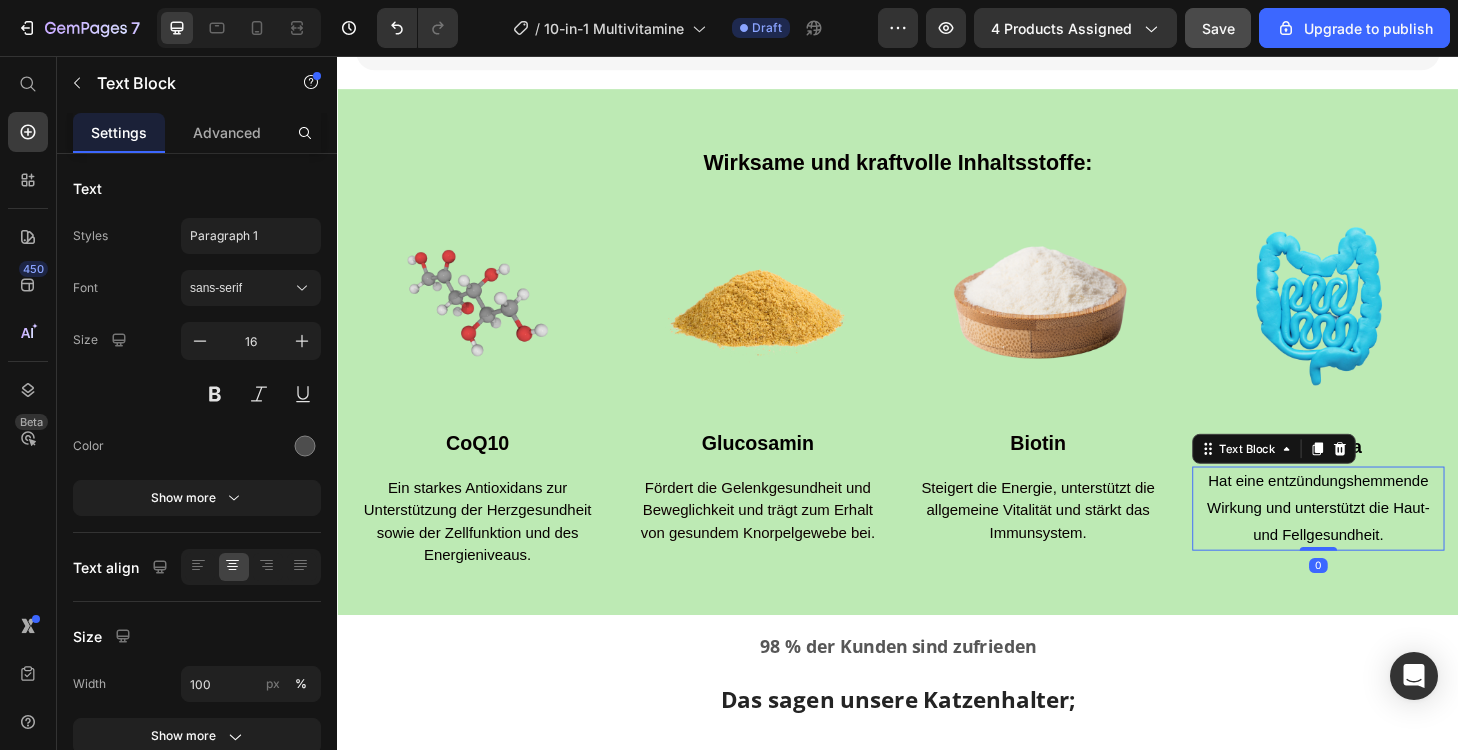 click on "Hat eine entzündungshemmende Wirkung und unterstützt die Haut- und Fellgesundheit." at bounding box center (1387, 540) 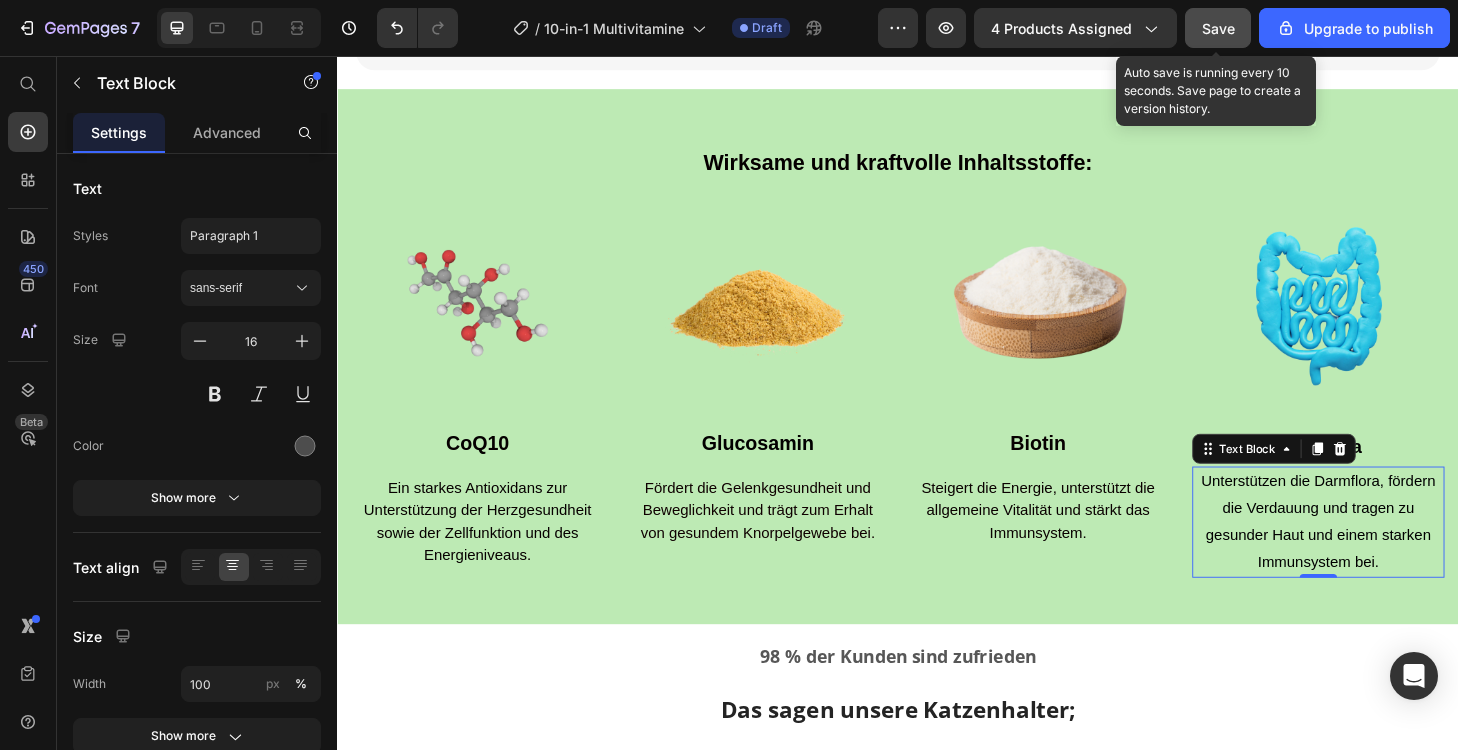 click on "Save" at bounding box center (1218, 28) 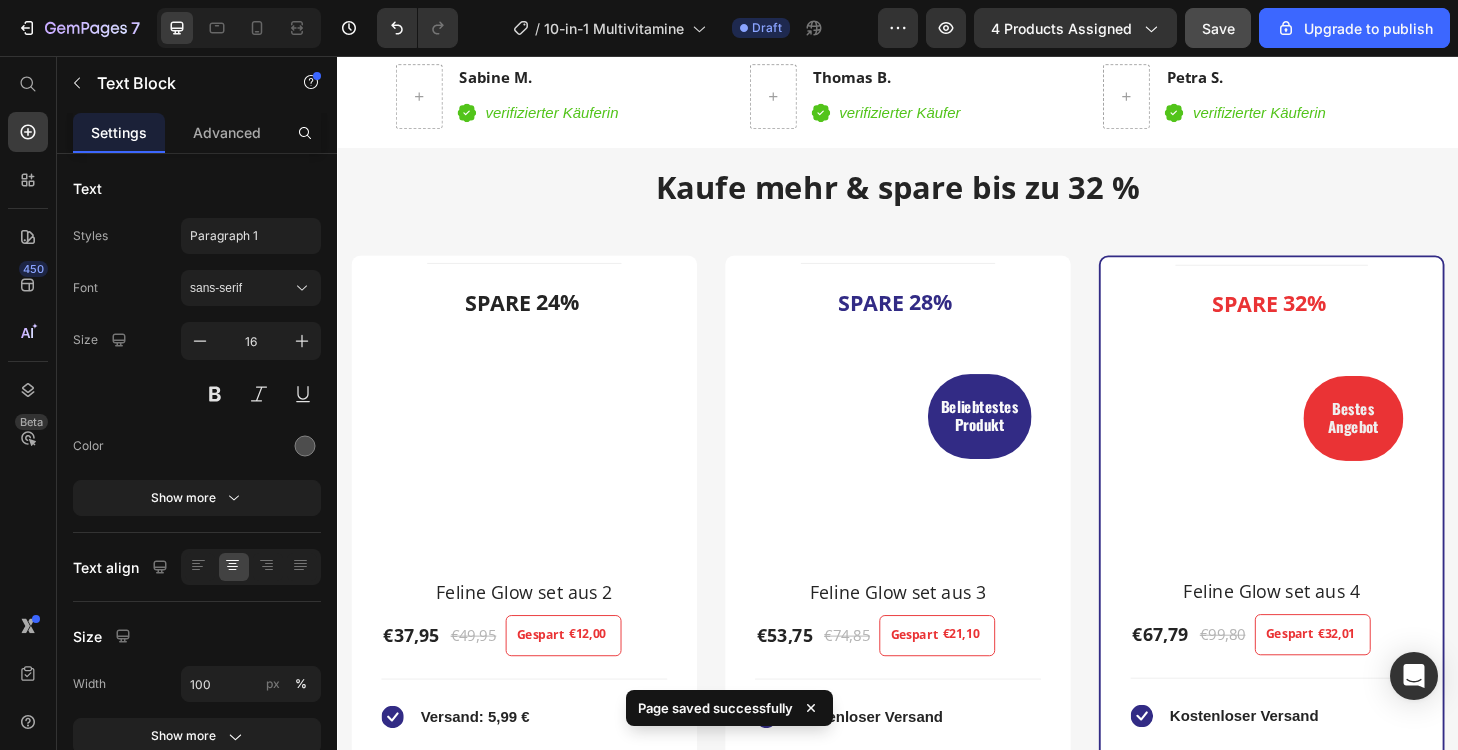 scroll, scrollTop: 3273, scrollLeft: 0, axis: vertical 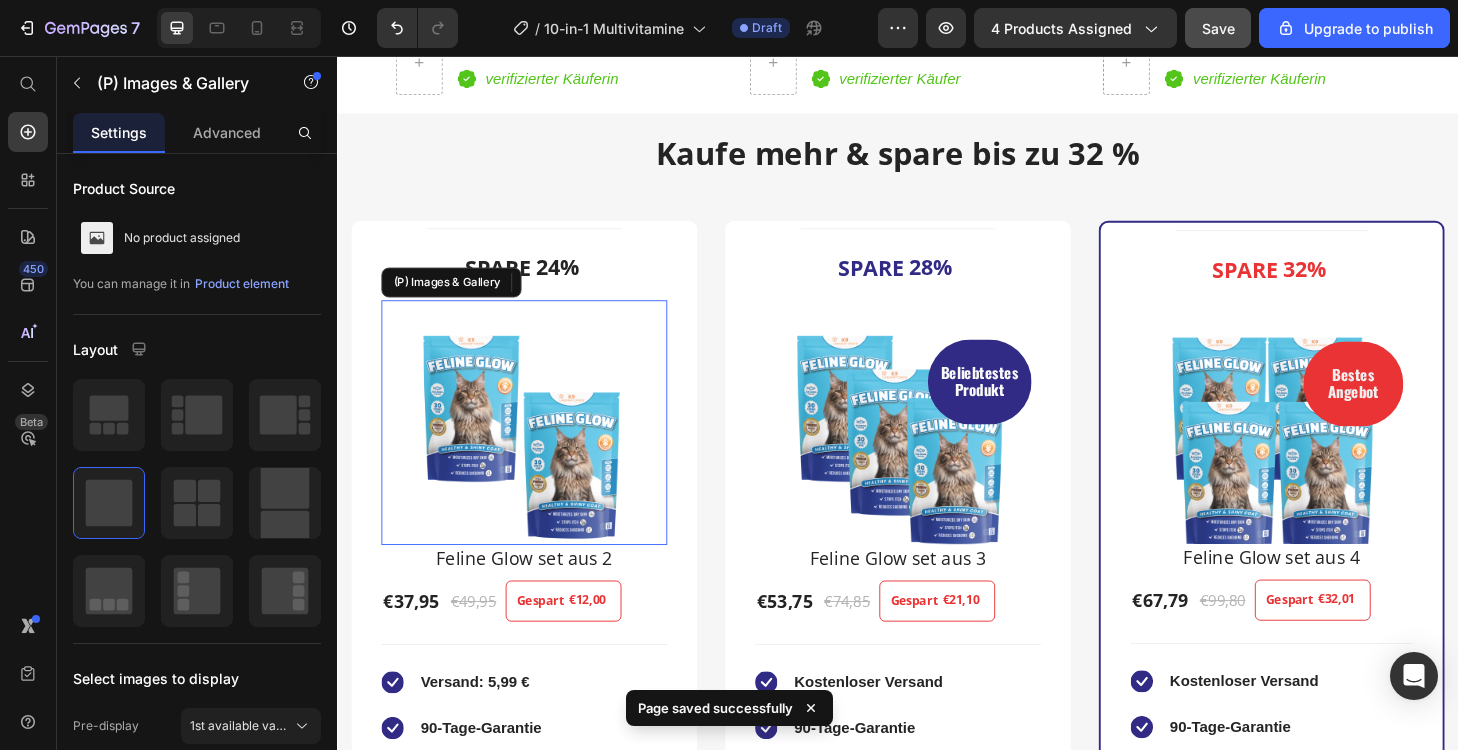 click at bounding box center (537, 464) 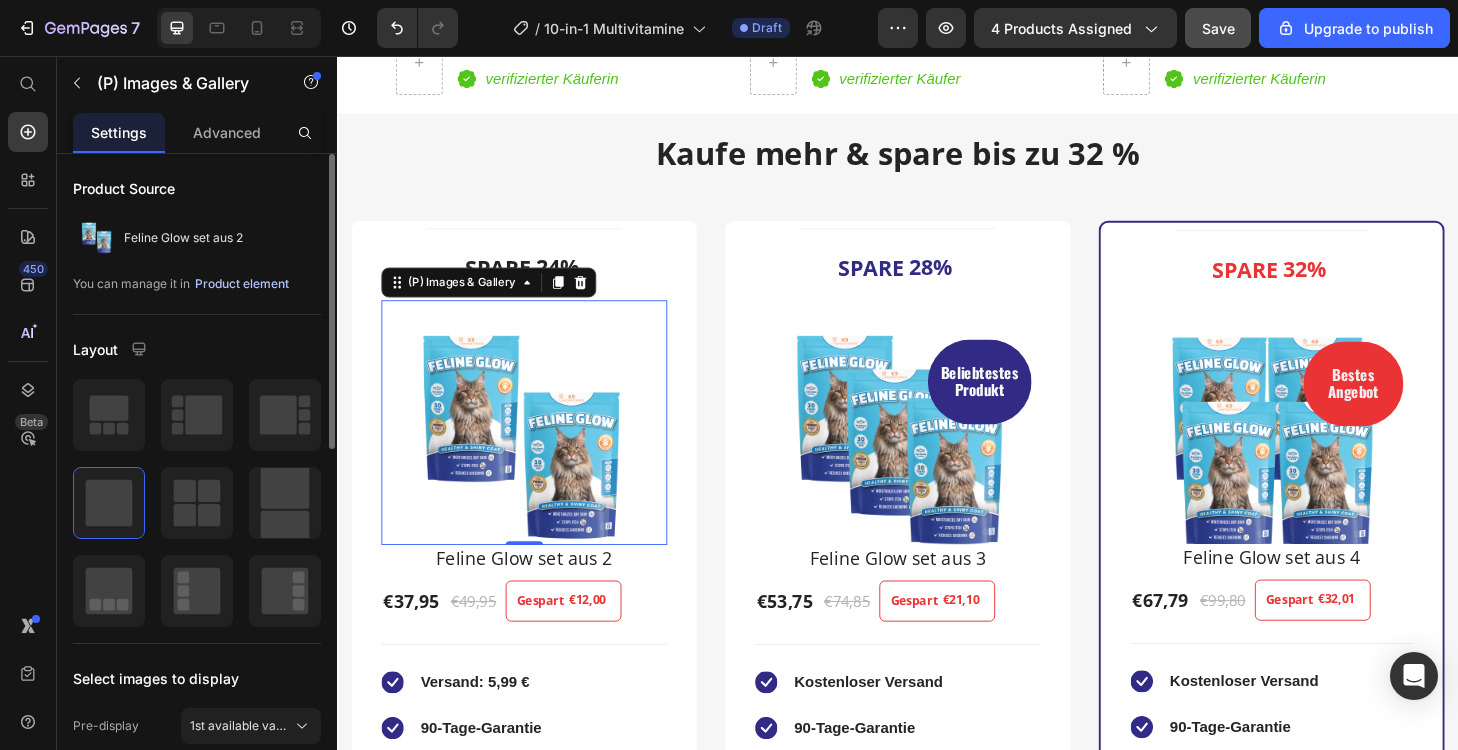 click on "Product element" at bounding box center (242, 284) 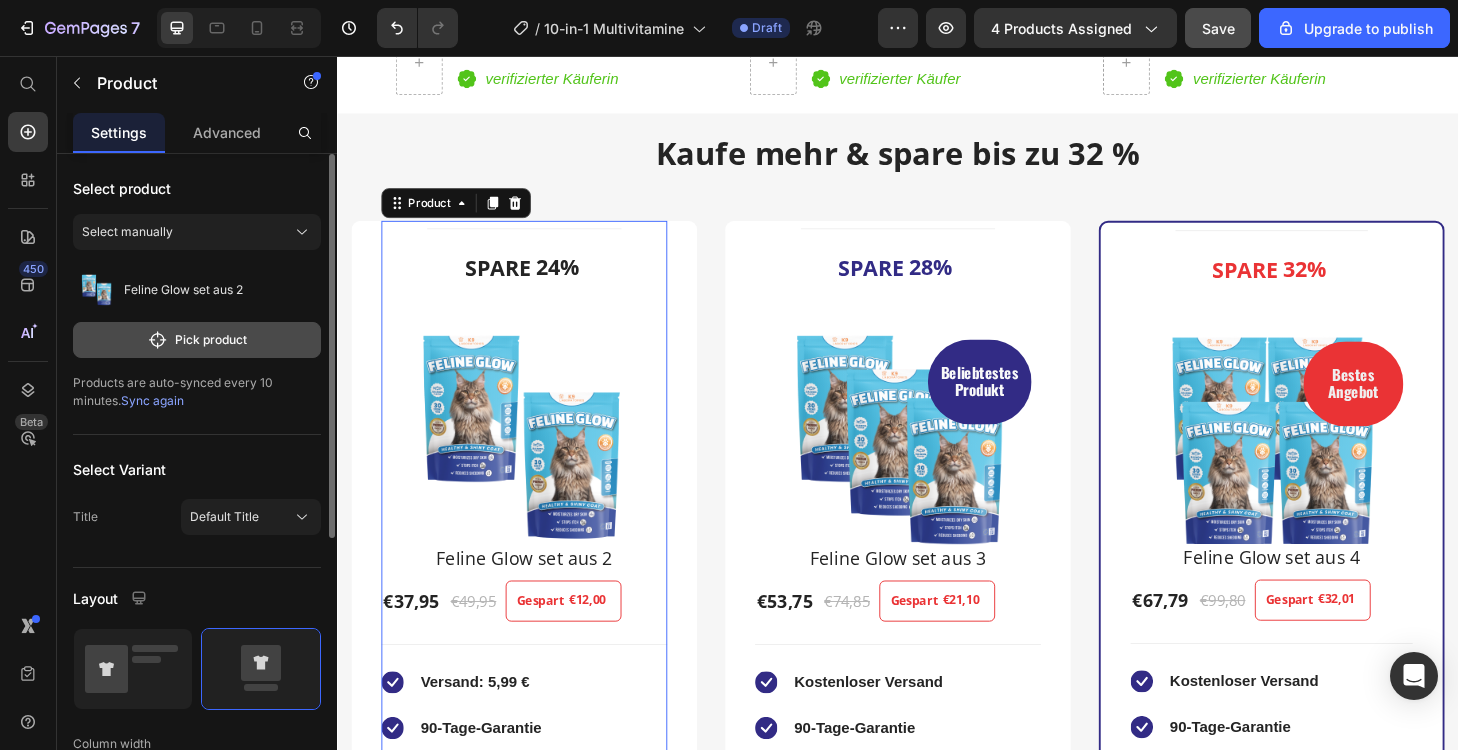 click on "Pick product" at bounding box center (197, 340) 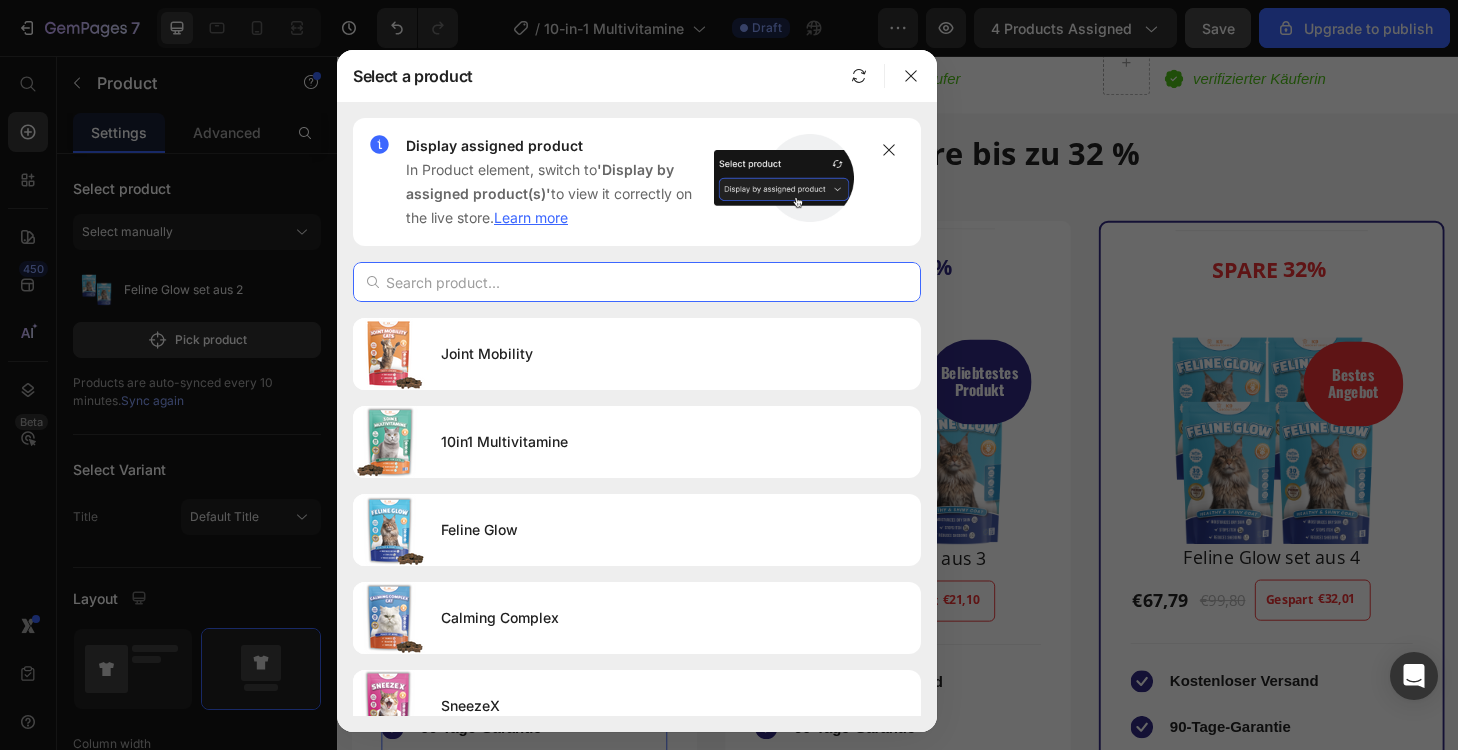 click at bounding box center (637, 282) 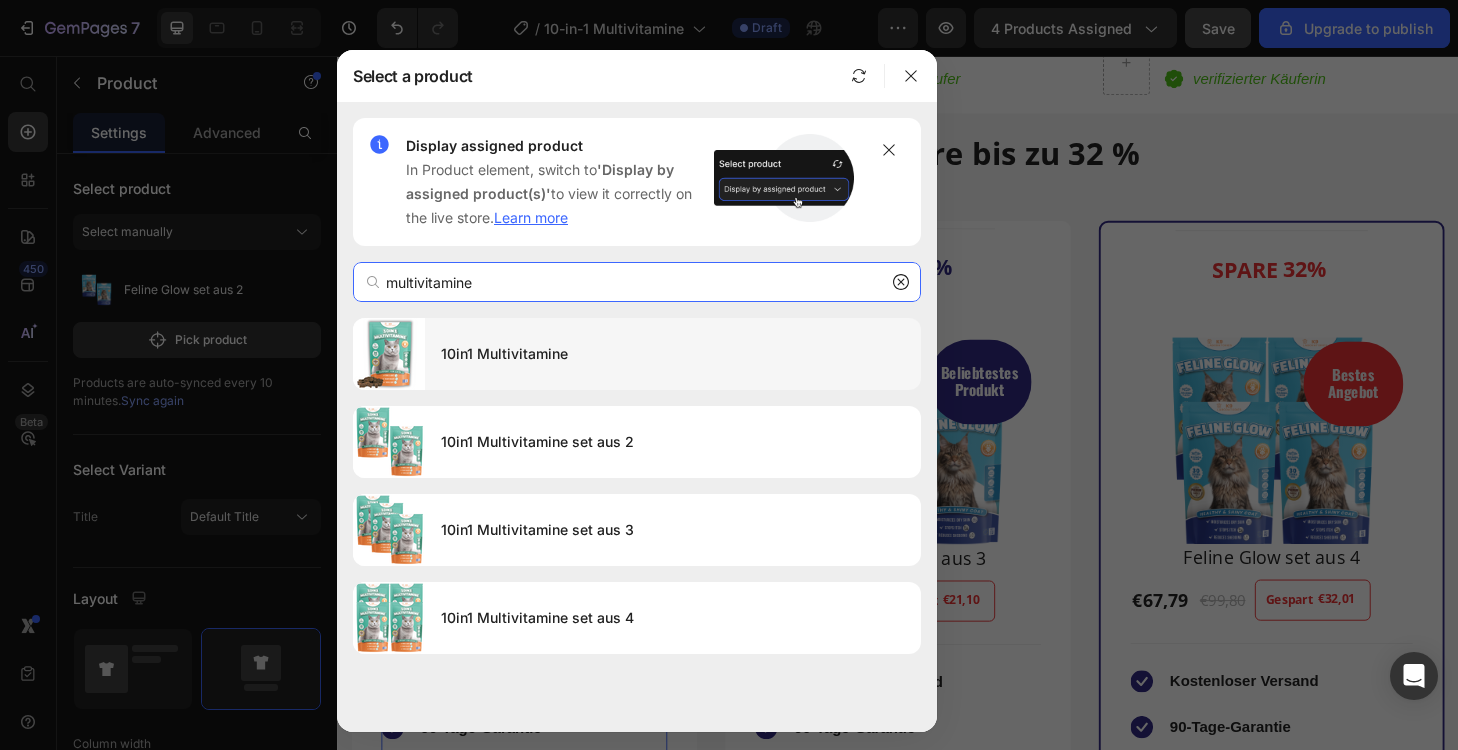 type on "multivitamine" 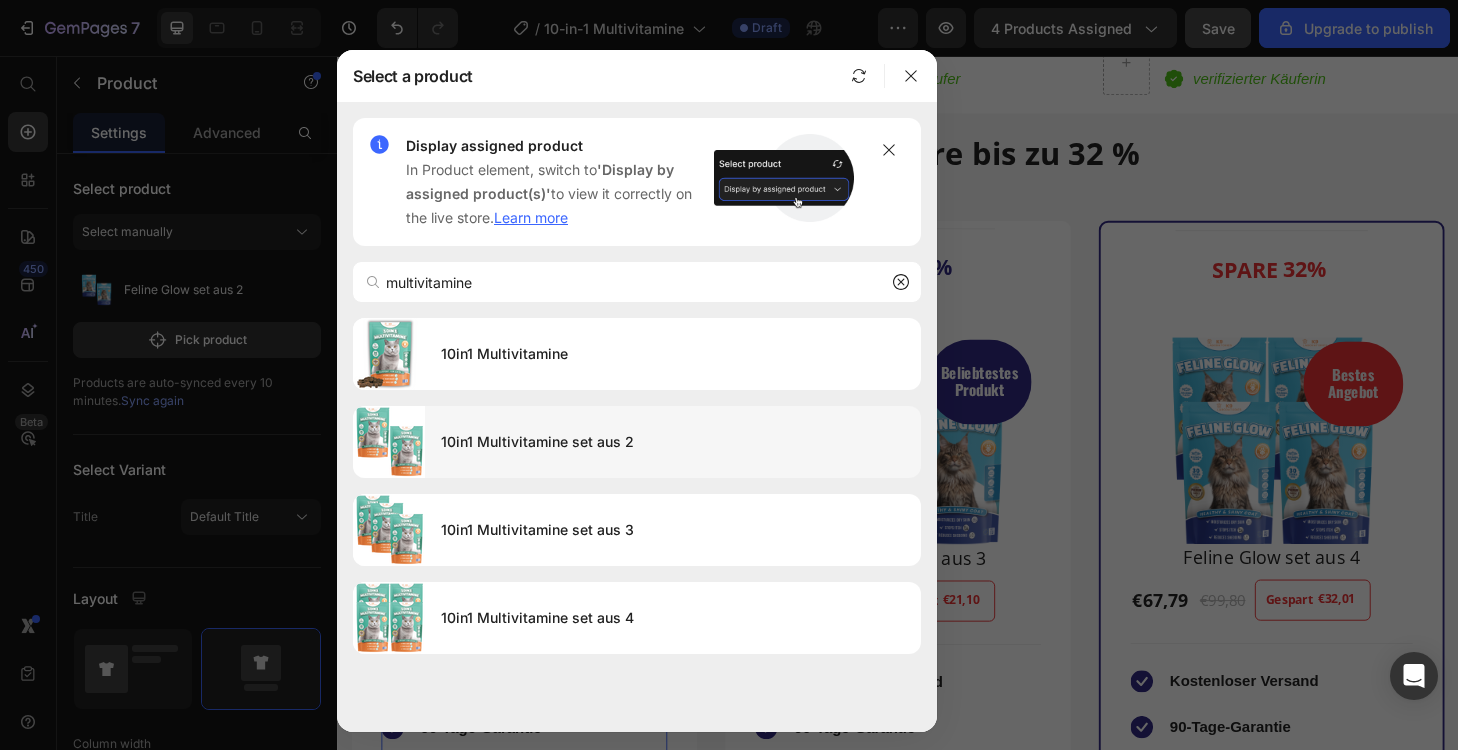 drag, startPoint x: 486, startPoint y: 318, endPoint x: 534, endPoint y: 451, distance: 141.3966 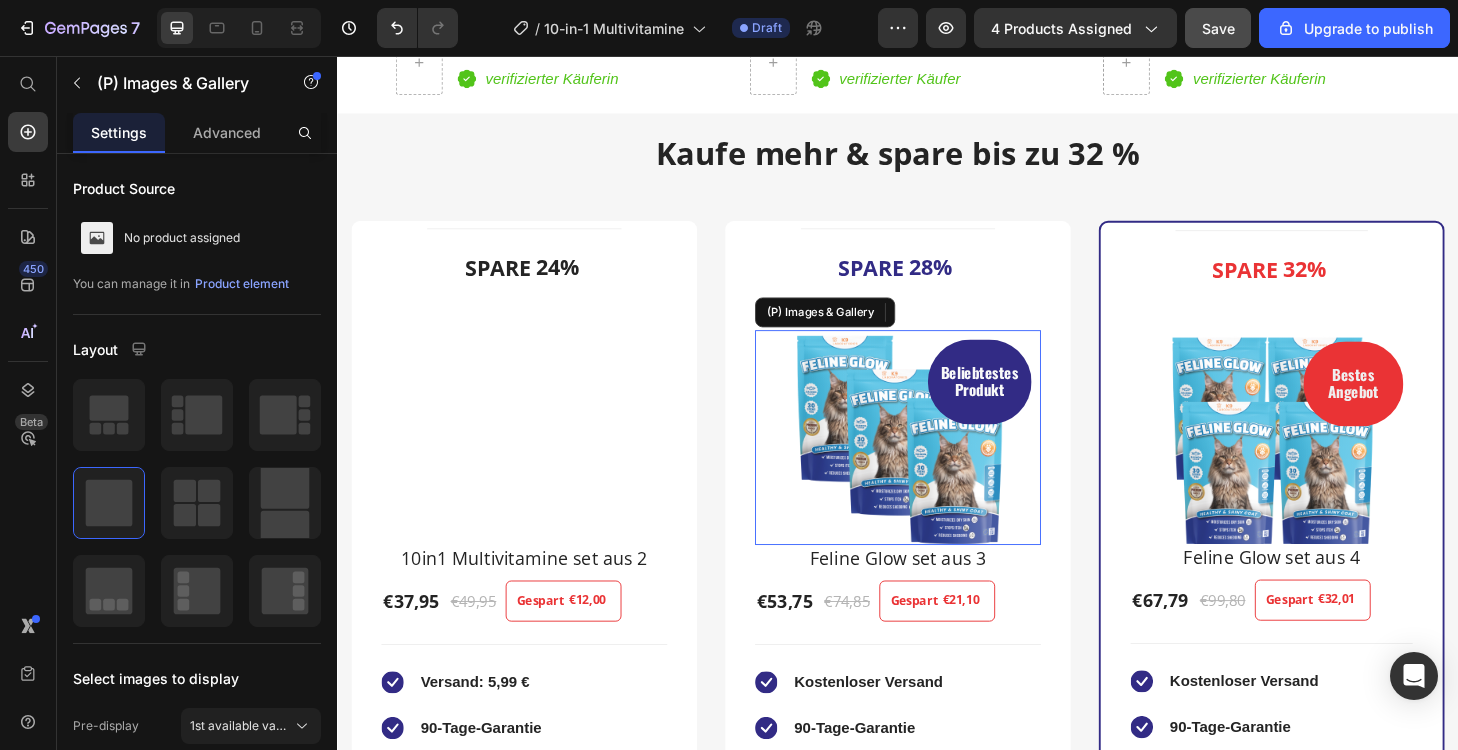 click at bounding box center [937, 464] 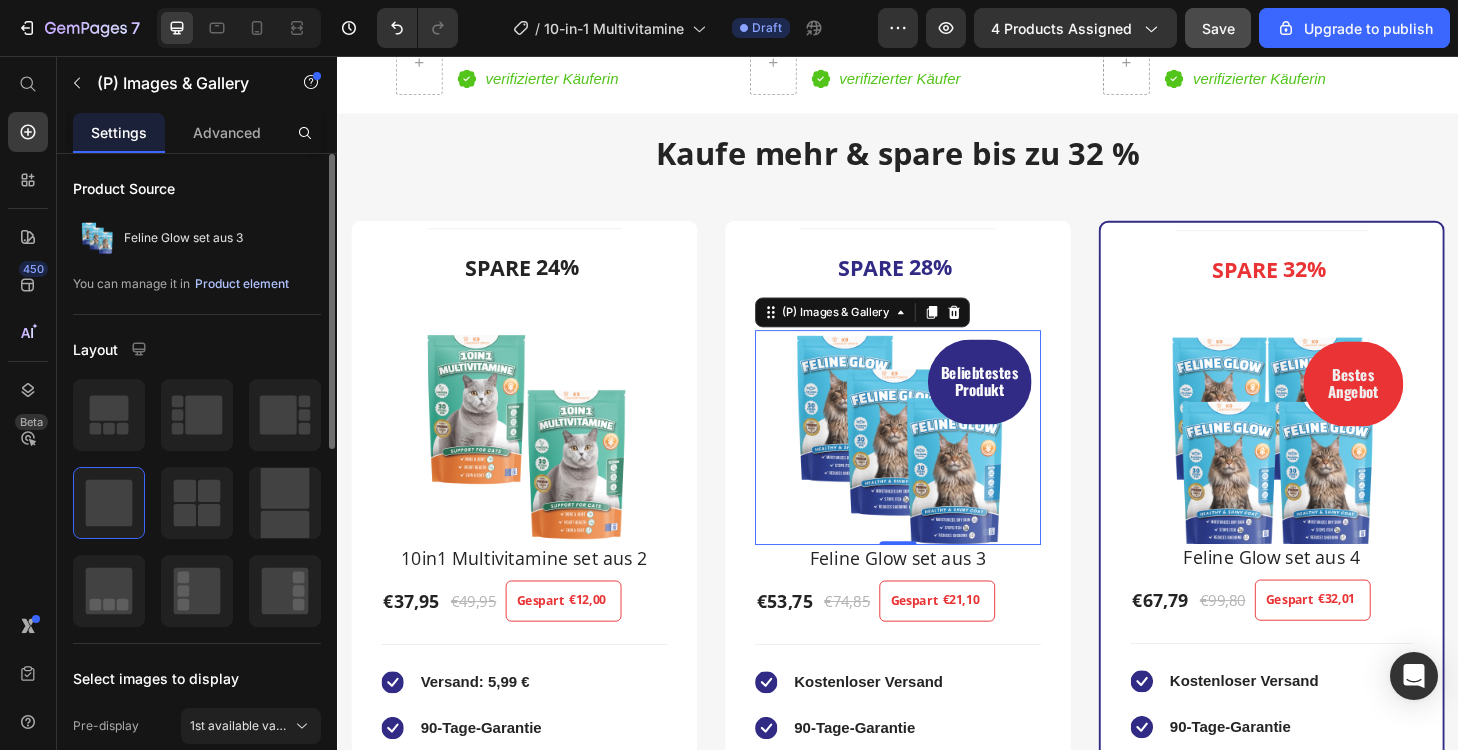 click on "Product element" at bounding box center [242, 284] 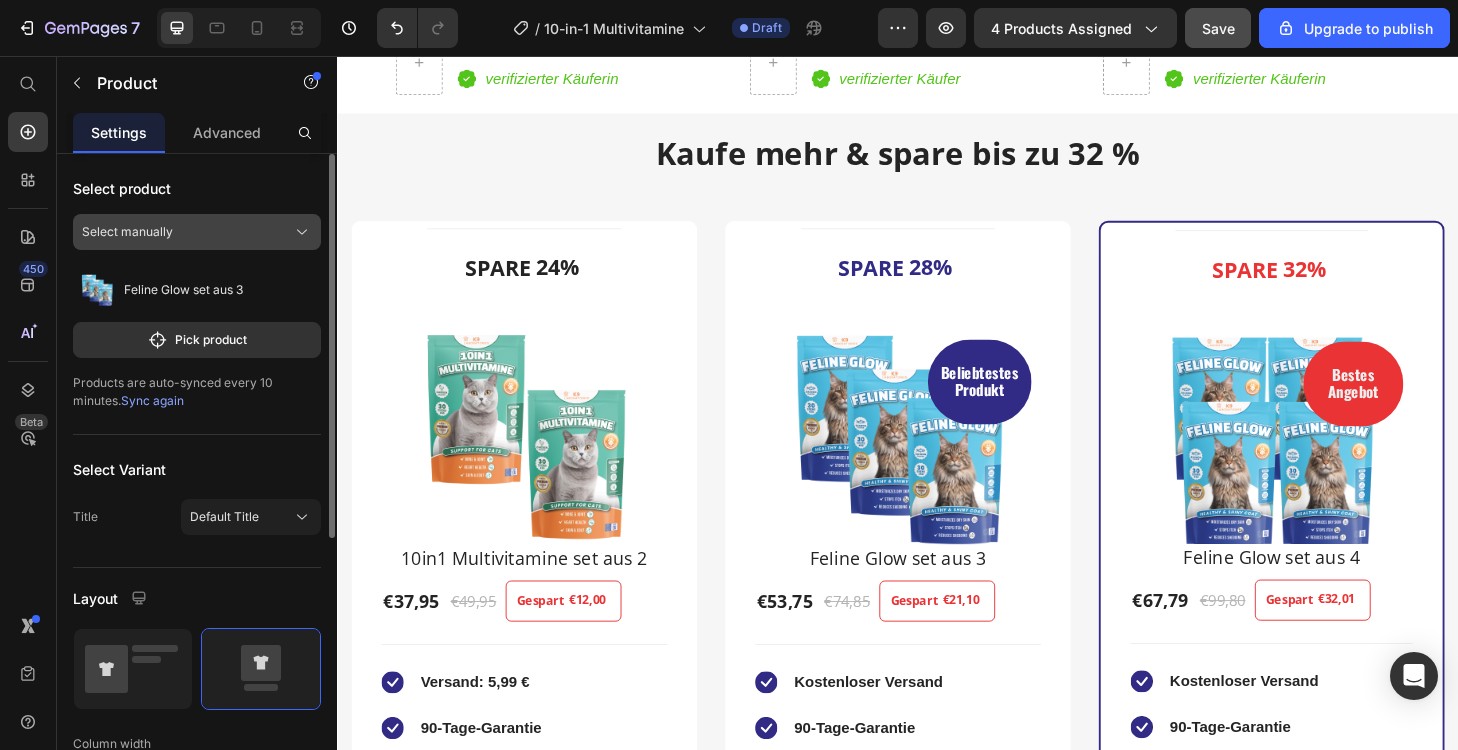 click on "Select manually" 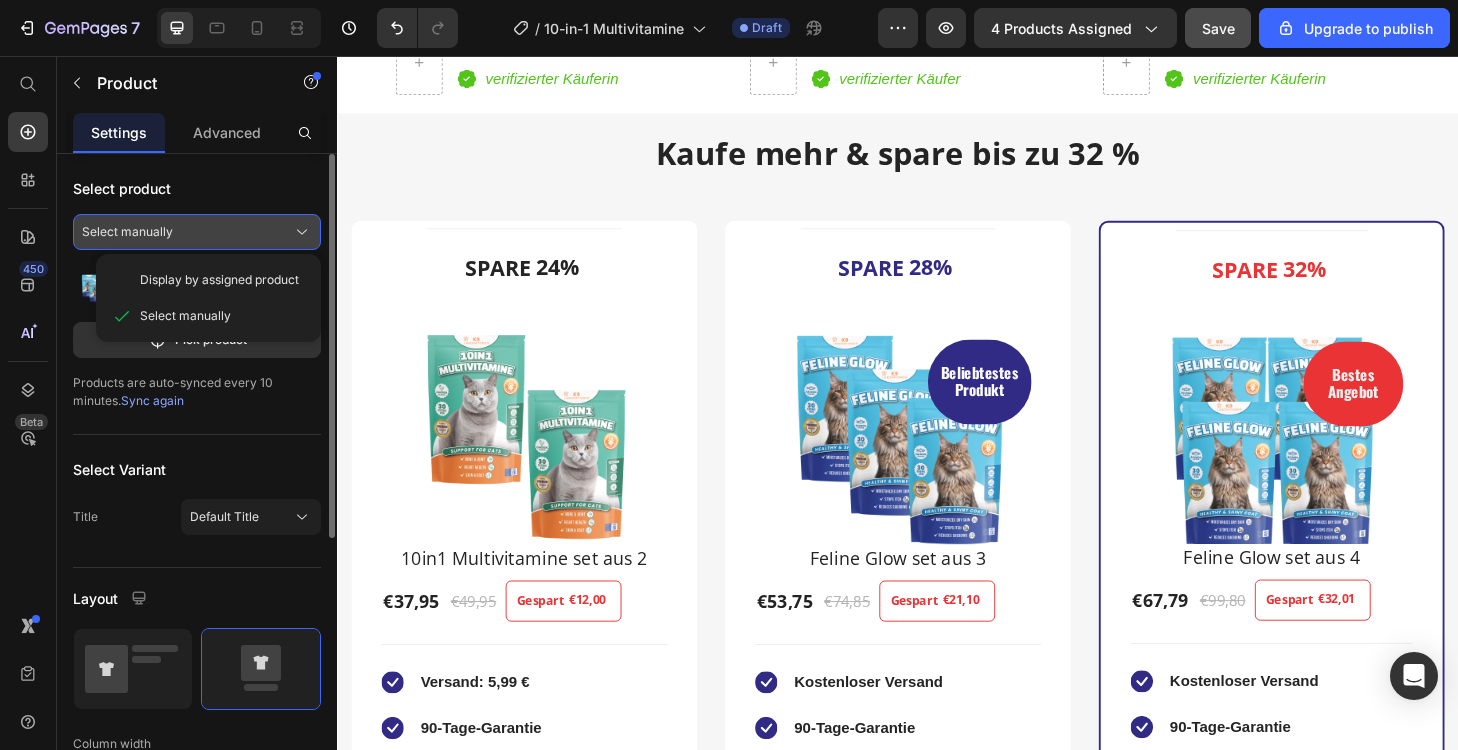 click on "Select manually" at bounding box center (197, 232) 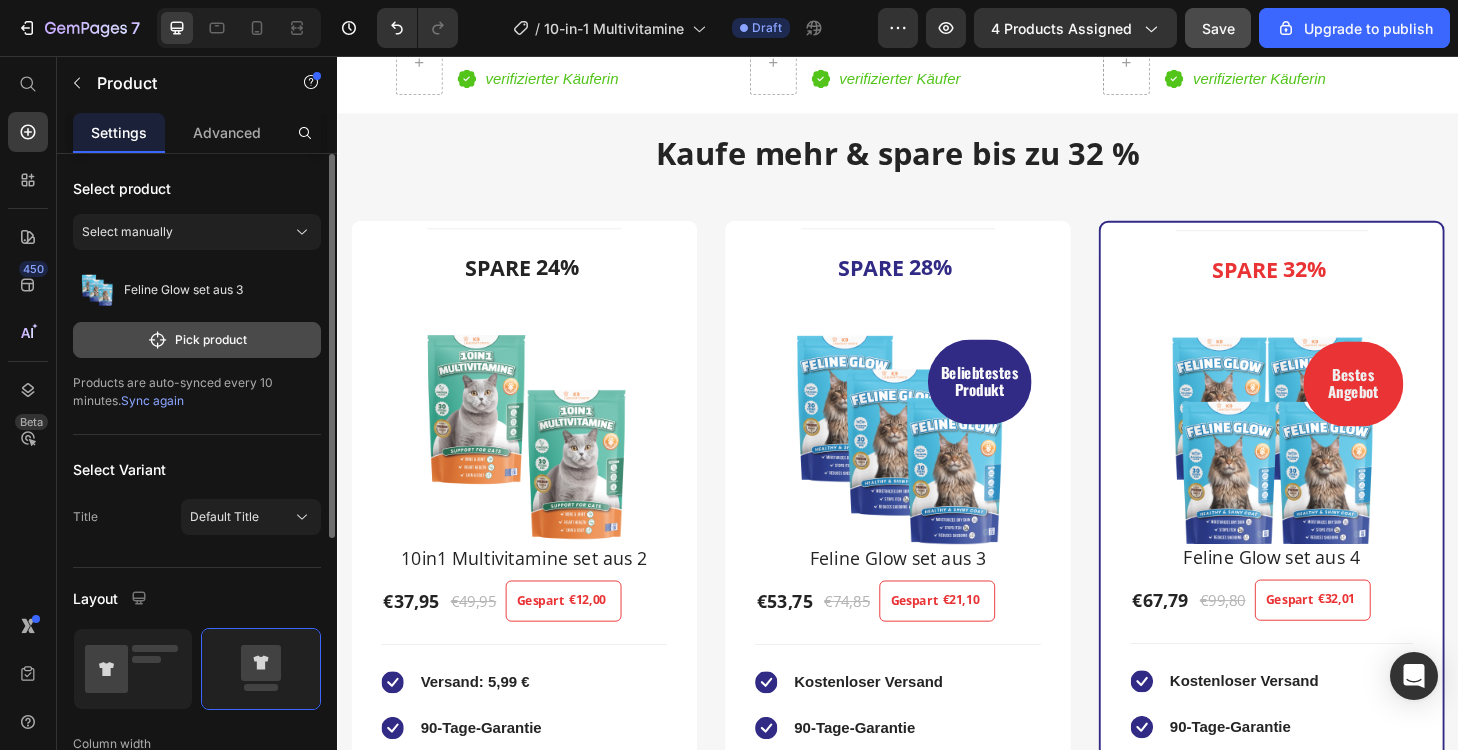 click on "Pick product" 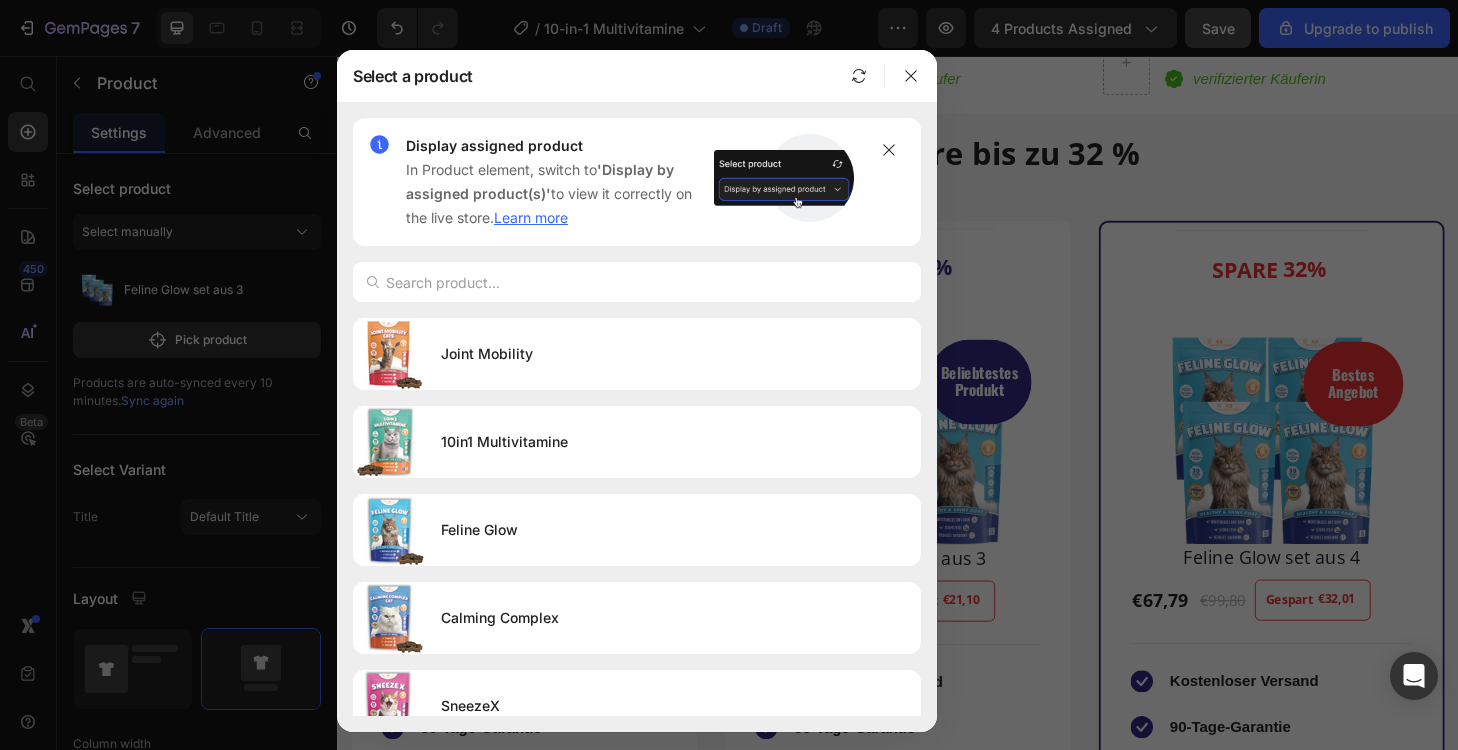 click at bounding box center (373, 282) 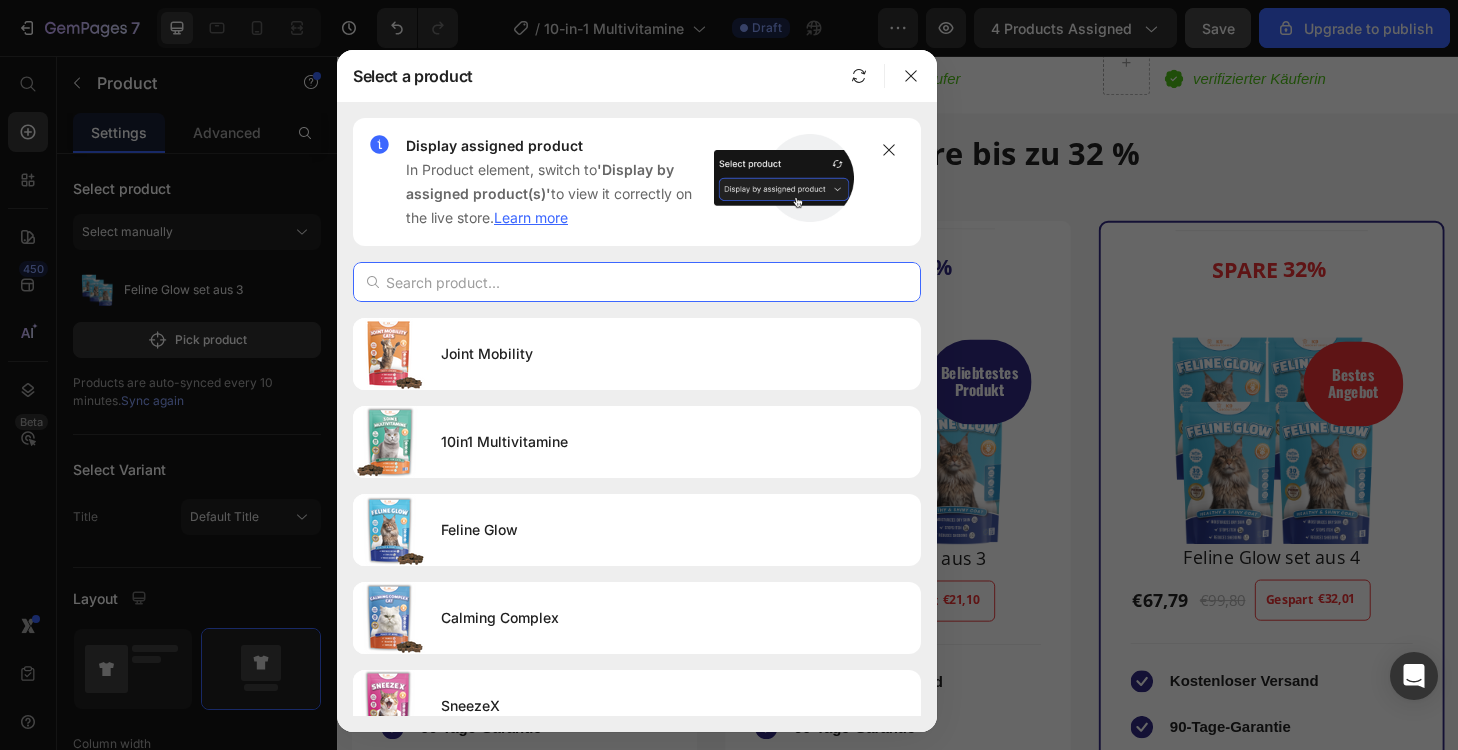 click at bounding box center [637, 282] 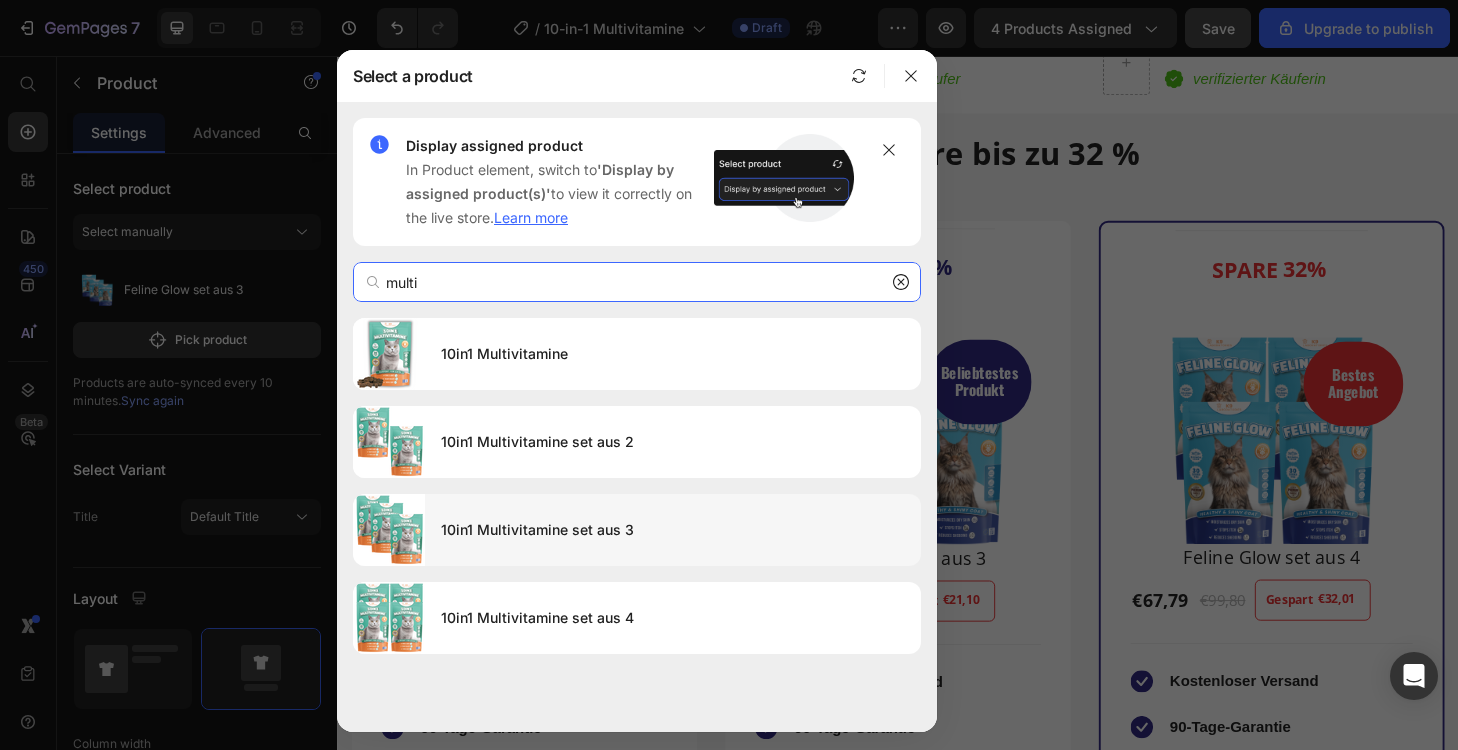type on "multi" 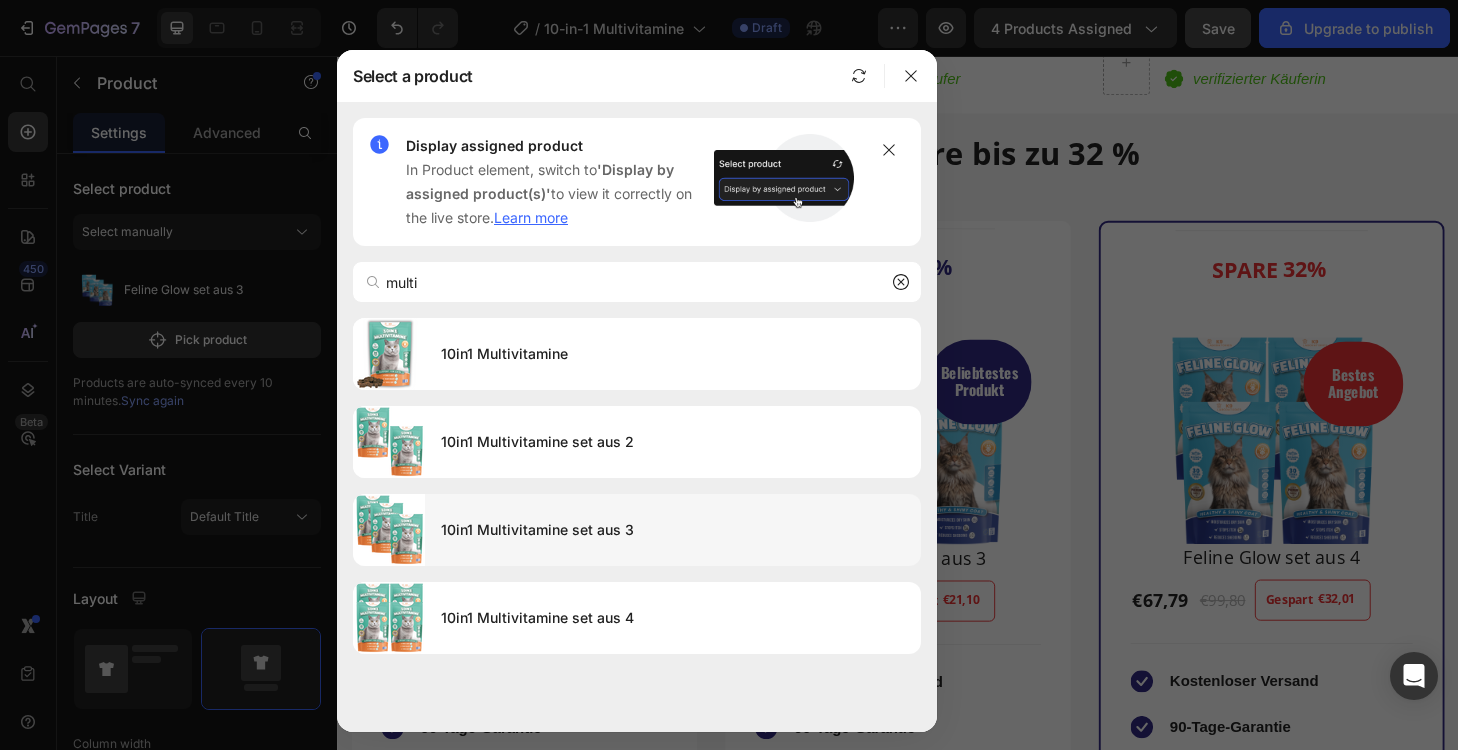 click on "10in1 Multivitamine set aus 3" at bounding box center [673, 530] 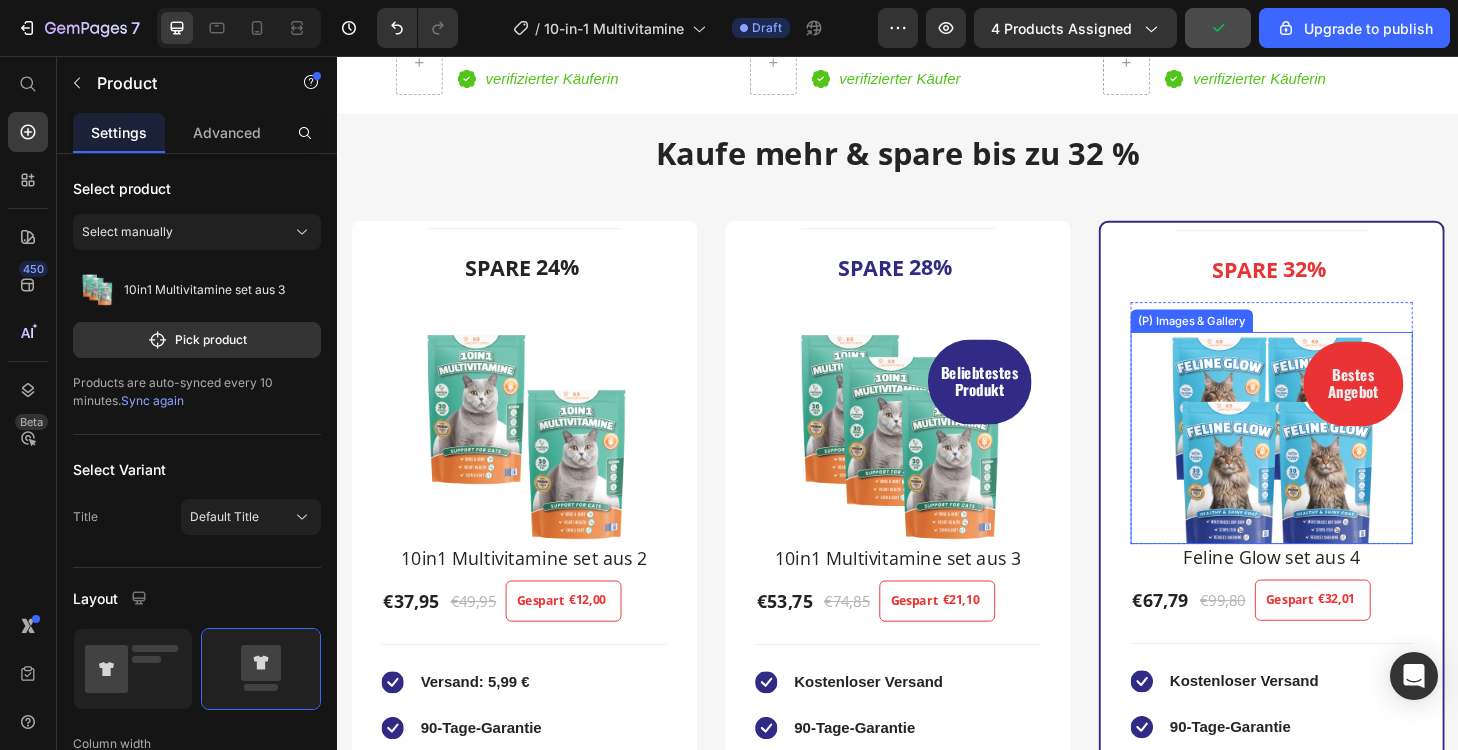 click at bounding box center [1337, 464] 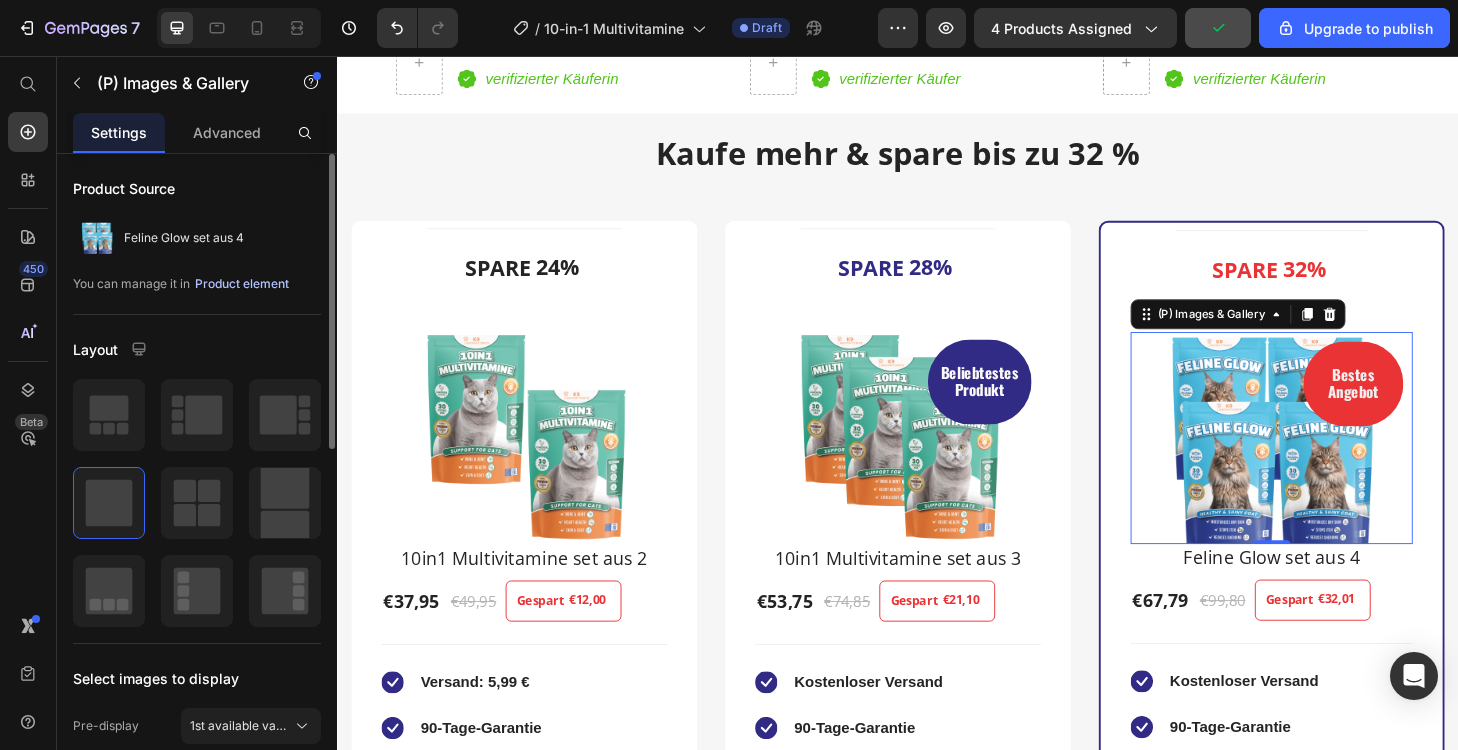 click on "Product element" at bounding box center (242, 284) 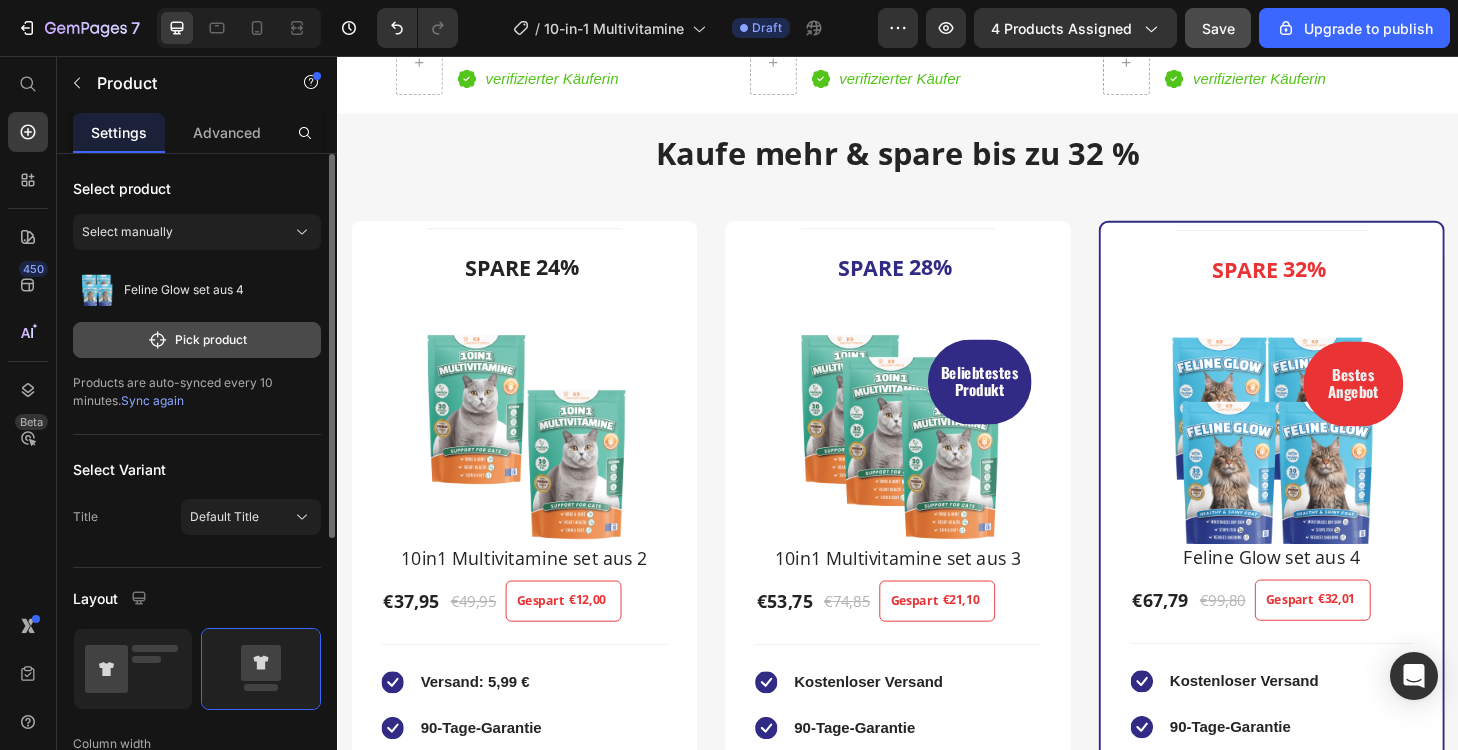 click on "Pick product" at bounding box center [197, 340] 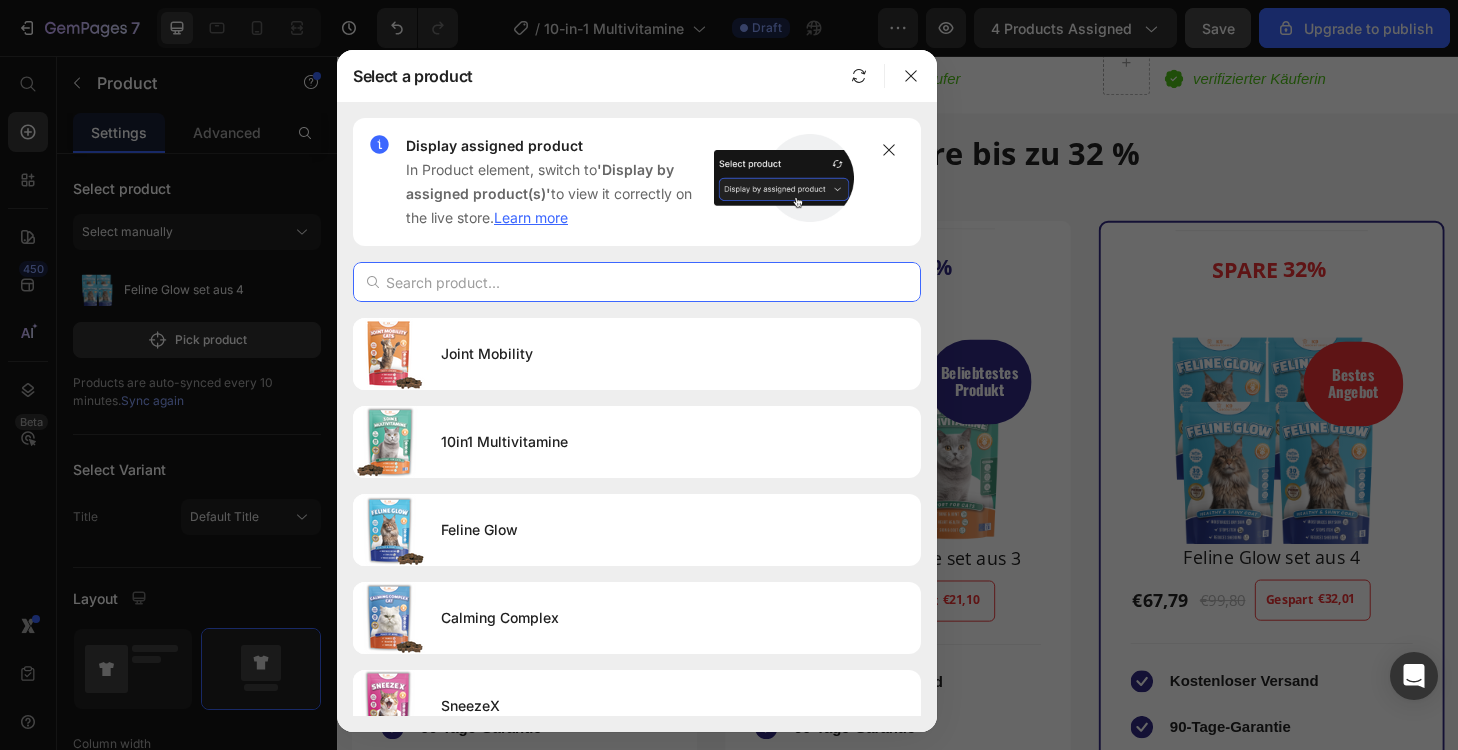 click at bounding box center (637, 282) 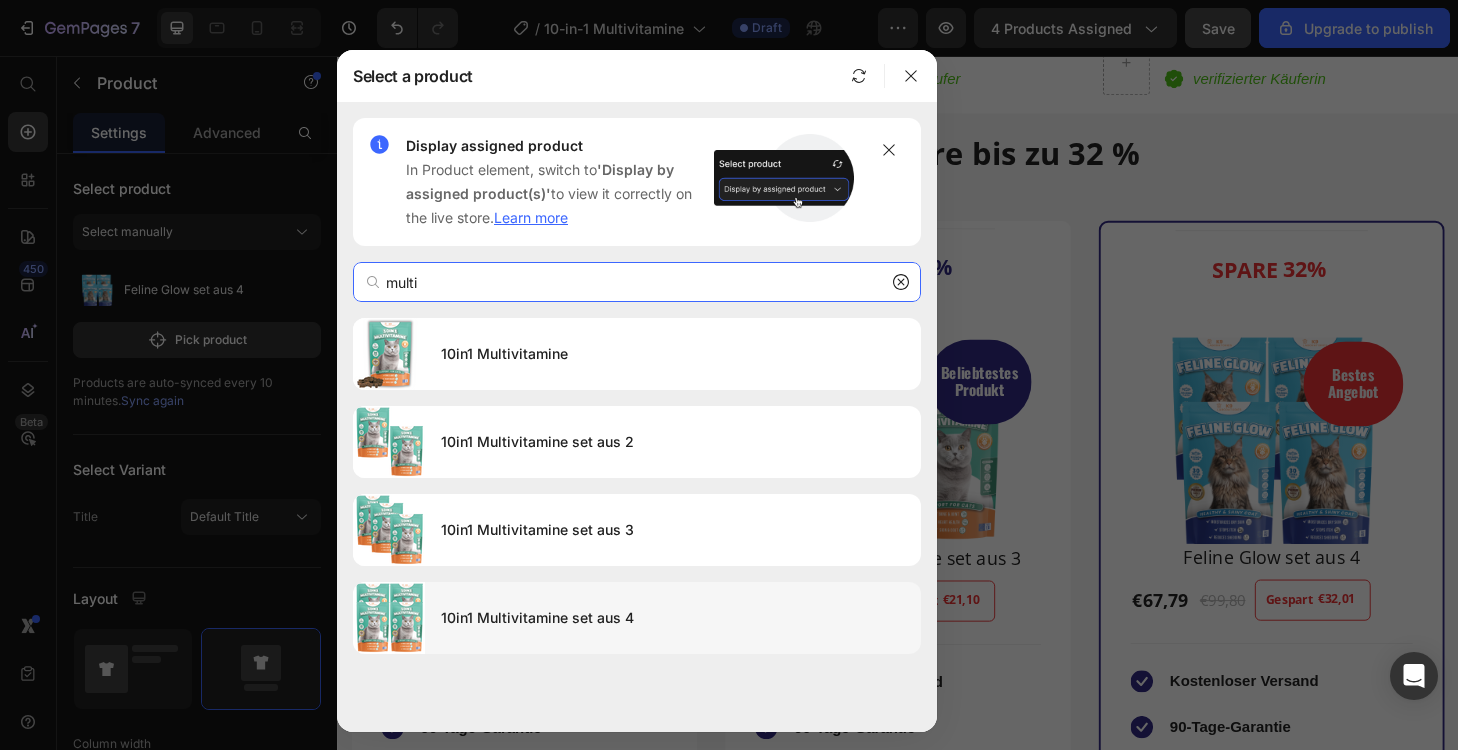 type on "multi" 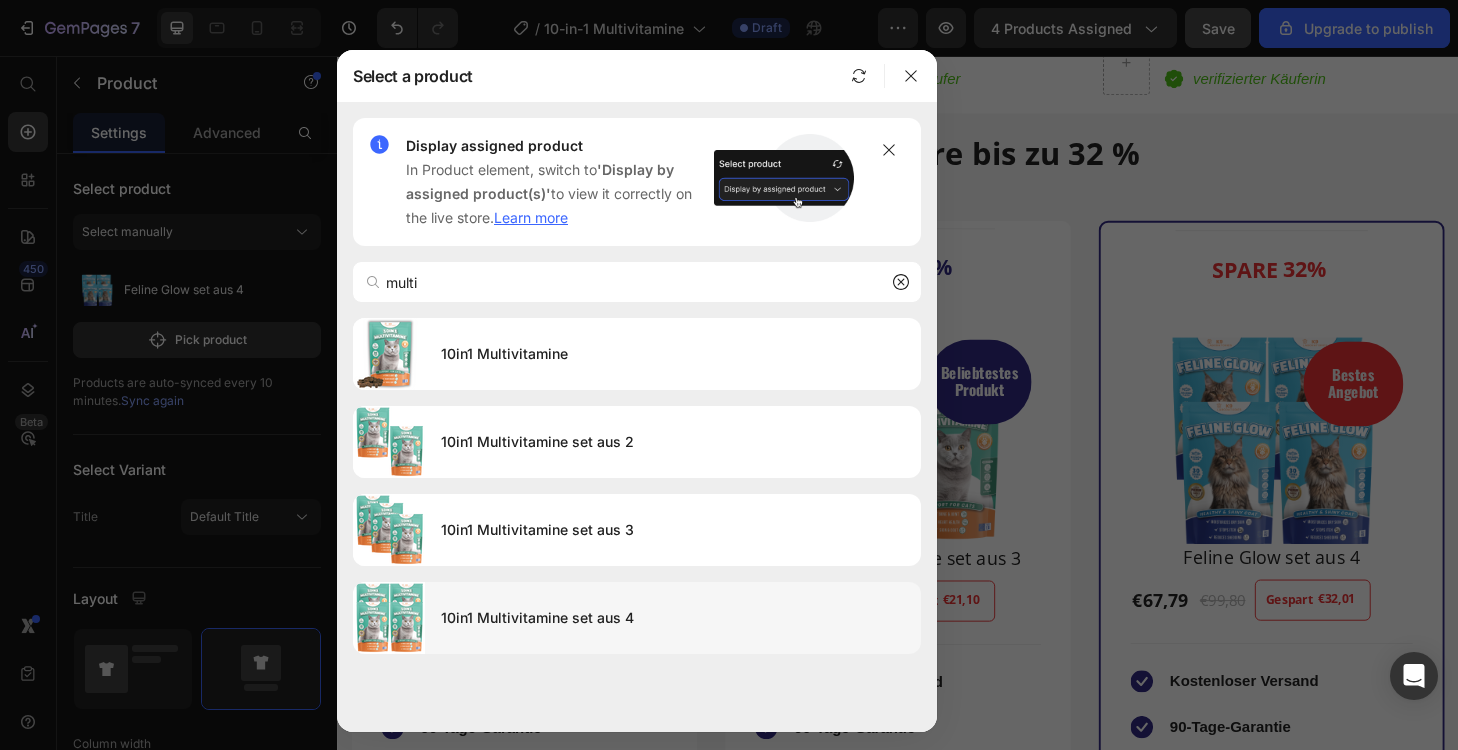 click on "10in1 Multivitamine set aus 4" at bounding box center [673, 618] 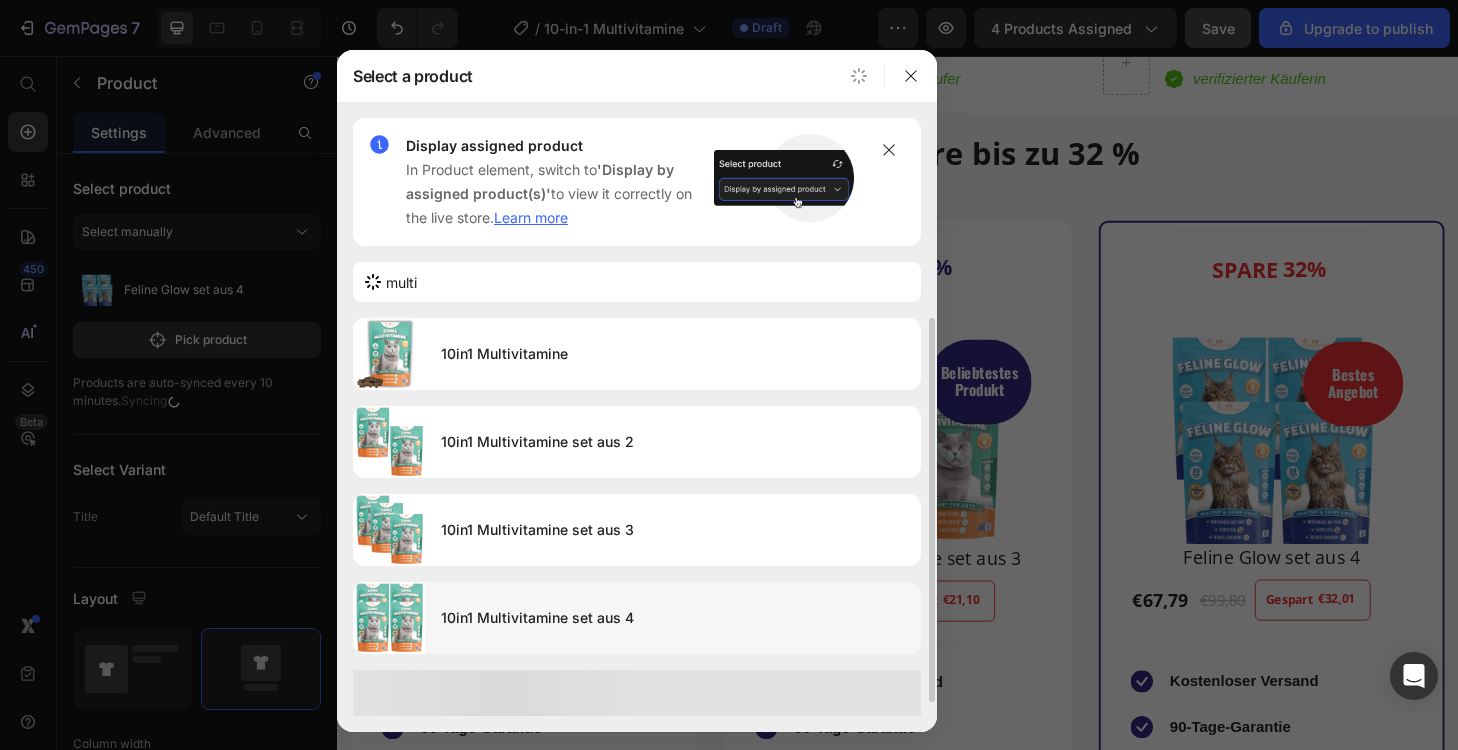 type 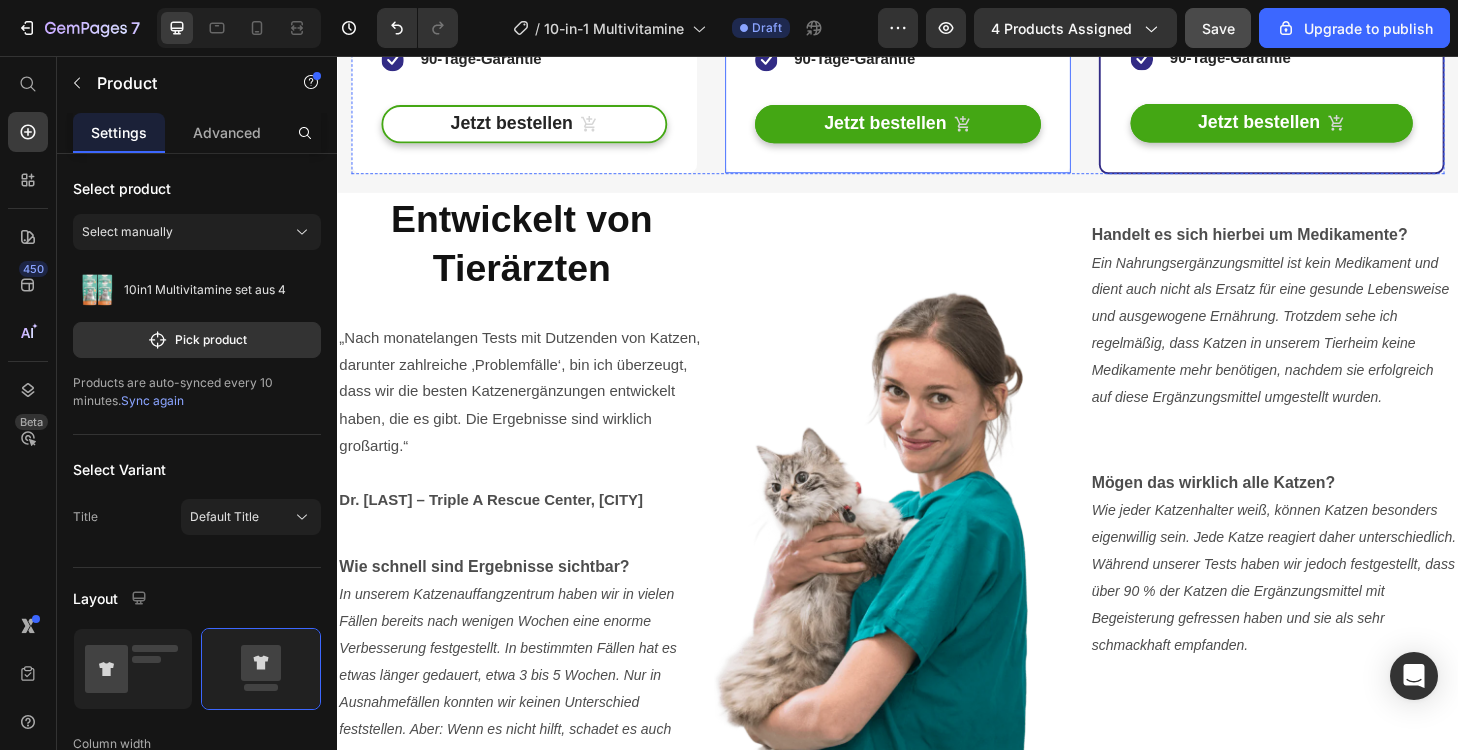 scroll, scrollTop: 4056, scrollLeft: 0, axis: vertical 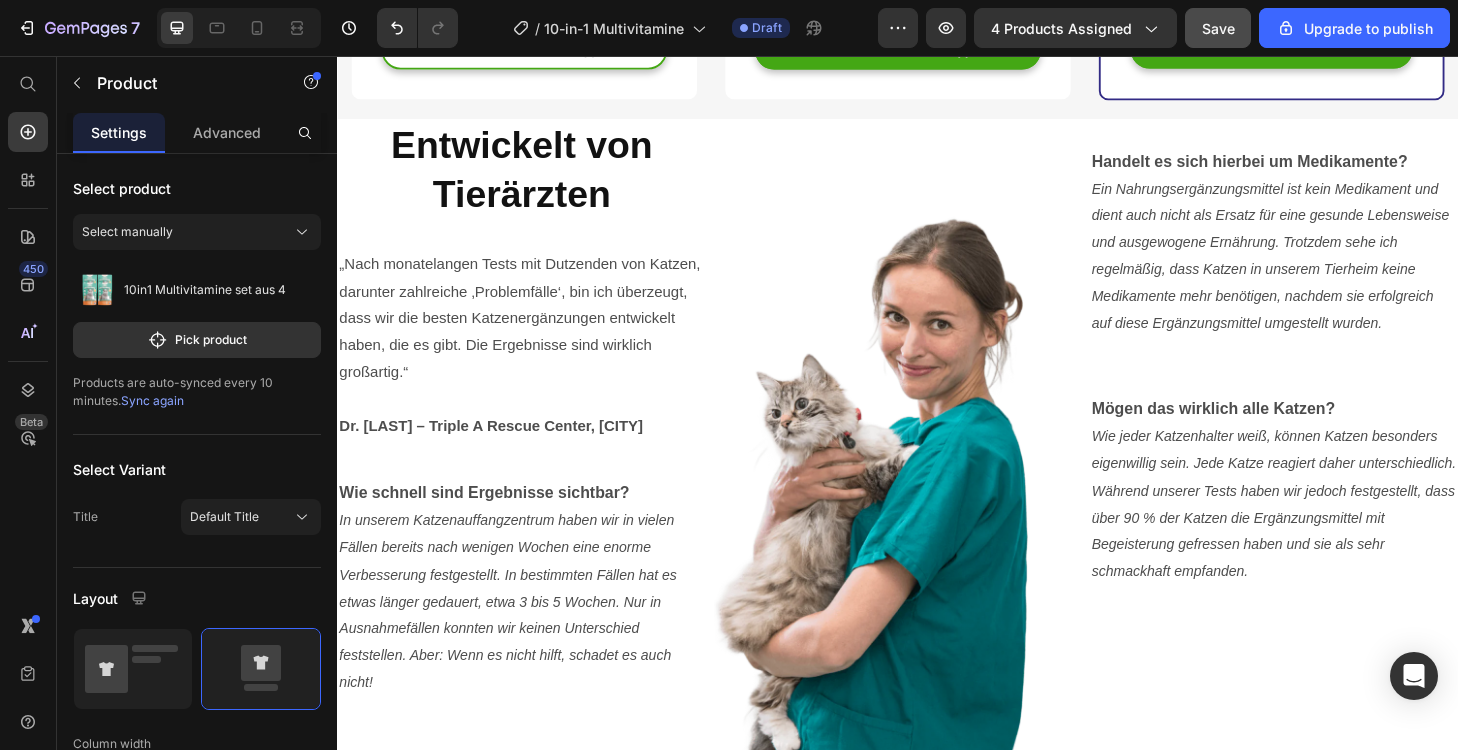 click on "Save" at bounding box center [1218, 28] 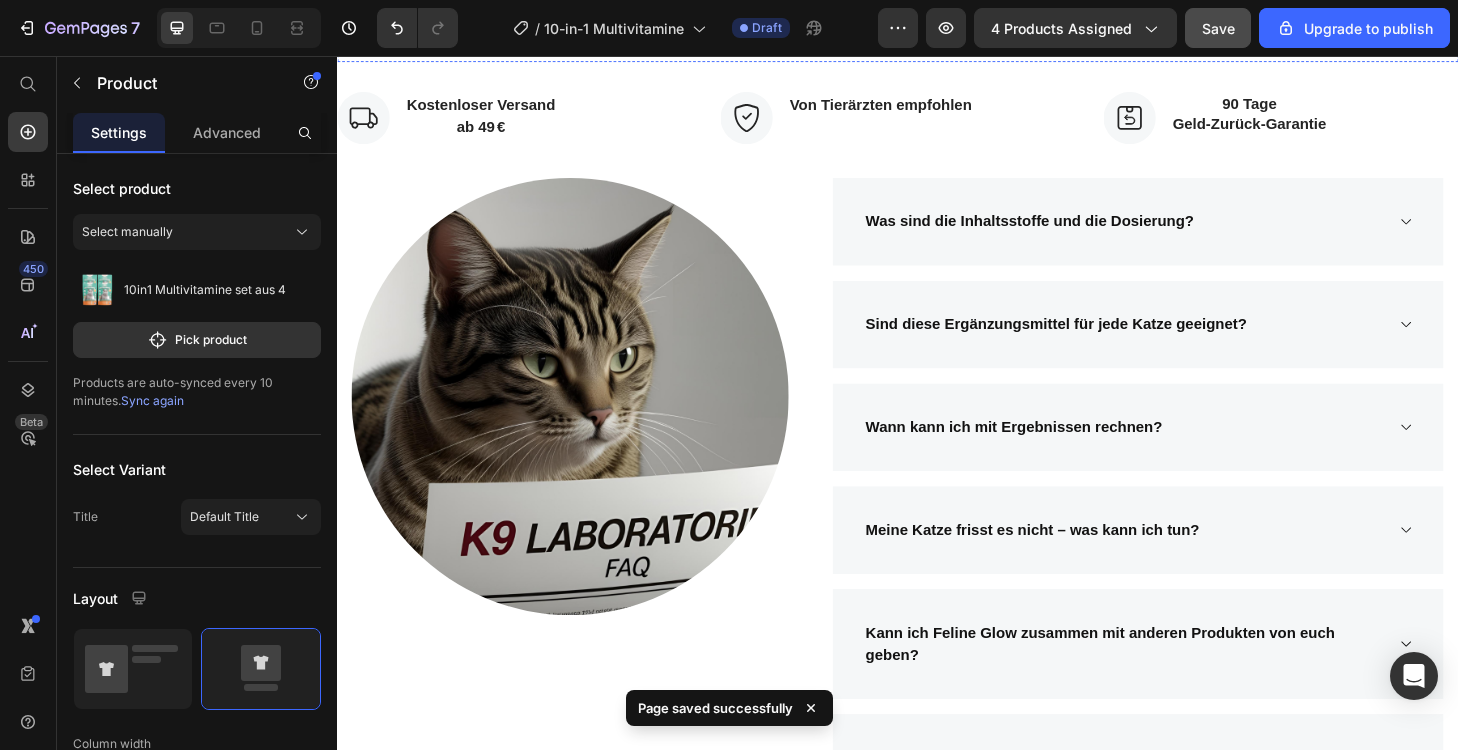 scroll, scrollTop: 5691, scrollLeft: 0, axis: vertical 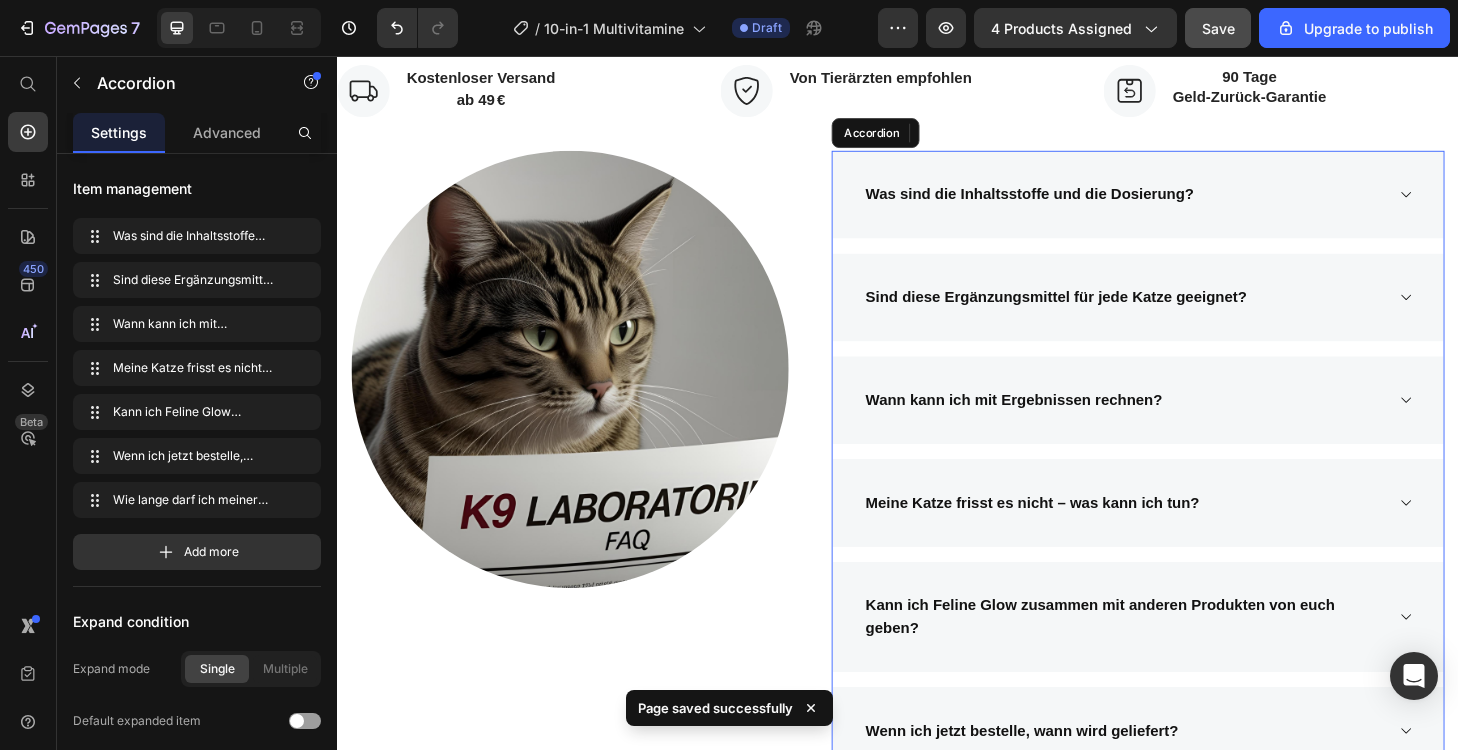 click on "Was sind die Inhaltsstoffe und die Dosierung?" at bounding box center [1178, 204] 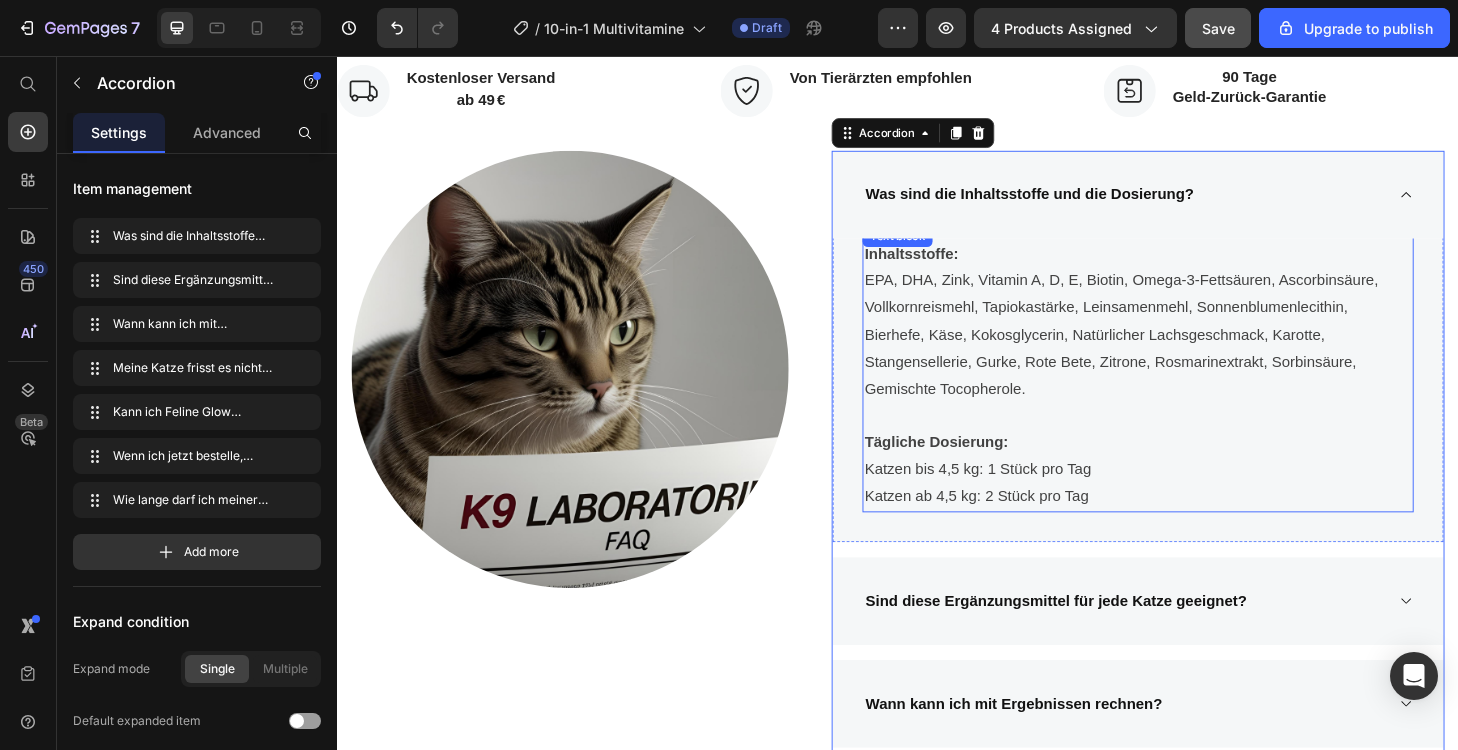 click on "EPA, DHA, Zink, Vitamin A, D, E, Biotin, Omega-3-Fettsäuren, Ascorbinsäure, Vollkornreismehl, Tapiokastärke, Leinsamenmehl, Sonnenblumenlecithin, Bierhefe, Käse, Kokosglycerin, Natürlicher Lachsgeschmack, Karotte, Stangensellerie, Gurke, Rote Bete, Zitrone, Rosmarinextrakt, Sorbinsäure, Gemischte Tocopherole." at bounding box center [1194, 354] 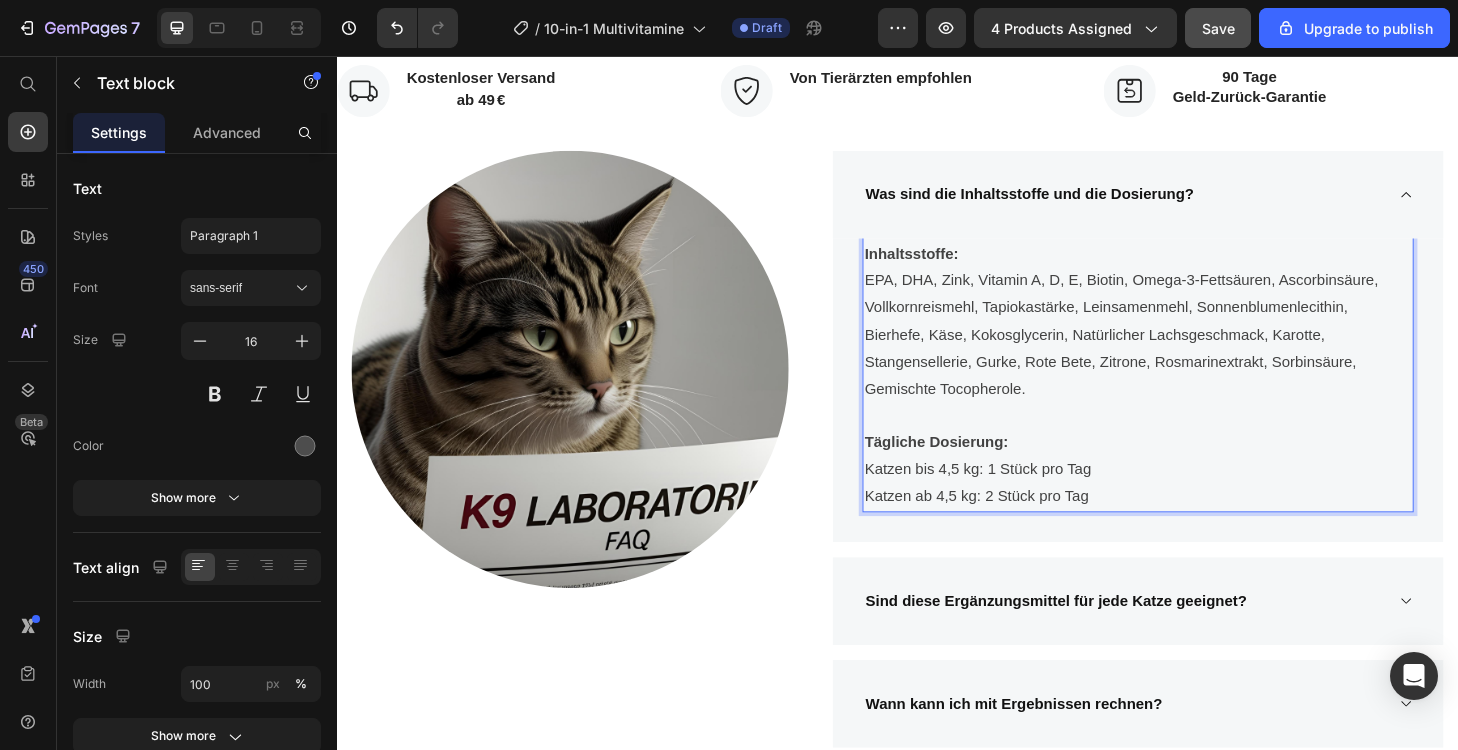 click on "EPA, DHA, Zink, Vitamin A, D, E, Biotin, Omega-3-Fettsäuren, Ascorbinsäure, Vollkornreismehl, Tapiokastärke, Leinsamenmehl, Sonnenblumenlecithin, Bierhefe, Käse, Kokosglycerin, Natürlicher Lachsgeschmack, Karotte, Stangensellerie, Gurke, Rote Bete, Zitrone, Rosmarinextrakt, Sorbinsäure, Gemischte Tocopherole." at bounding box center (1194, 354) 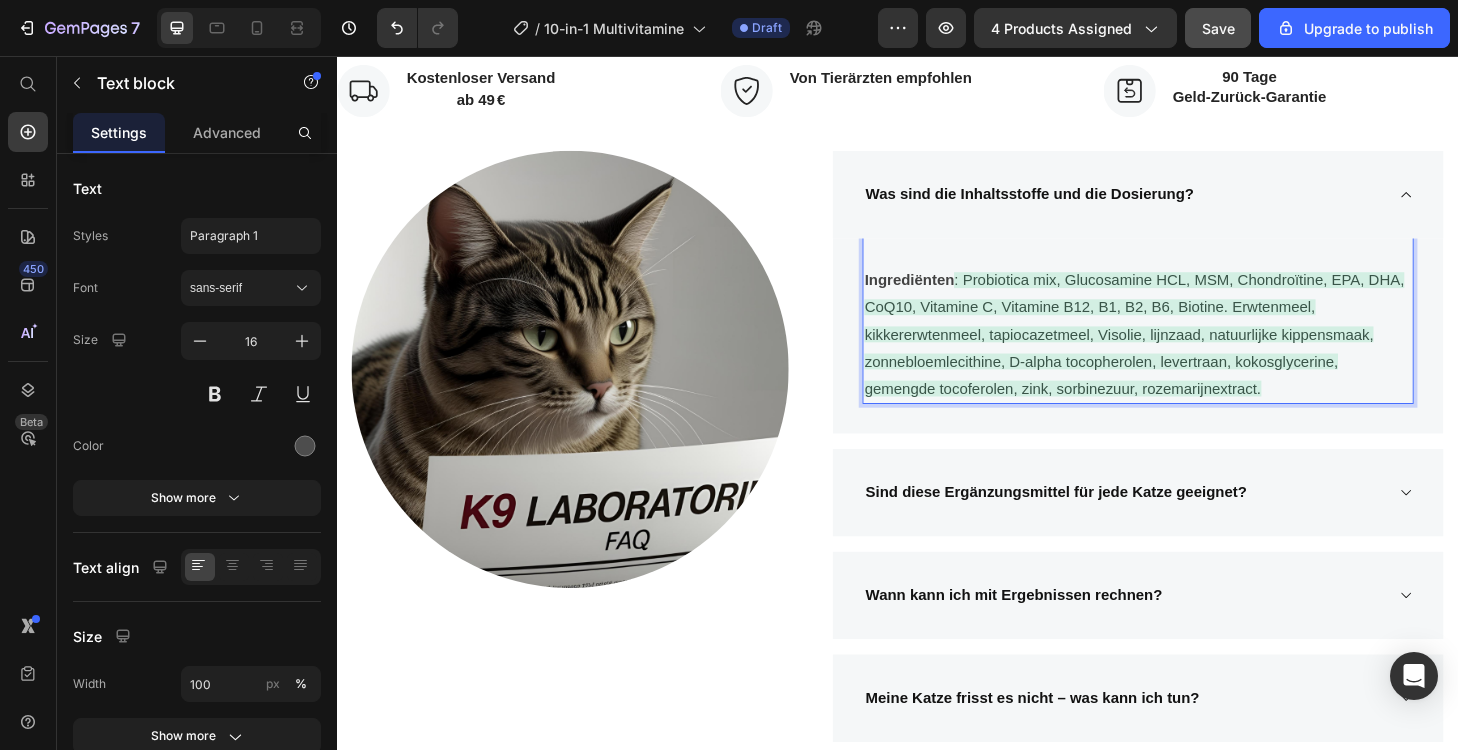 click on ": Probiotica mix, Glucosamine HCL, MSM, Chondroïtine, EPA, DHA, CoQ10, Vitamine C, Vitamine B12, B1, B2, B6, Biotine. Erwtenmeel, kikkererwtenmeel, tapiocazetmeel, Visolie, lijnzaad, natuurlijke kippensmaak, zonnebloemlecithine, D-alpha tocopherolen, levertraan, kokosglycerine, gemengde tocoferolen, zink, sorbinezuur, rozemarijnextract." at bounding box center [1190, 353] 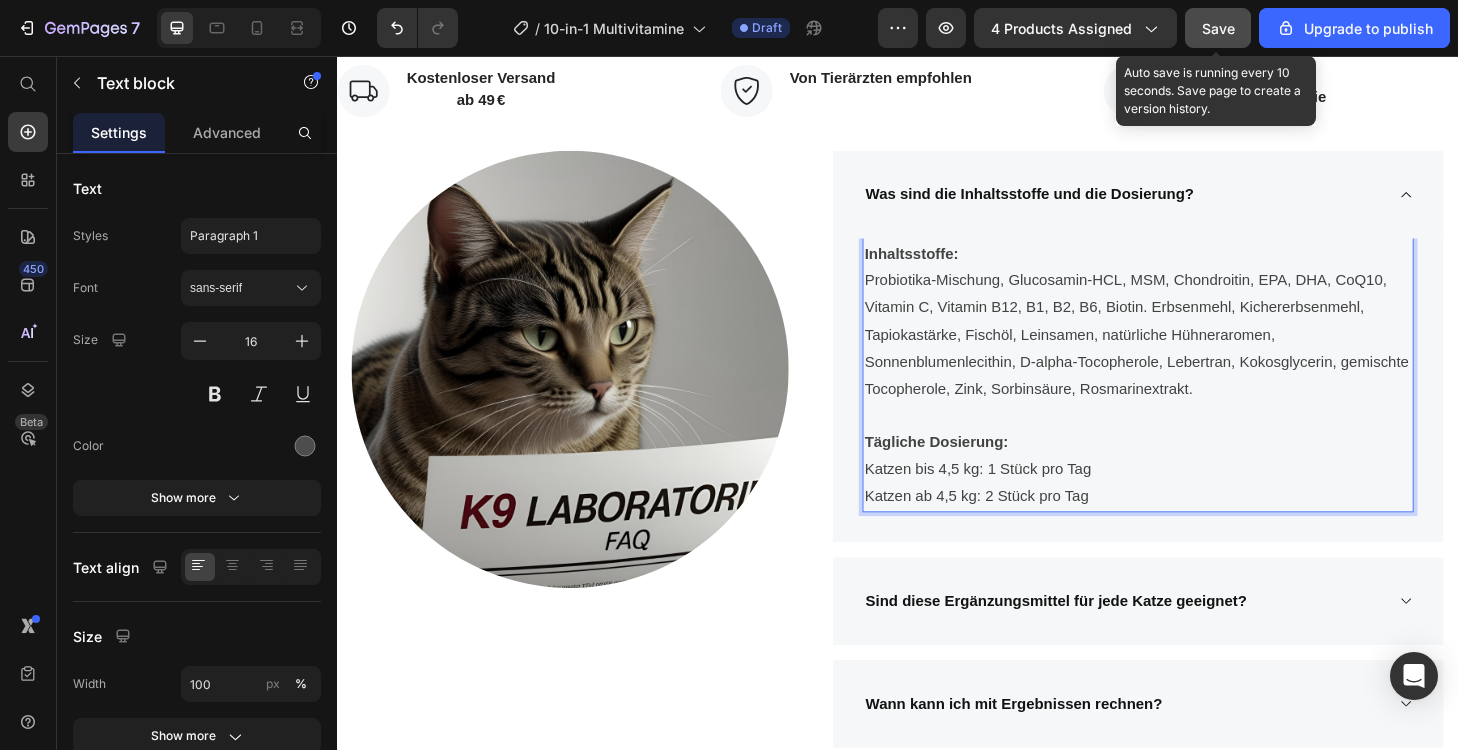 click on "Save" at bounding box center (1218, 28) 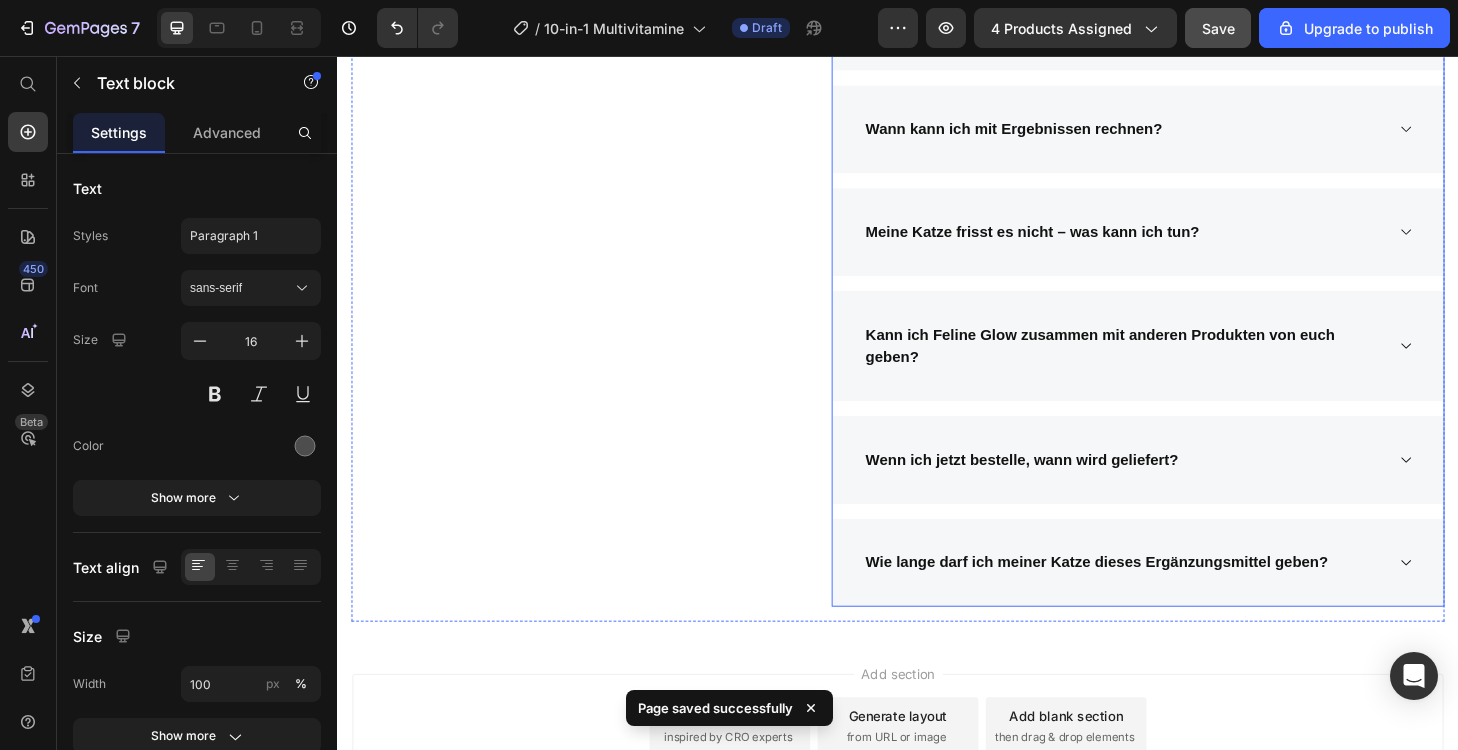 scroll, scrollTop: 6346, scrollLeft: 0, axis: vertical 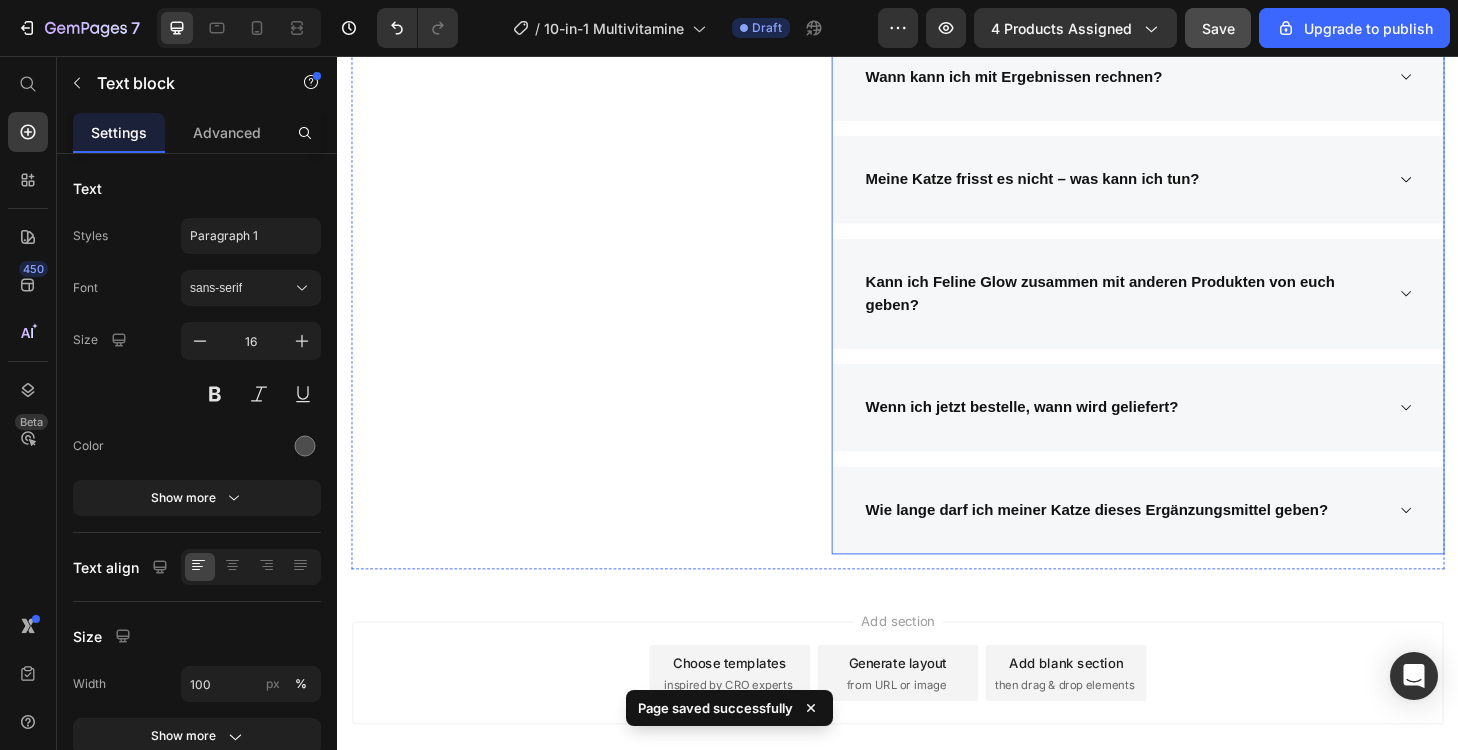 click on "Kann ich Feline Glow zusammen mit anderen Produkten von euch geben?" at bounding box center [1153, 309] 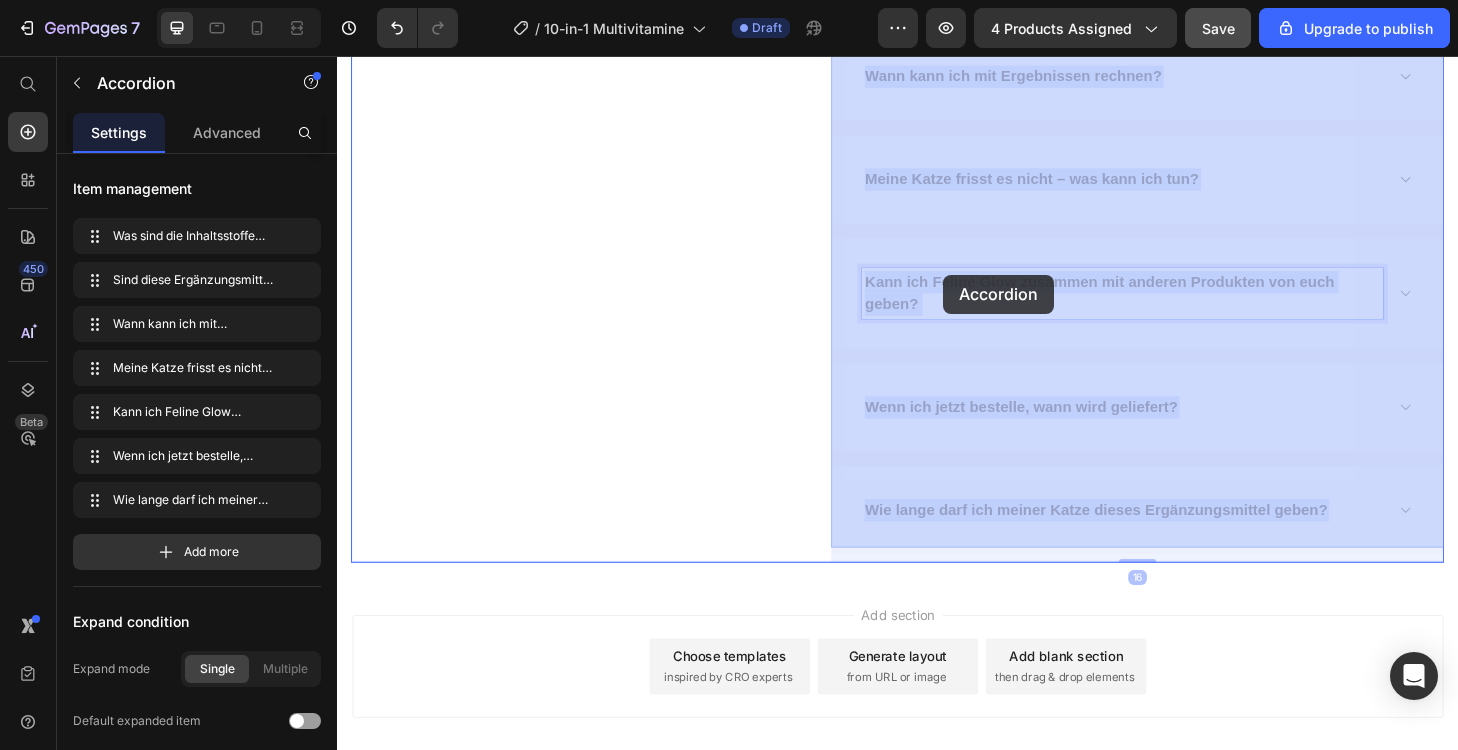 drag, startPoint x: 1065, startPoint y: 290, endPoint x: 991, endPoint y: 288, distance: 74.02702 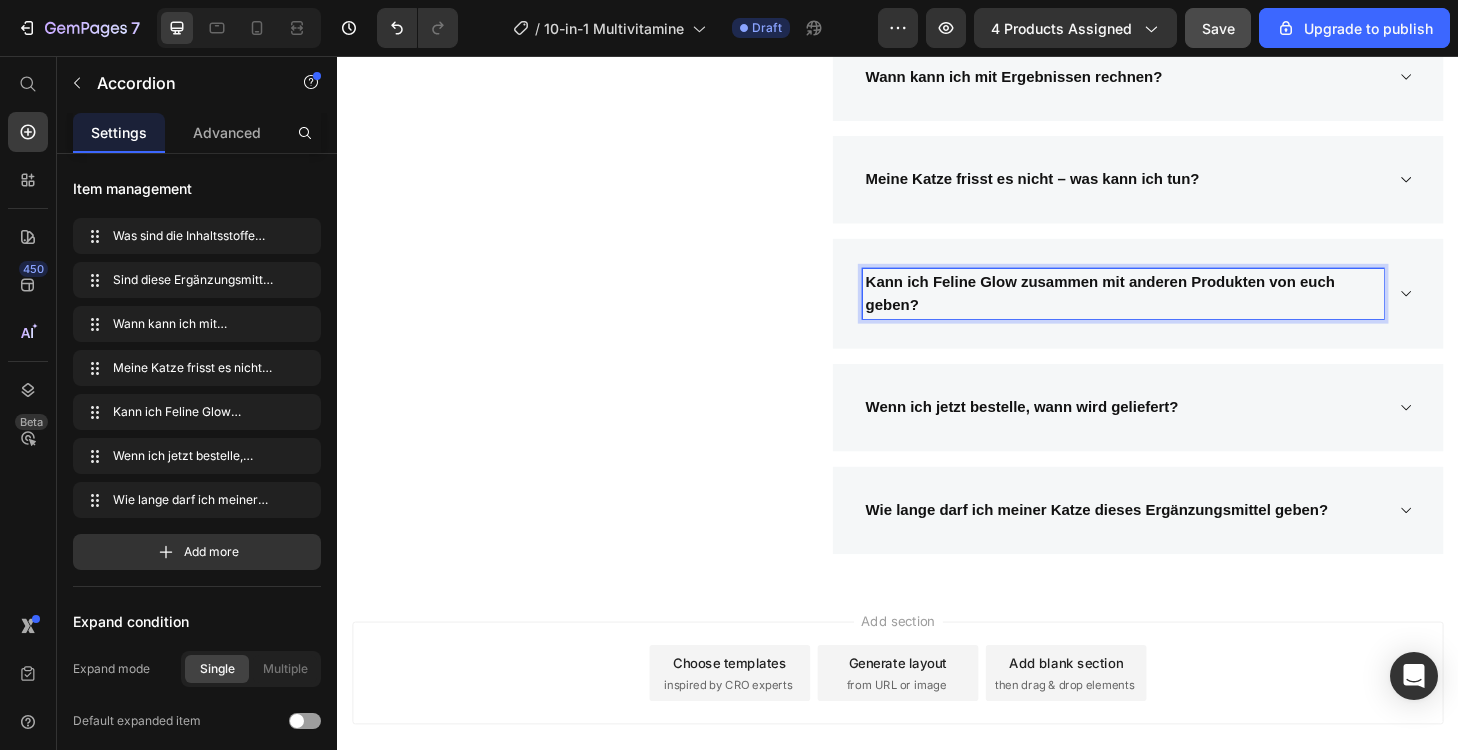 click on "Kann ich Feline Glow zusammen mit anderen Produkten von euch geben?" at bounding box center (1178, 310) 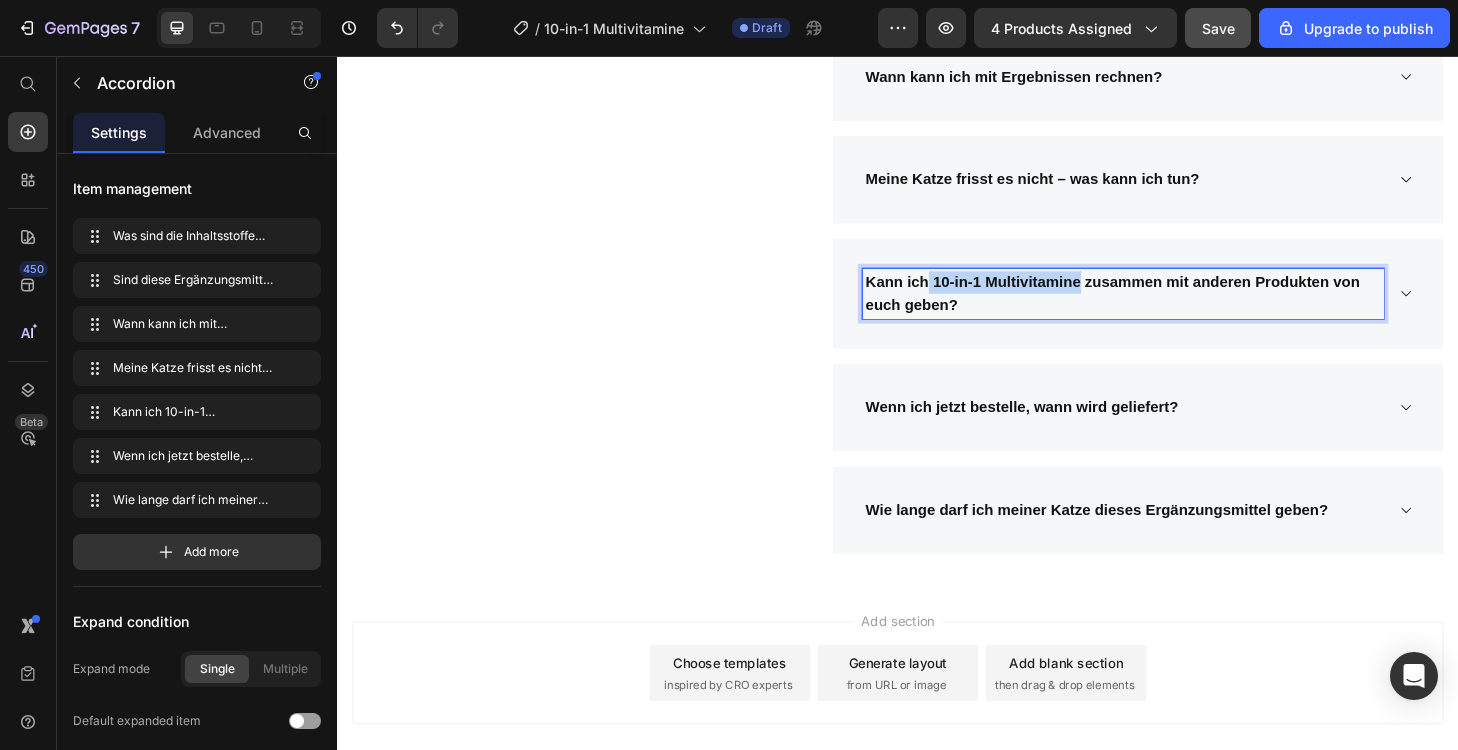 drag, startPoint x: 1132, startPoint y: 291, endPoint x: 972, endPoint y: 293, distance: 160.0125 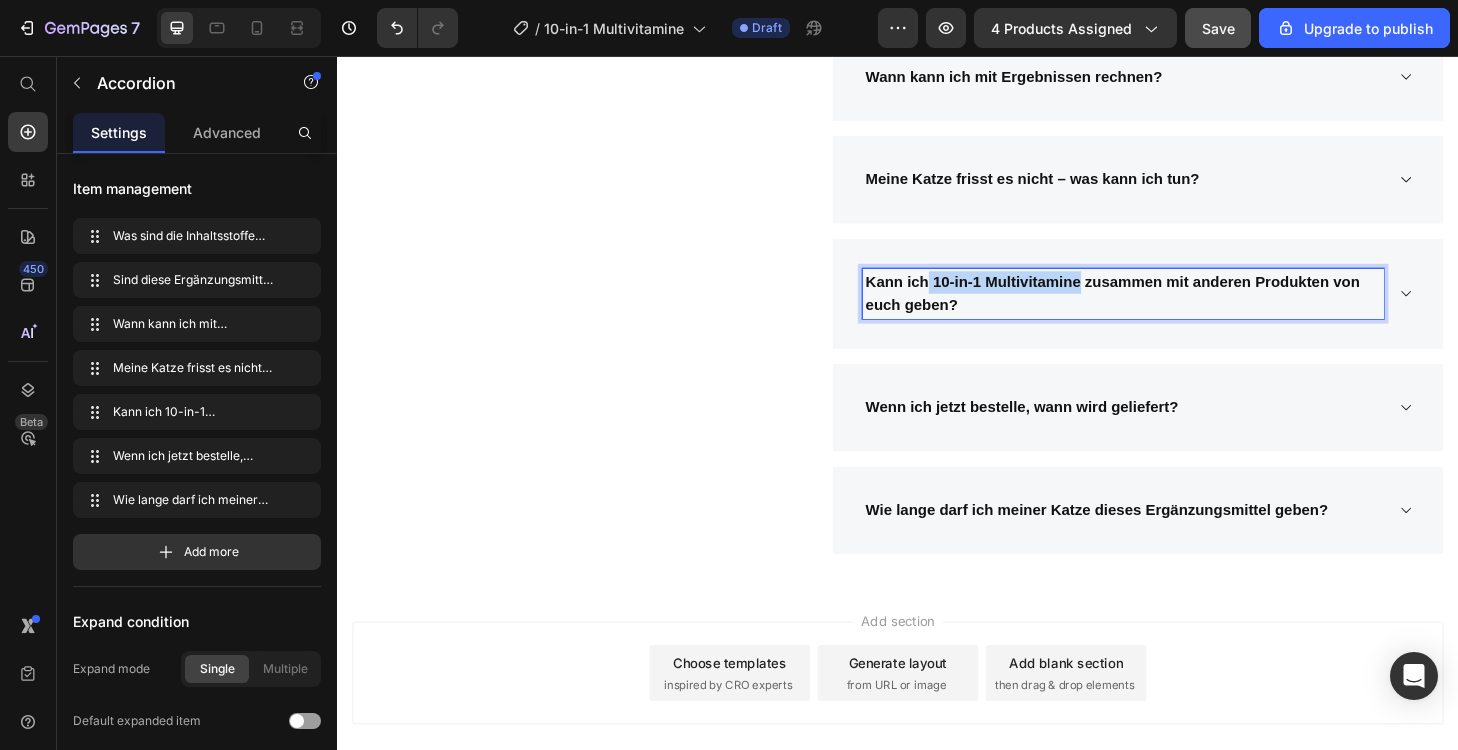 click on "Kann ich 10-in-1 Multivitamine zusammen mit anderen Produkten von euch geben?" at bounding box center [1166, 309] 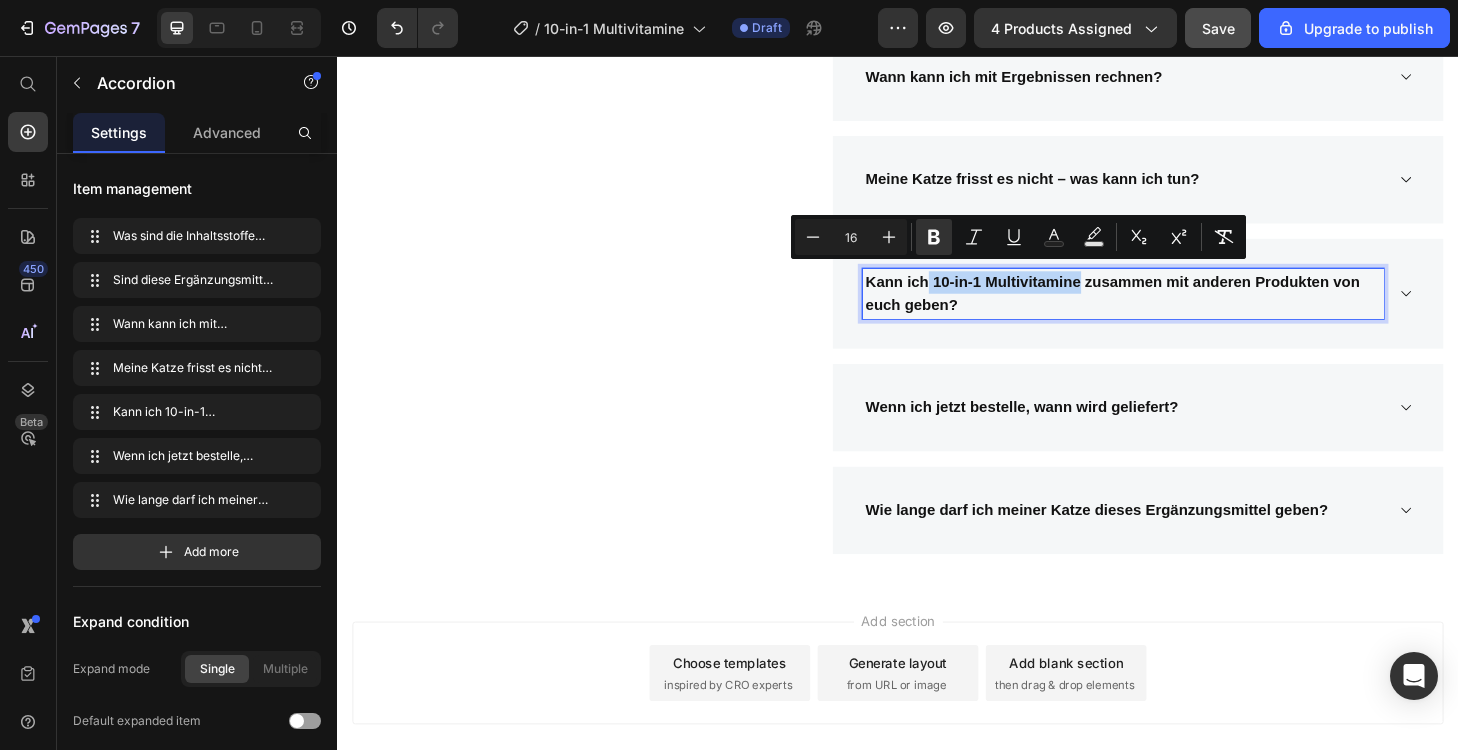 click on "Kann ich 10-in-1 Multivitamine zusammen mit anderen Produkten von euch geben?" at bounding box center [1166, 309] 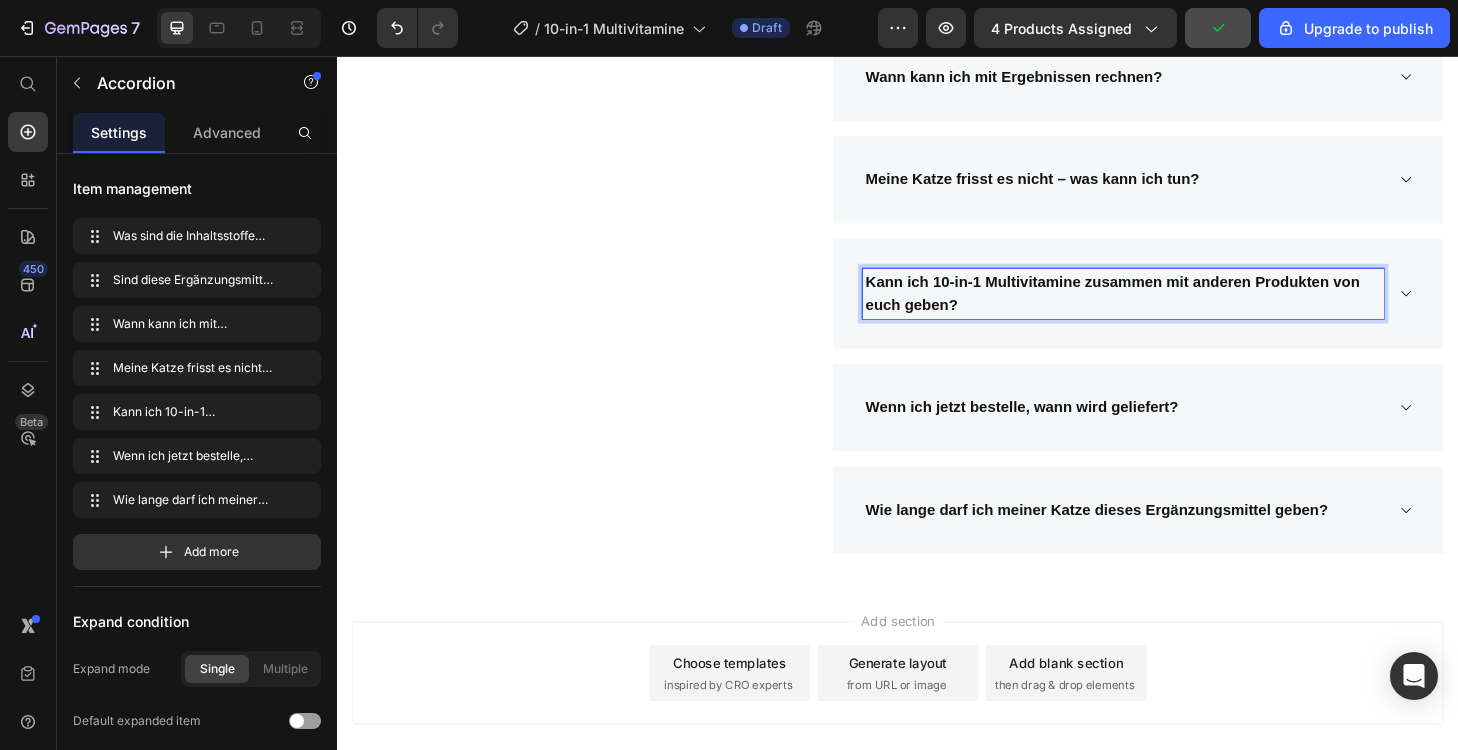 click on "Kann ich 10-in-1 Multivitamine zusammen mit anderen Produkten von euch geben?" at bounding box center [1166, 309] 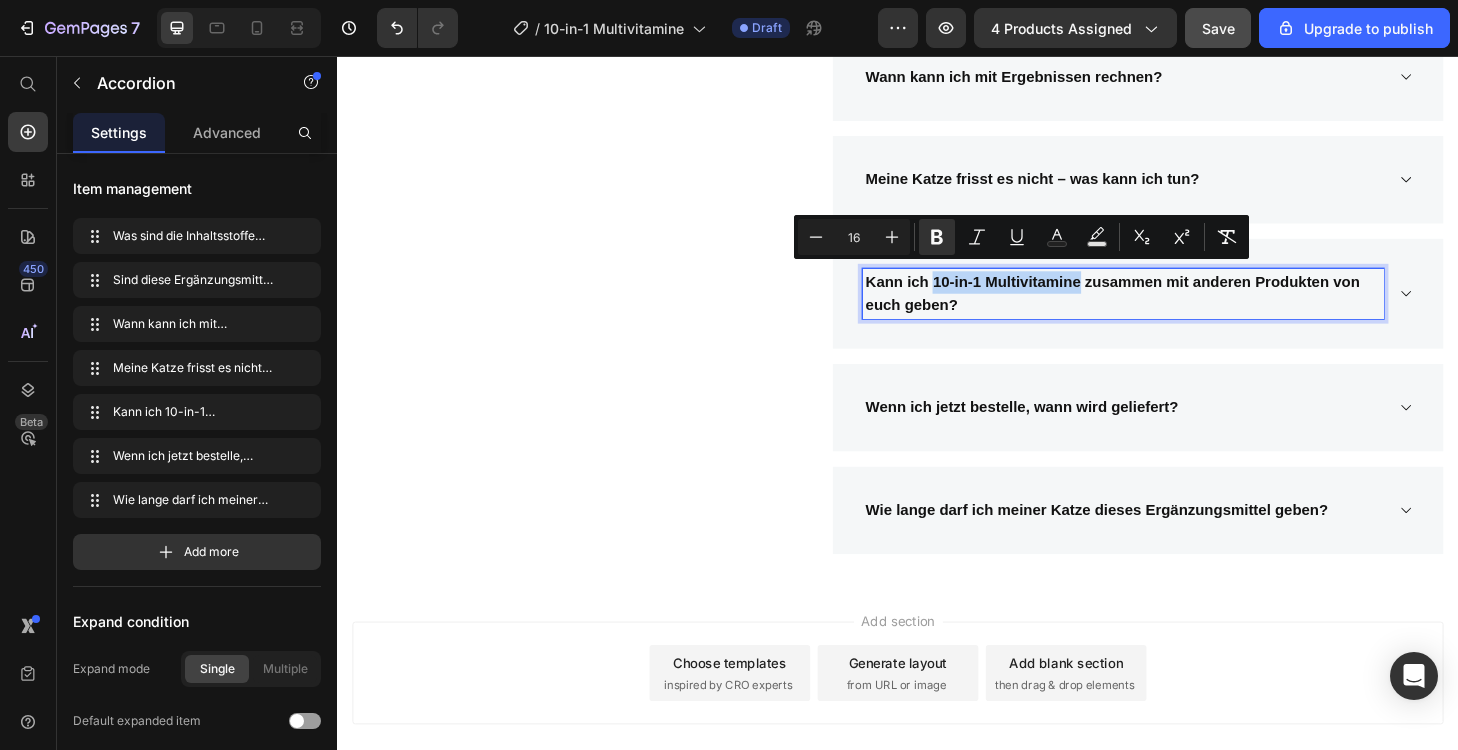 drag, startPoint x: 975, startPoint y: 293, endPoint x: 1129, endPoint y: 290, distance: 154.02922 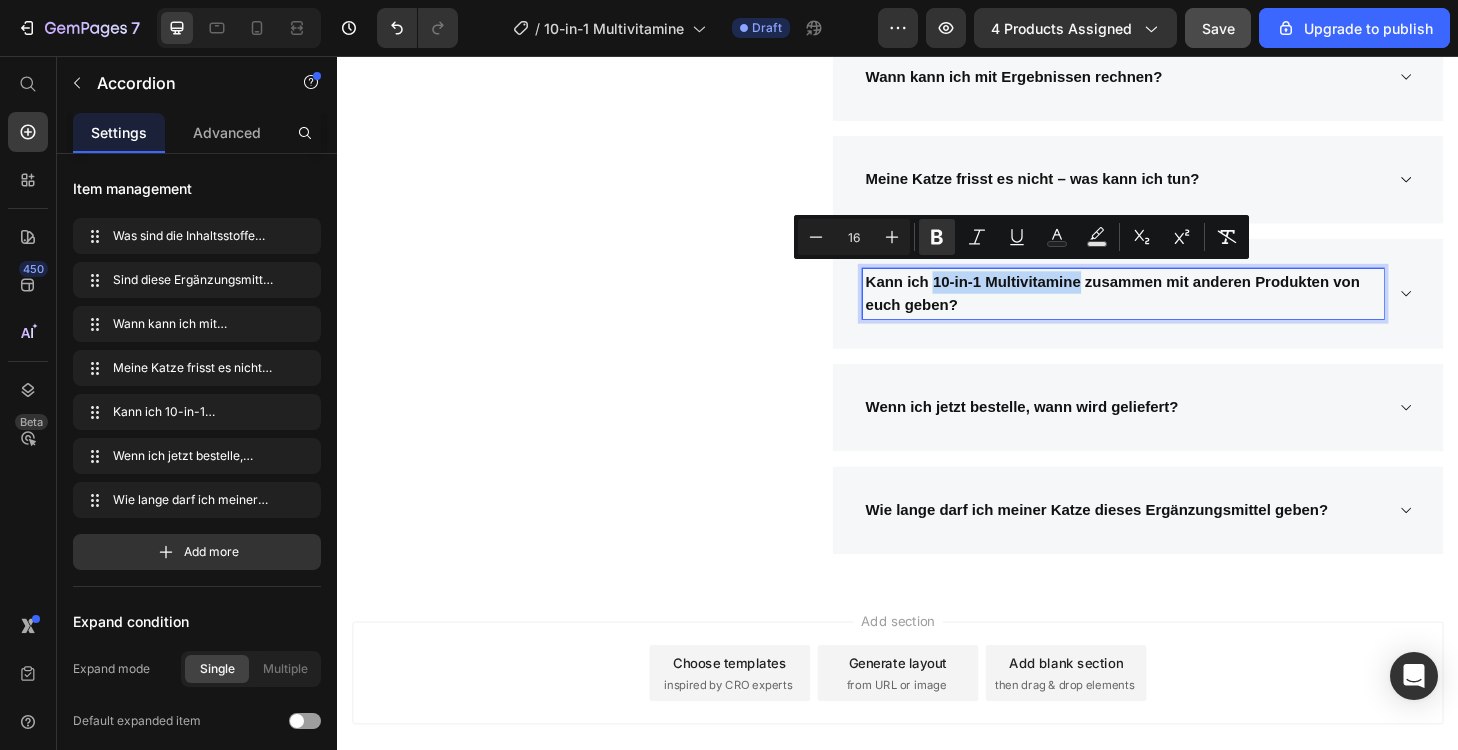 click on "Kann ich 10-in-1 Multivitamine zusammen mit anderen Produkten von euch geben?" at bounding box center [1166, 309] 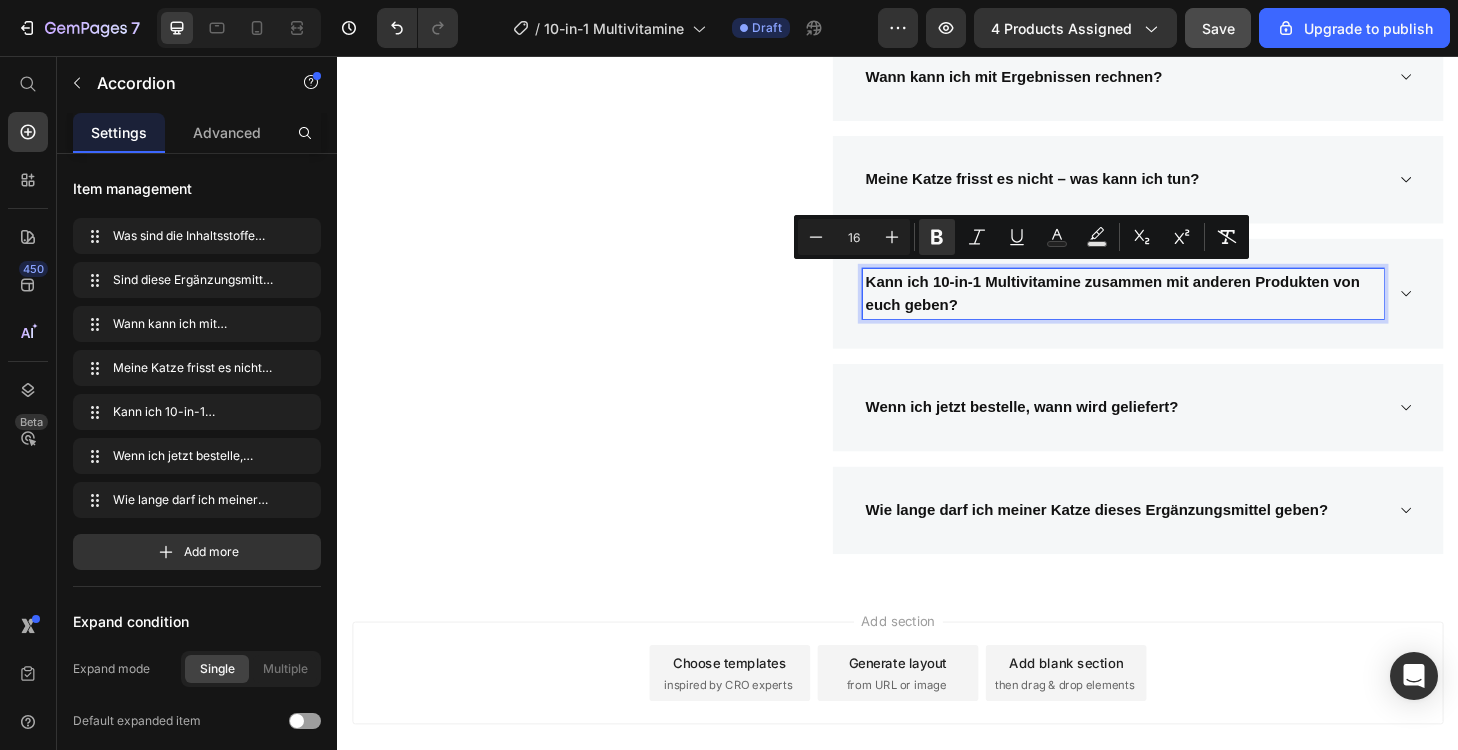 click 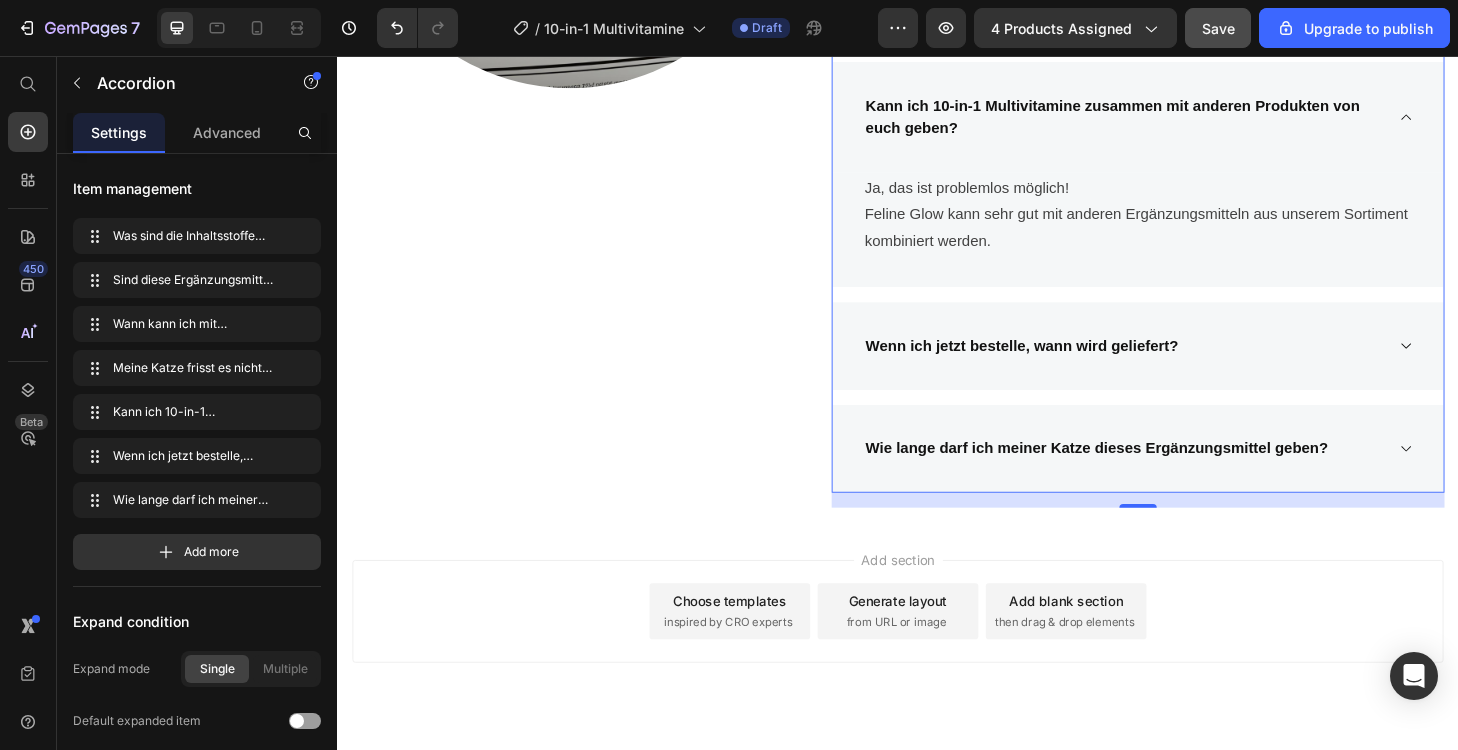 scroll, scrollTop: 6208, scrollLeft: 0, axis: vertical 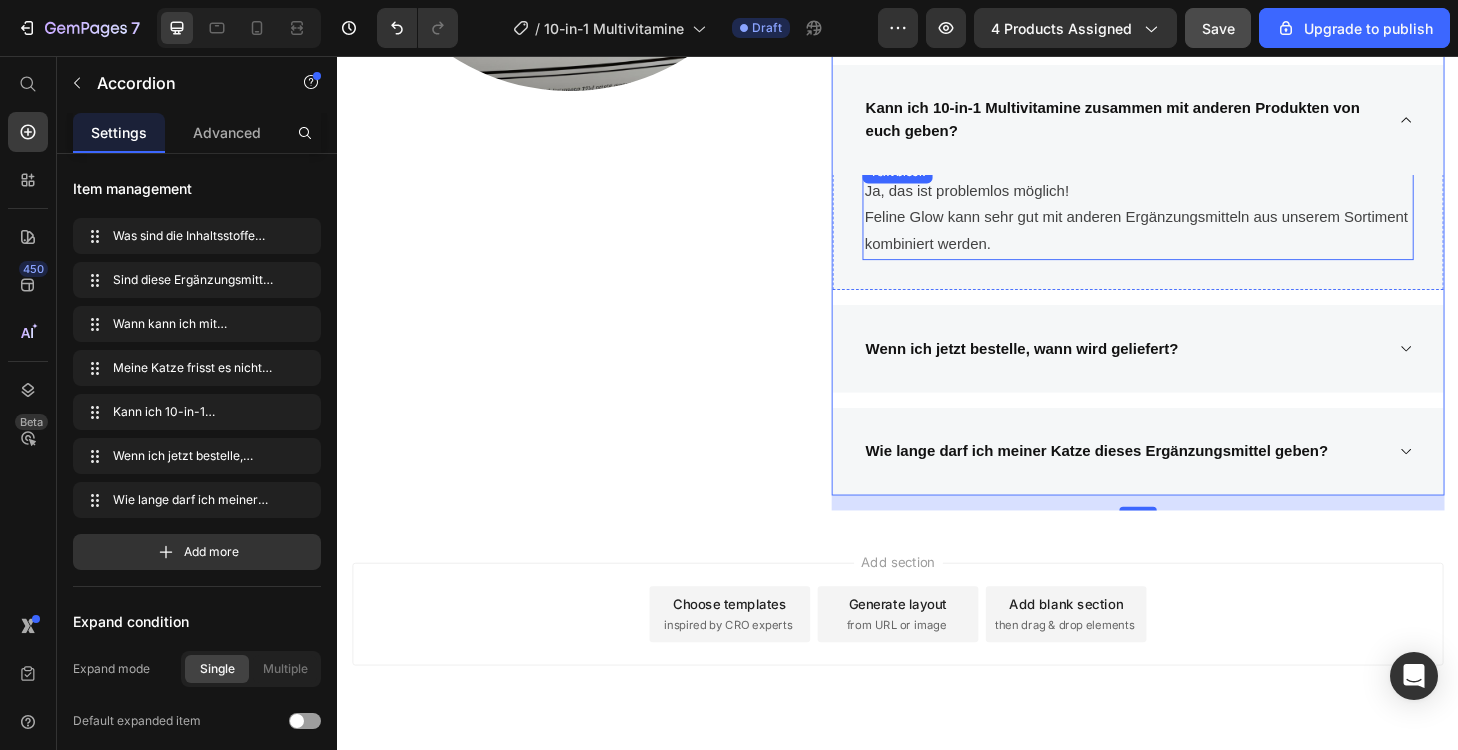 click on "Feline Glow kann sehr gut mit anderen Ergänzungsmitteln aus unserem Sortiment kombiniert werden." at bounding box center [1194, 243] 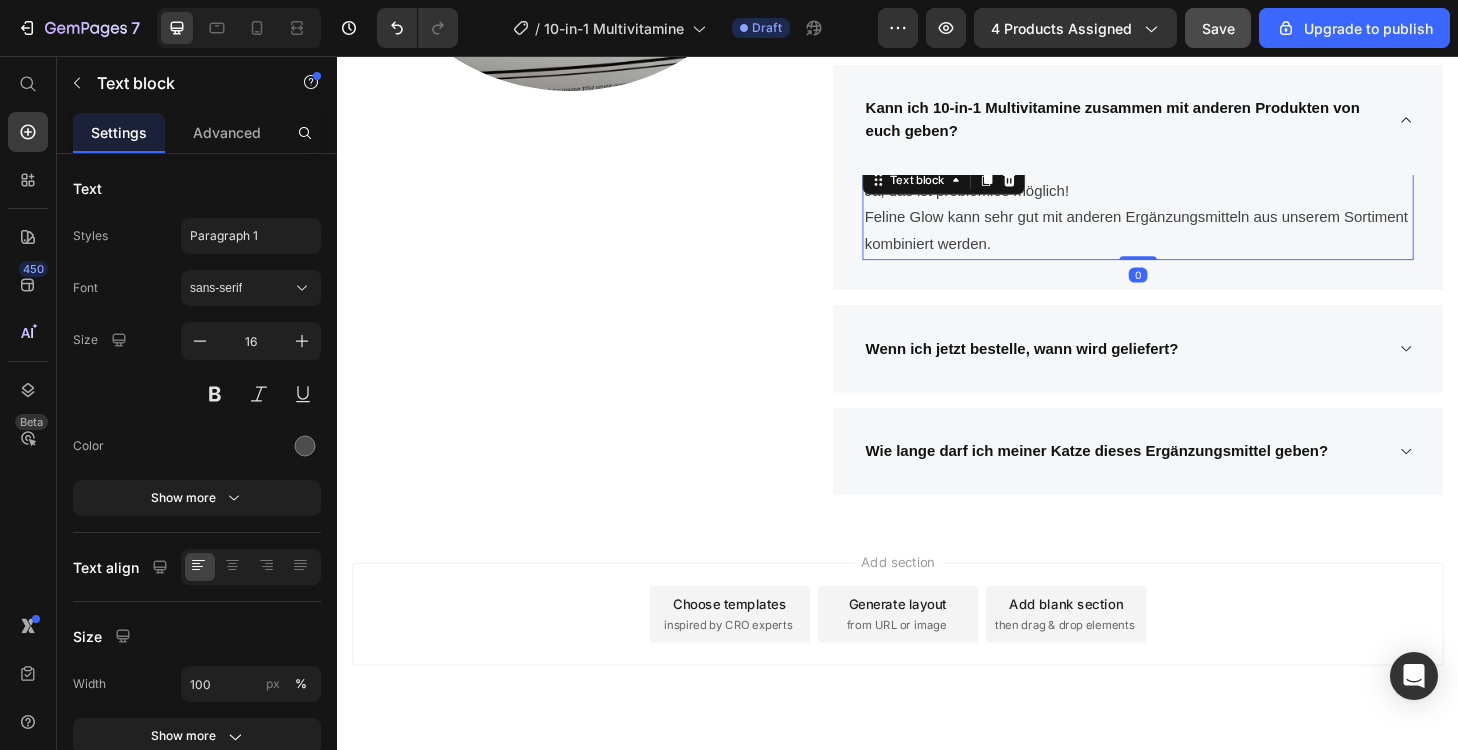 click on "Feline Glow kann sehr gut mit anderen Ergänzungsmitteln aus unserem Sortiment kombiniert werden." at bounding box center [1194, 243] 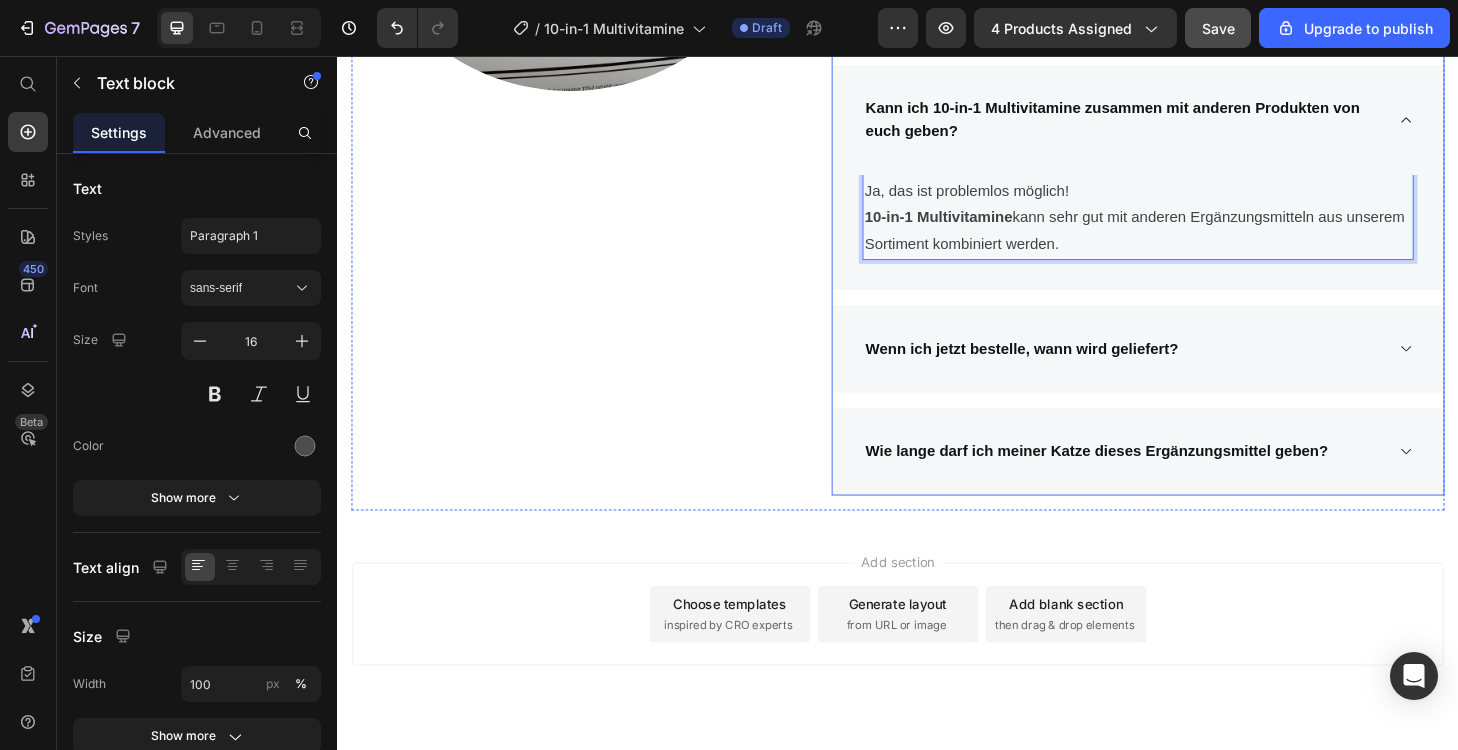 click 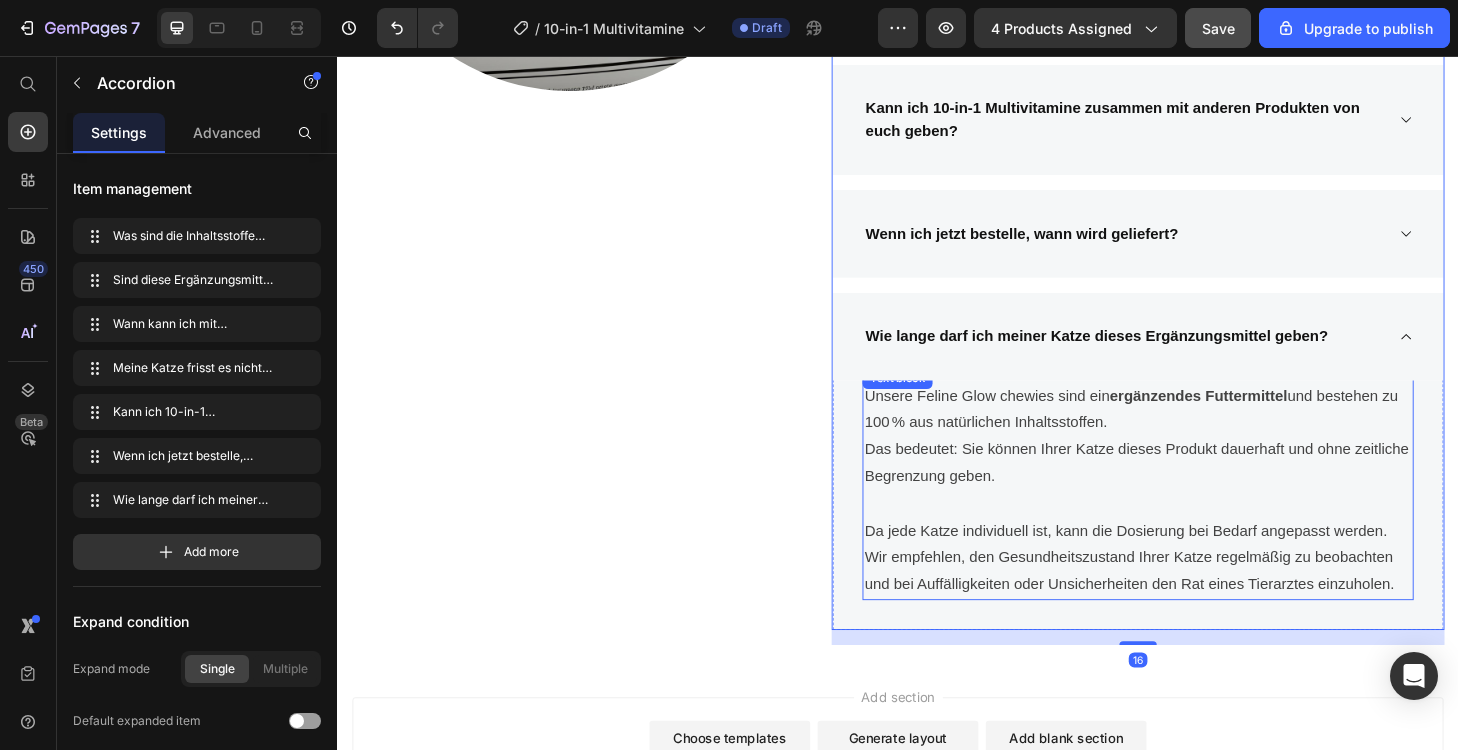 click on "Unsere Feline Glow chewies sind ein  ergänzendes Futtermittel  und bestehen zu 100 % aus natürlichen Inhaltsstoffen. Das bedeutet: Sie können Ihrer Katze dieses Produkt dauerhaft und ohne zeitliche Begrenzung geben.   Da jede Katze individuell ist, kann die Dosierung bei Bedarf angepasst werden. Wir empfehlen, den Gesundheitszustand Ihrer Katze regelmäßig zu beobachten und bei Auffälligkeiten oder Unsicherheiten den Rat eines Tierarztes einzuholen. Text block" at bounding box center (1194, 512) 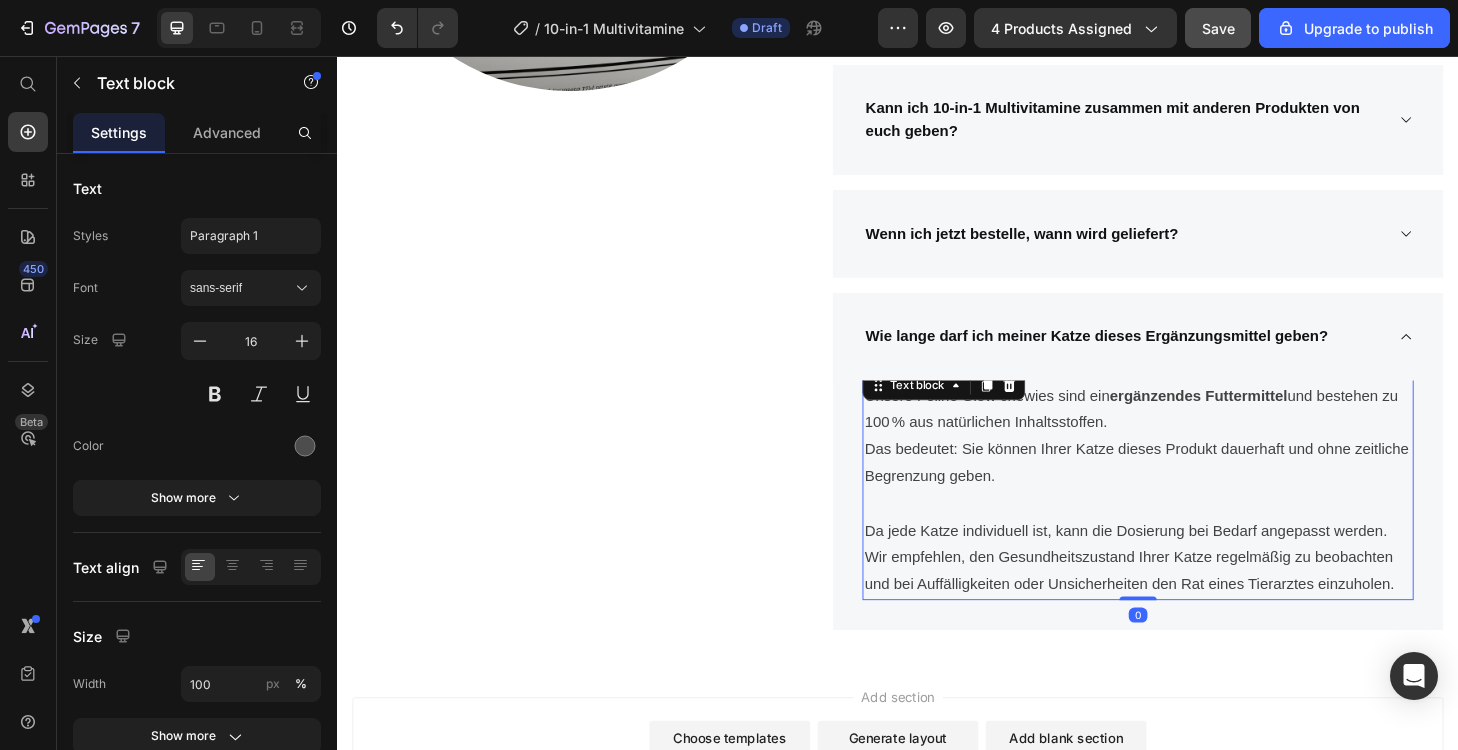 click on "Unsere Feline Glow chewies sind ein  ergänzendes Futtermittel  und bestehen zu 100 % aus natürlichen Inhaltsstoffen." at bounding box center (1194, 435) 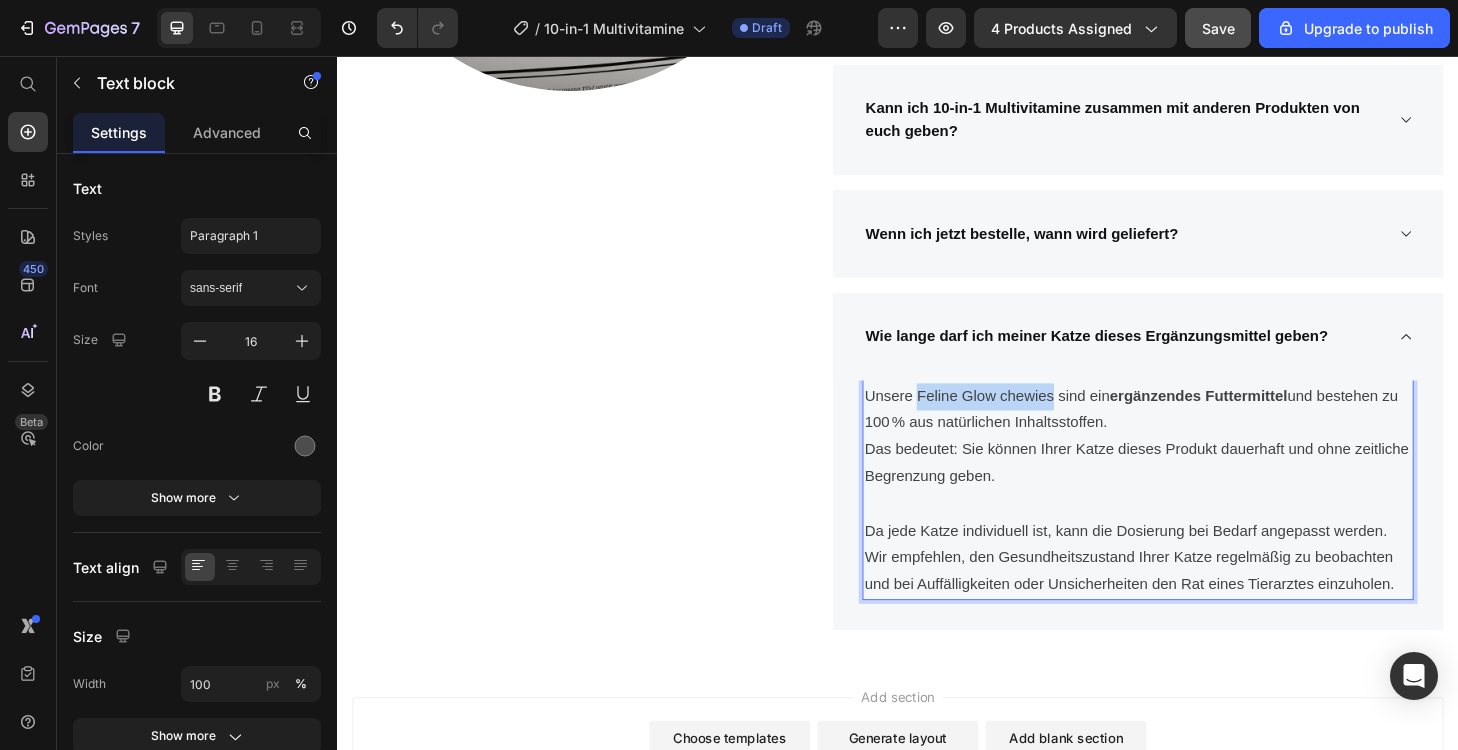 drag, startPoint x: 1103, startPoint y: 426, endPoint x: 959, endPoint y: 420, distance: 144.12494 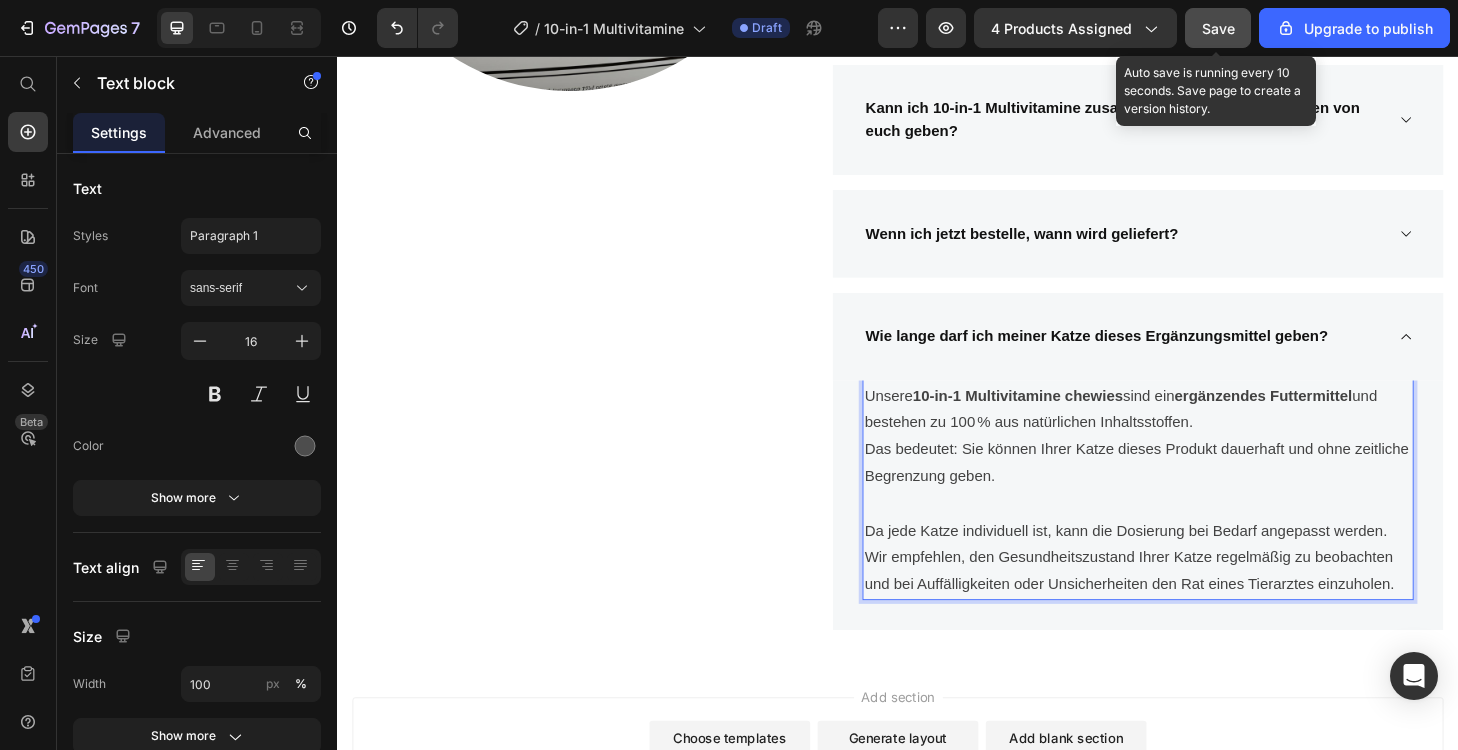 click on "Save" at bounding box center [1218, 28] 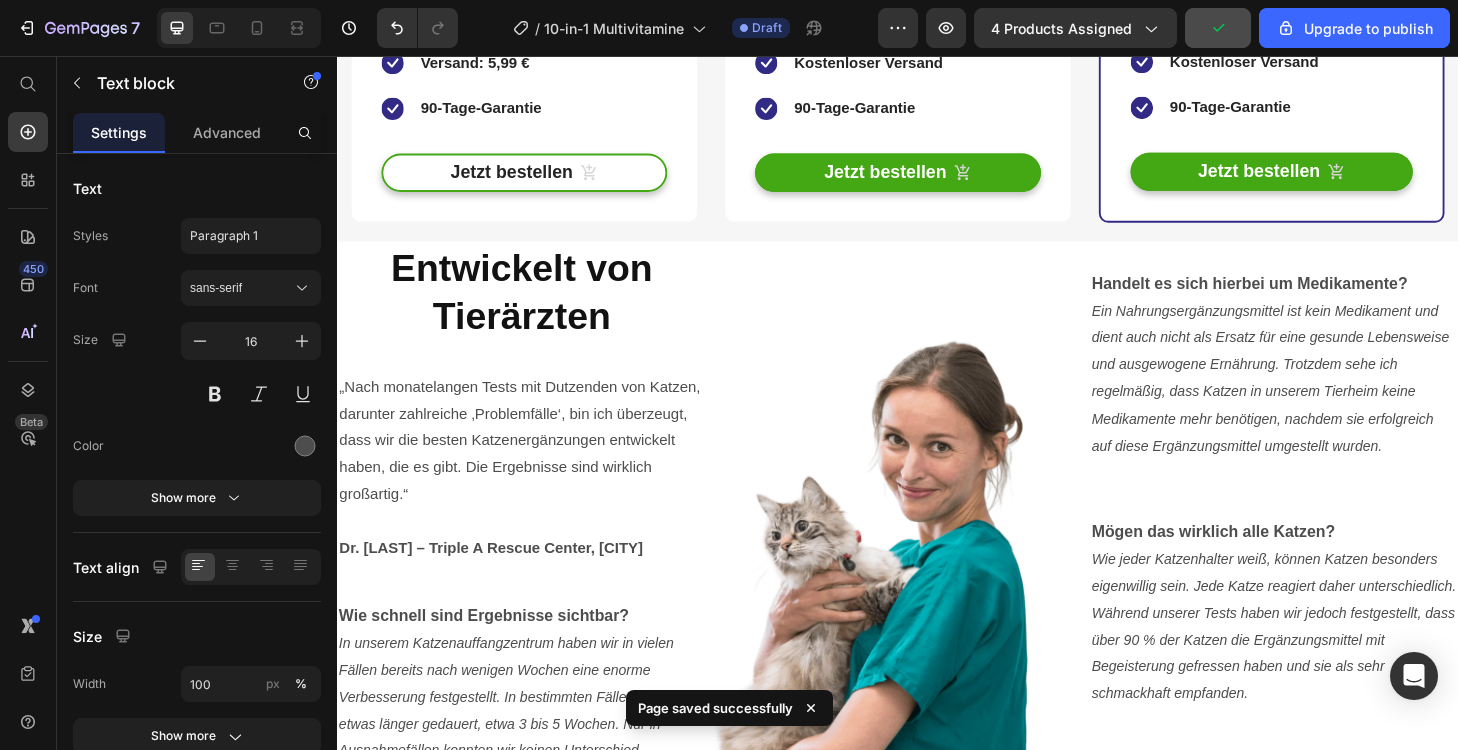 scroll, scrollTop: 3841, scrollLeft: 0, axis: vertical 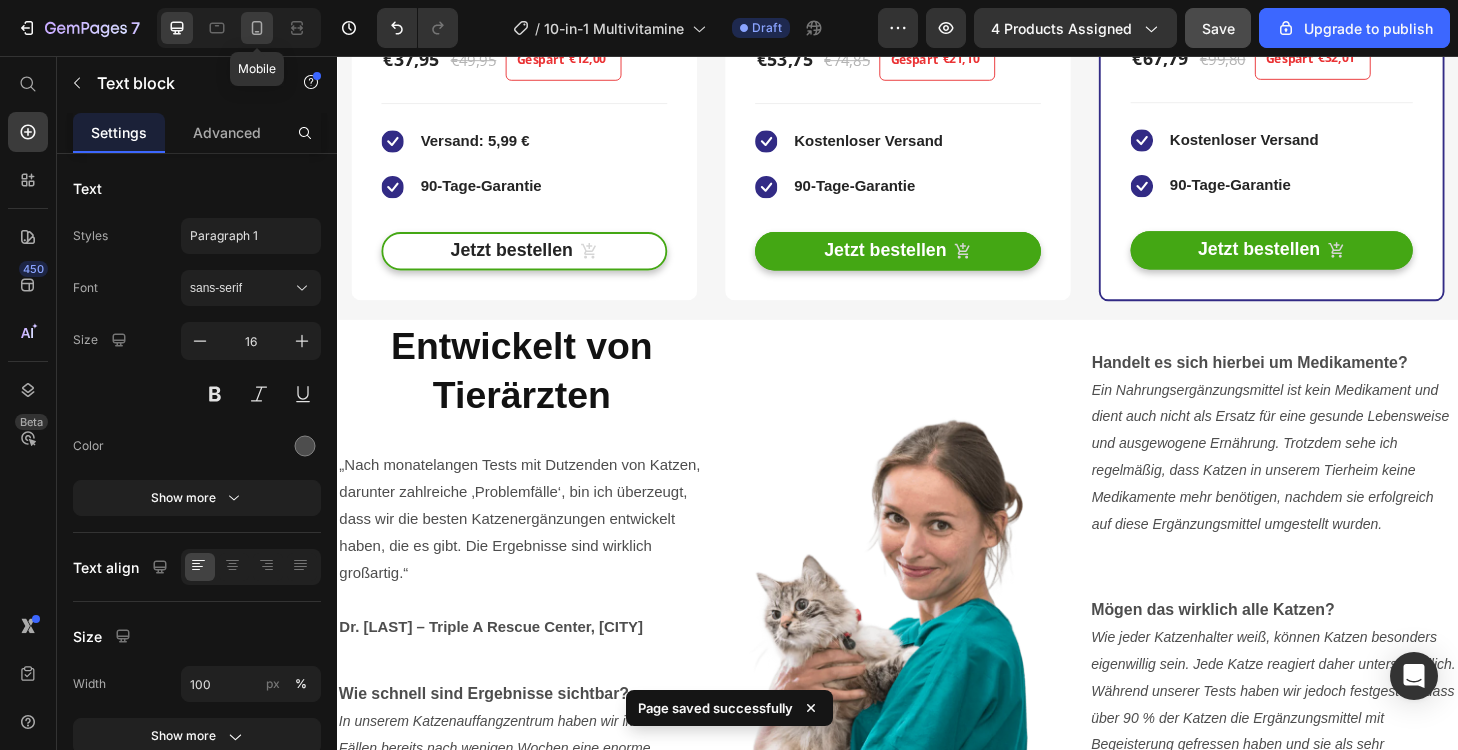 click 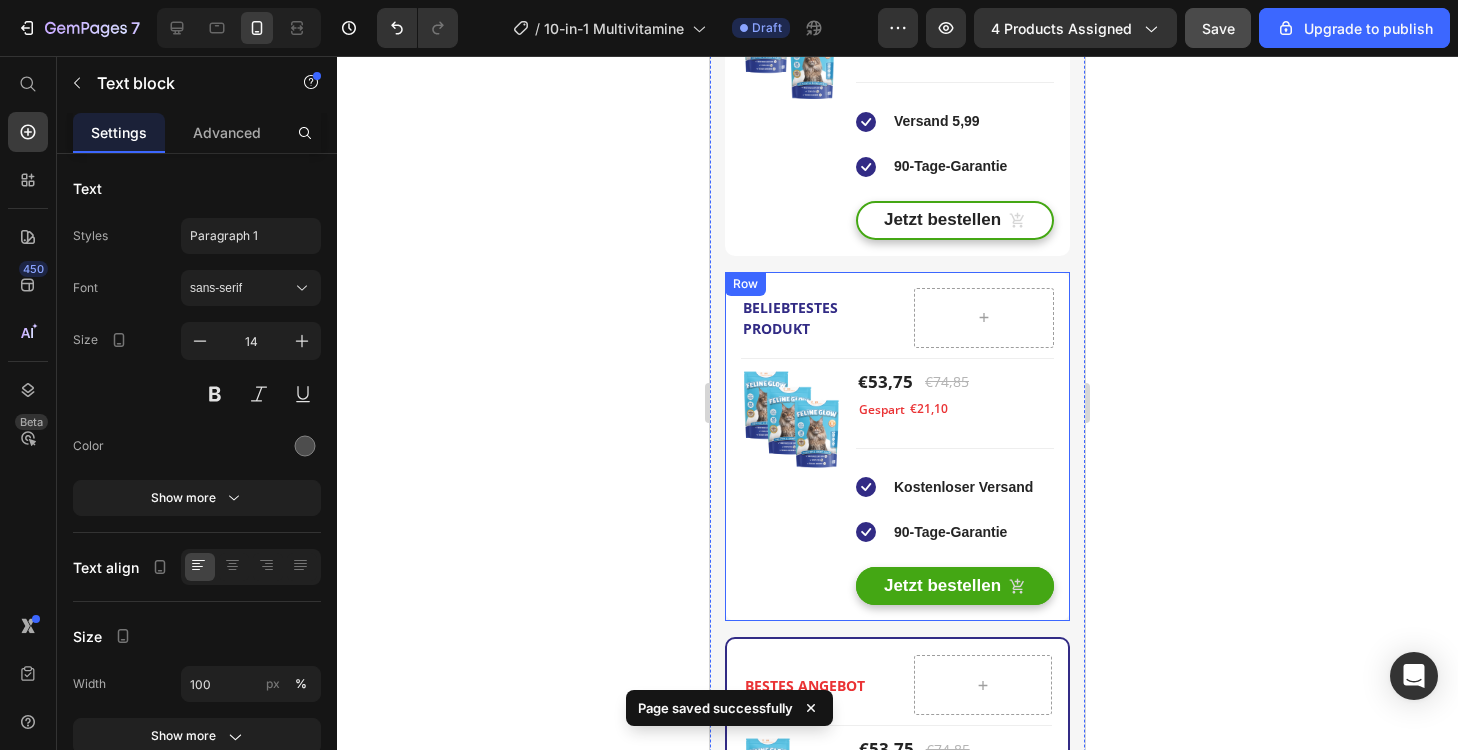 scroll, scrollTop: 3414, scrollLeft: 0, axis: vertical 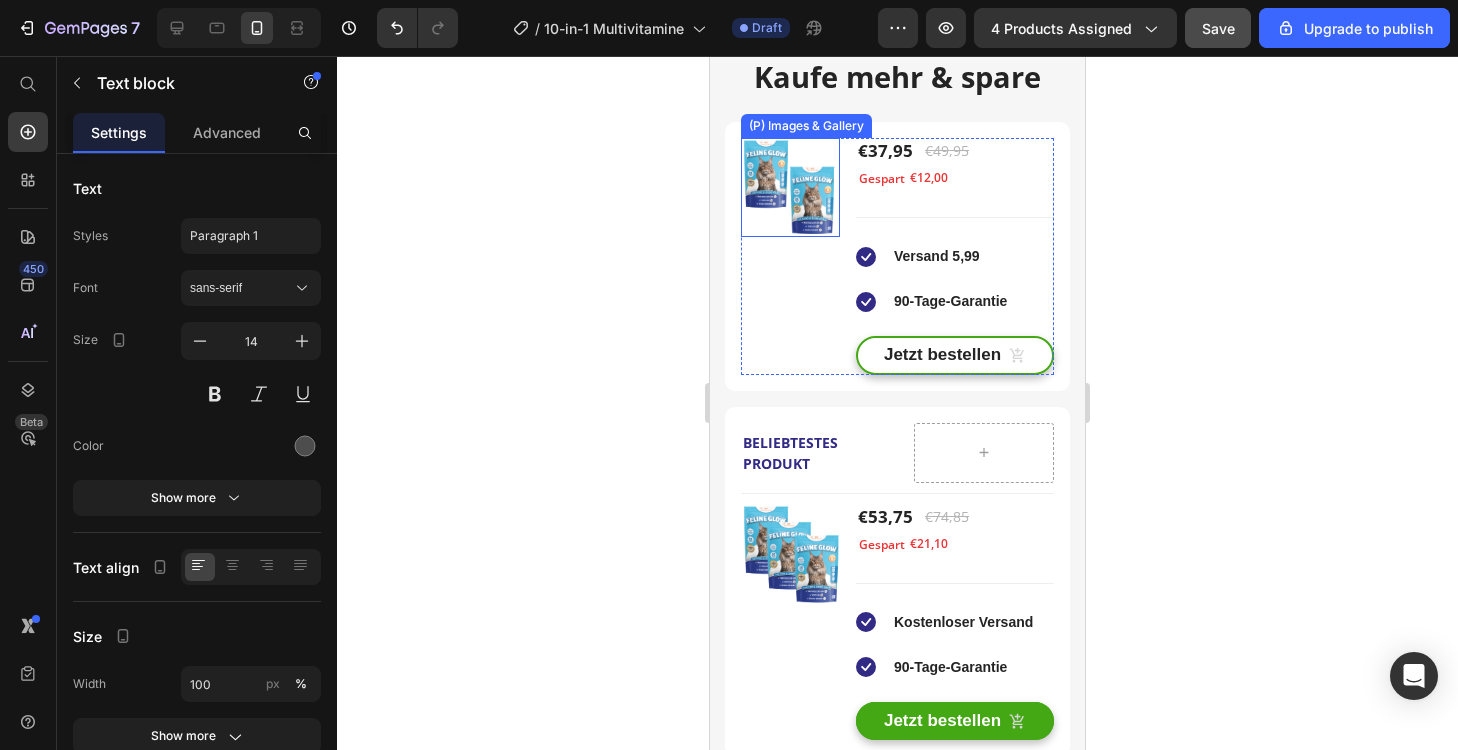 click at bounding box center (790, 187) 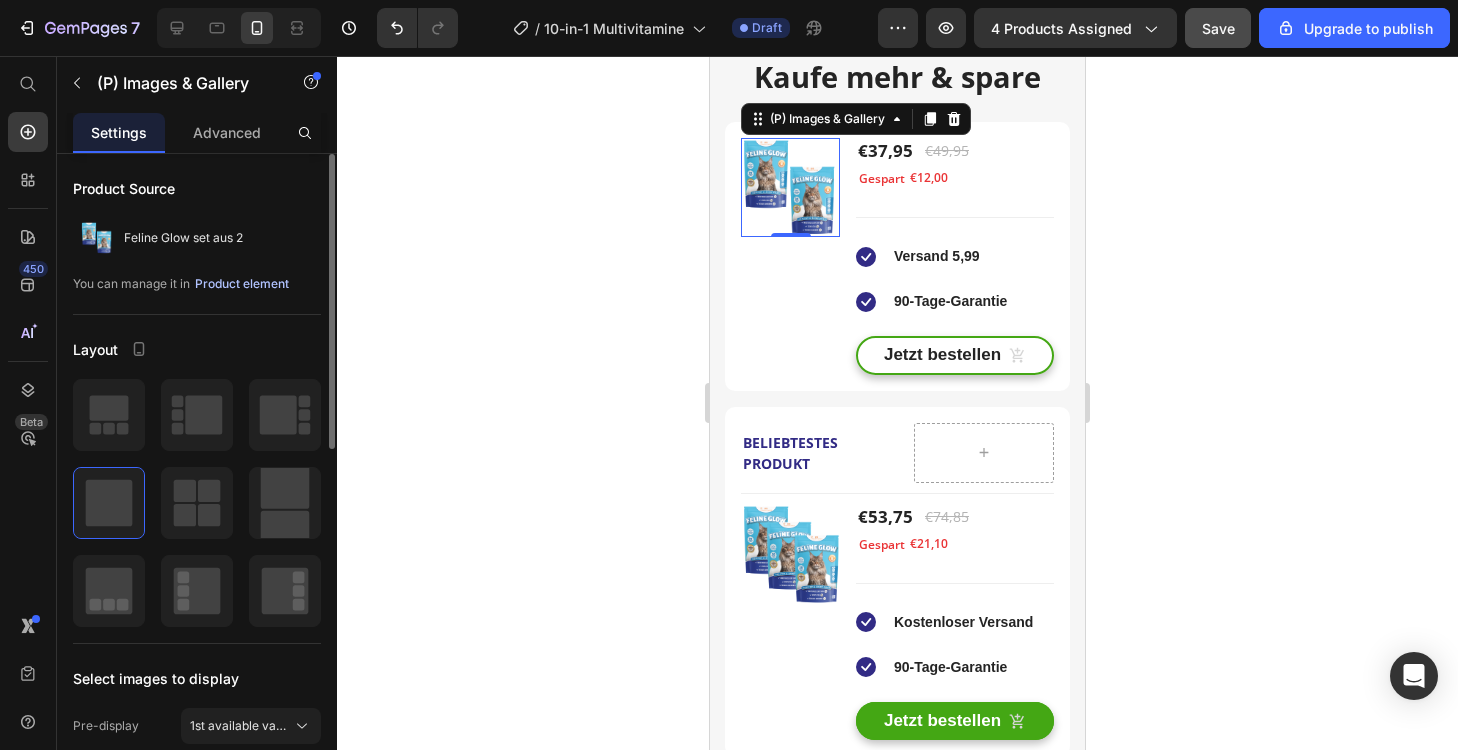 click on "Product element" at bounding box center (242, 284) 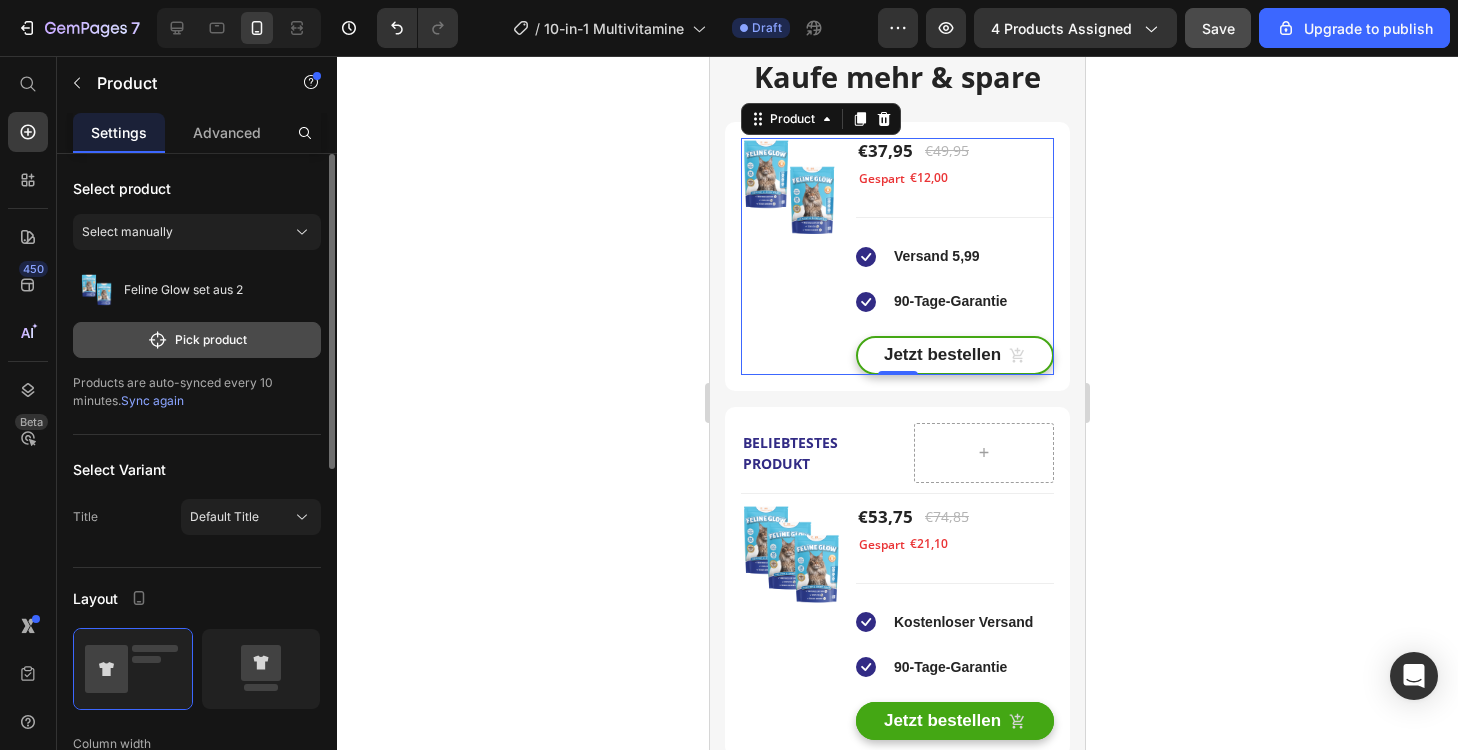 click on "Pick product" 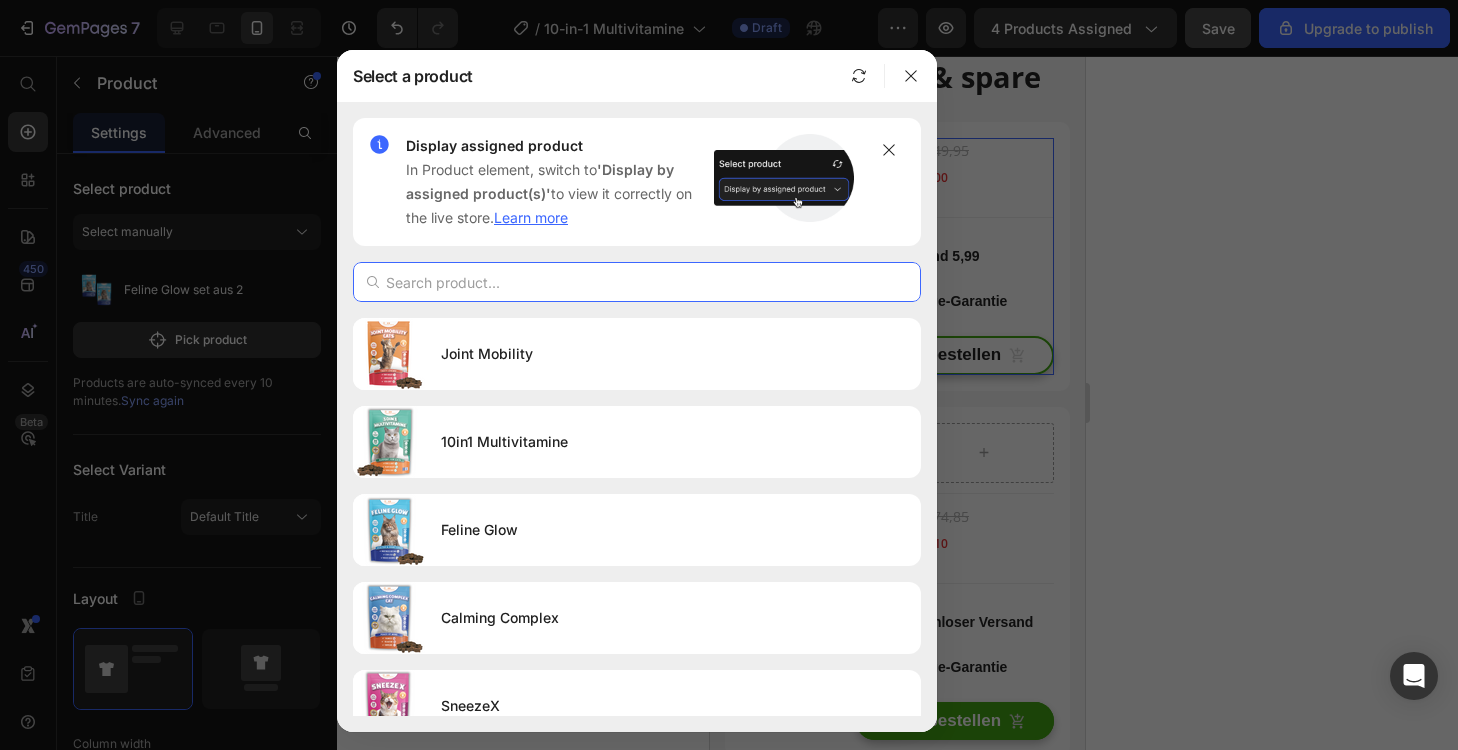 click at bounding box center (637, 282) 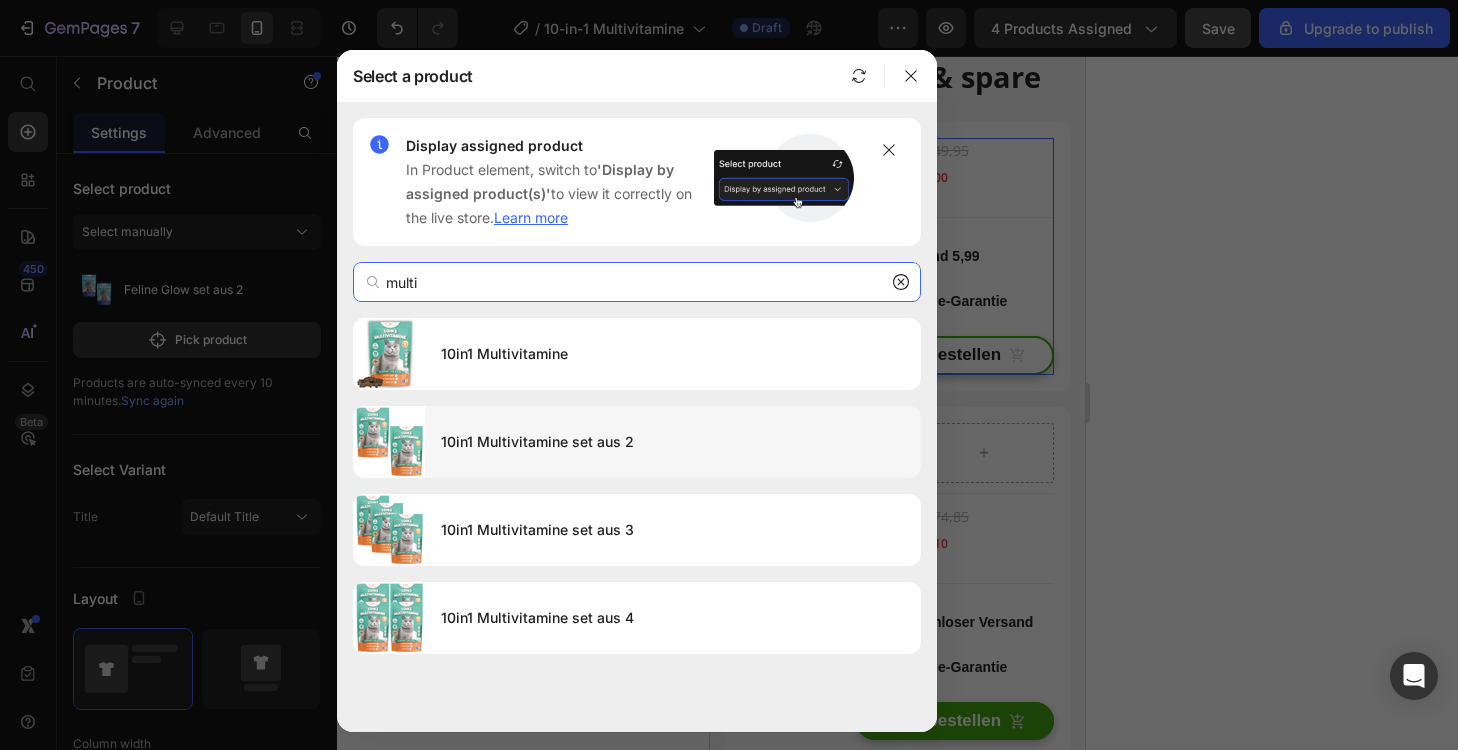 type on "multi" 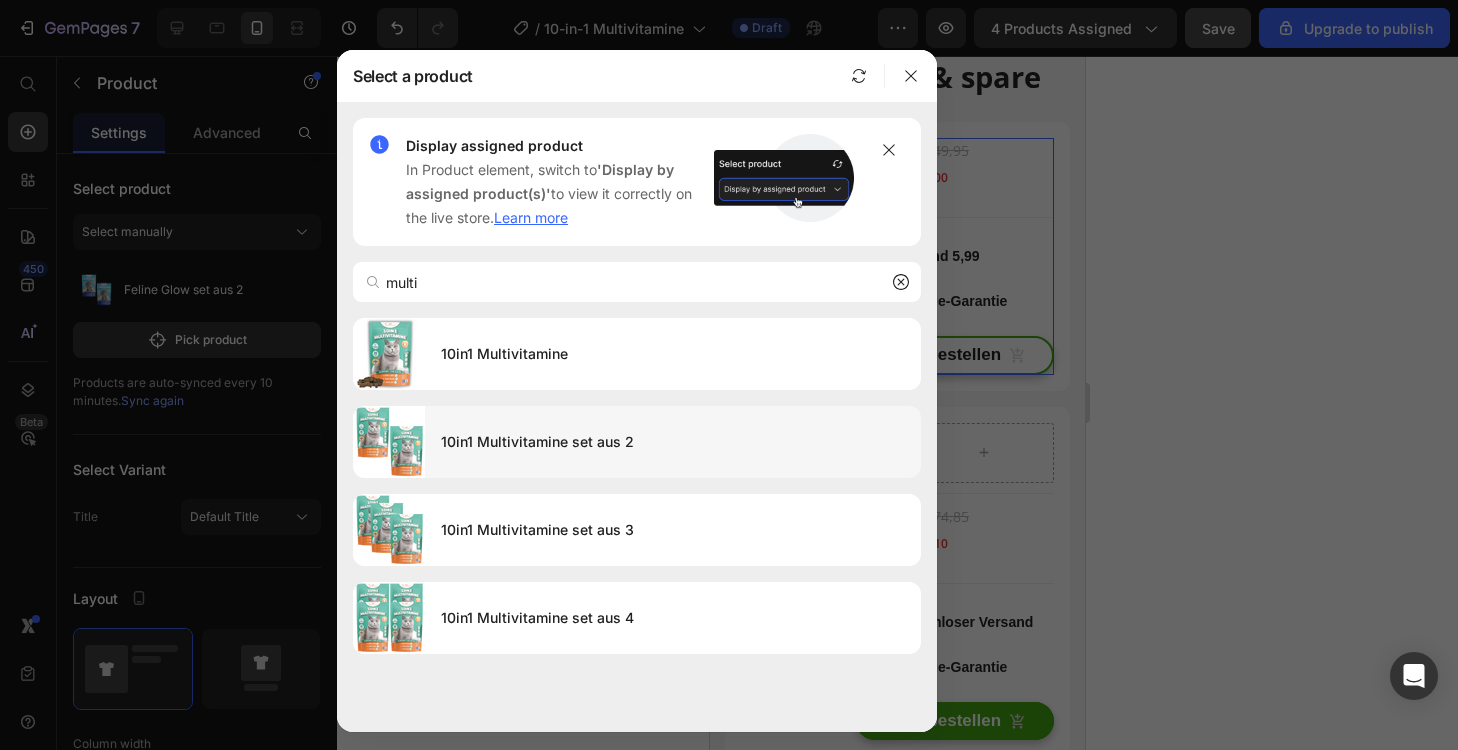 click on "10in1 Multivitamine set aus 2" at bounding box center [673, 442] 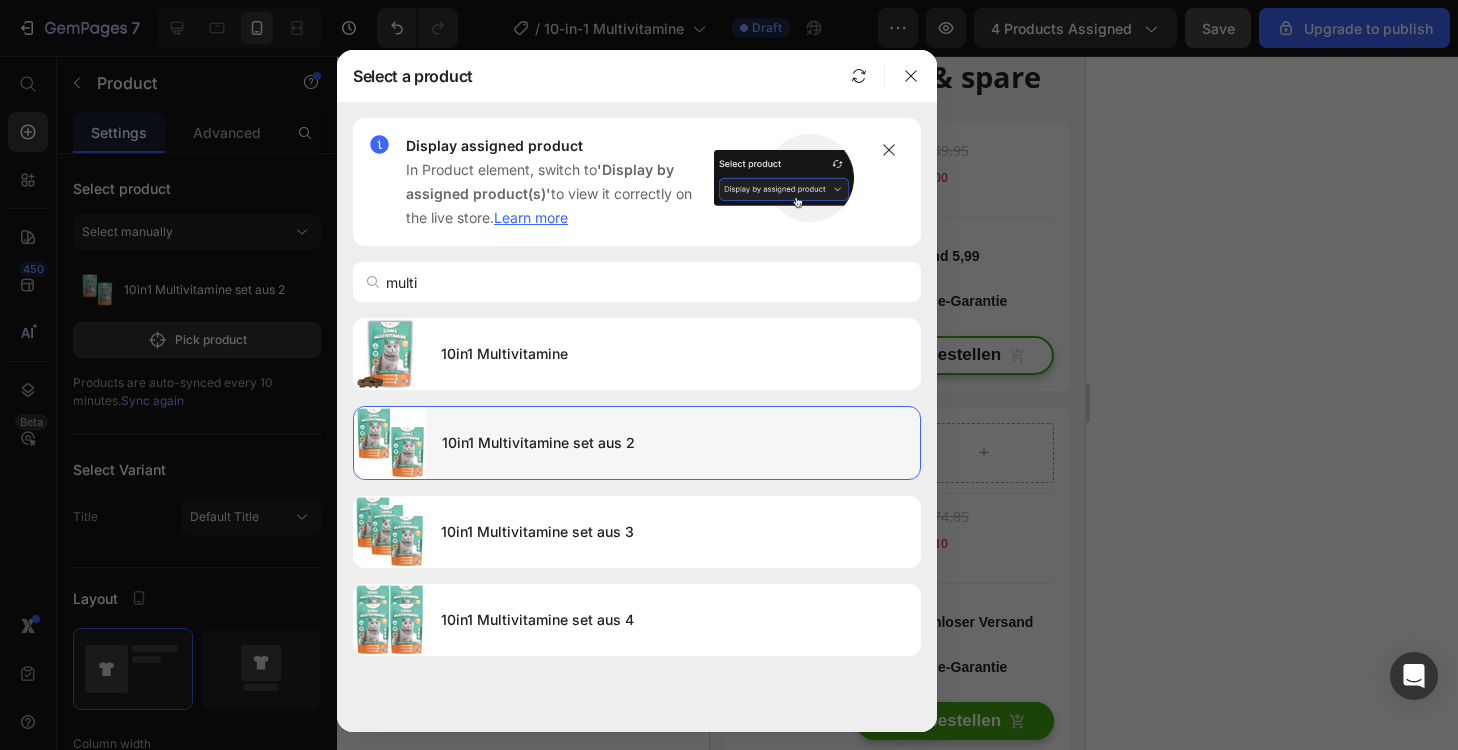 type 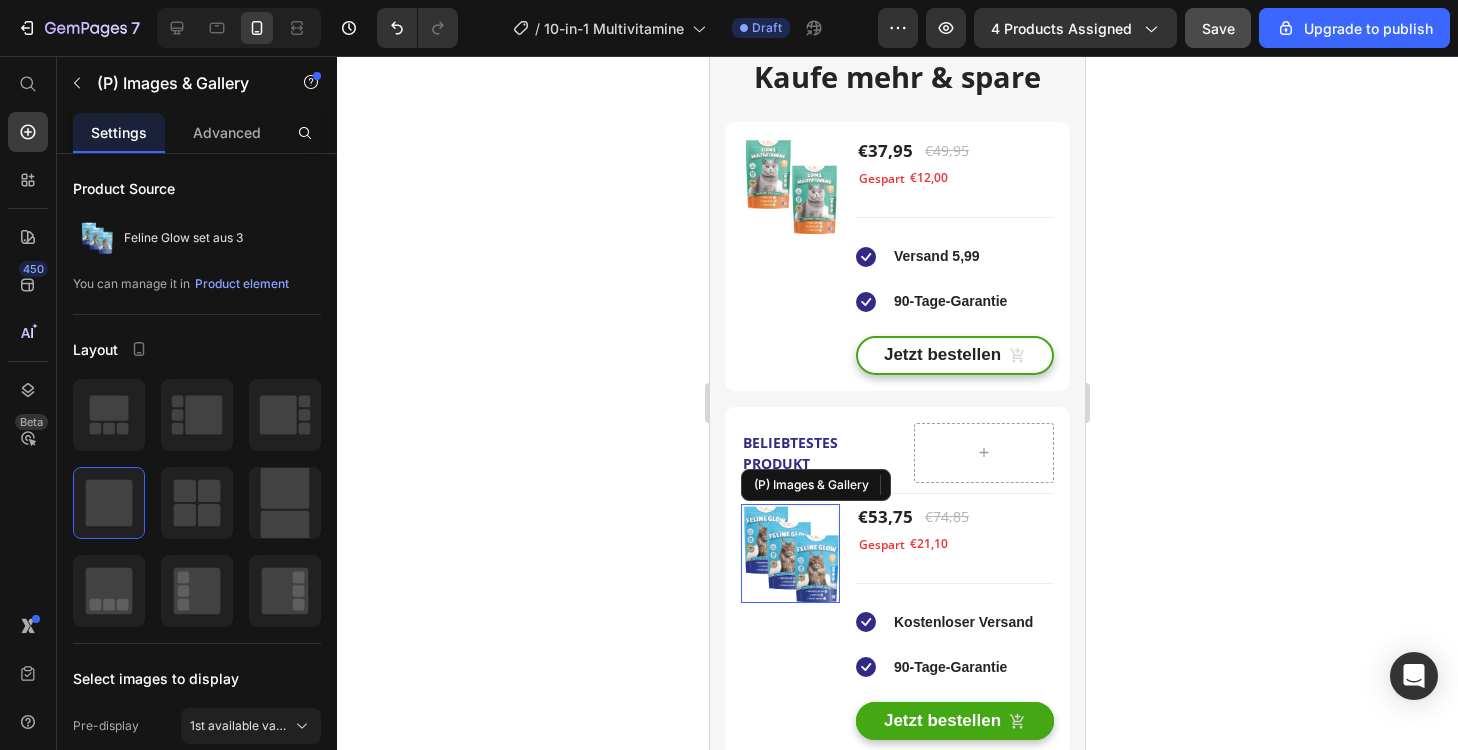click at bounding box center (790, 553) 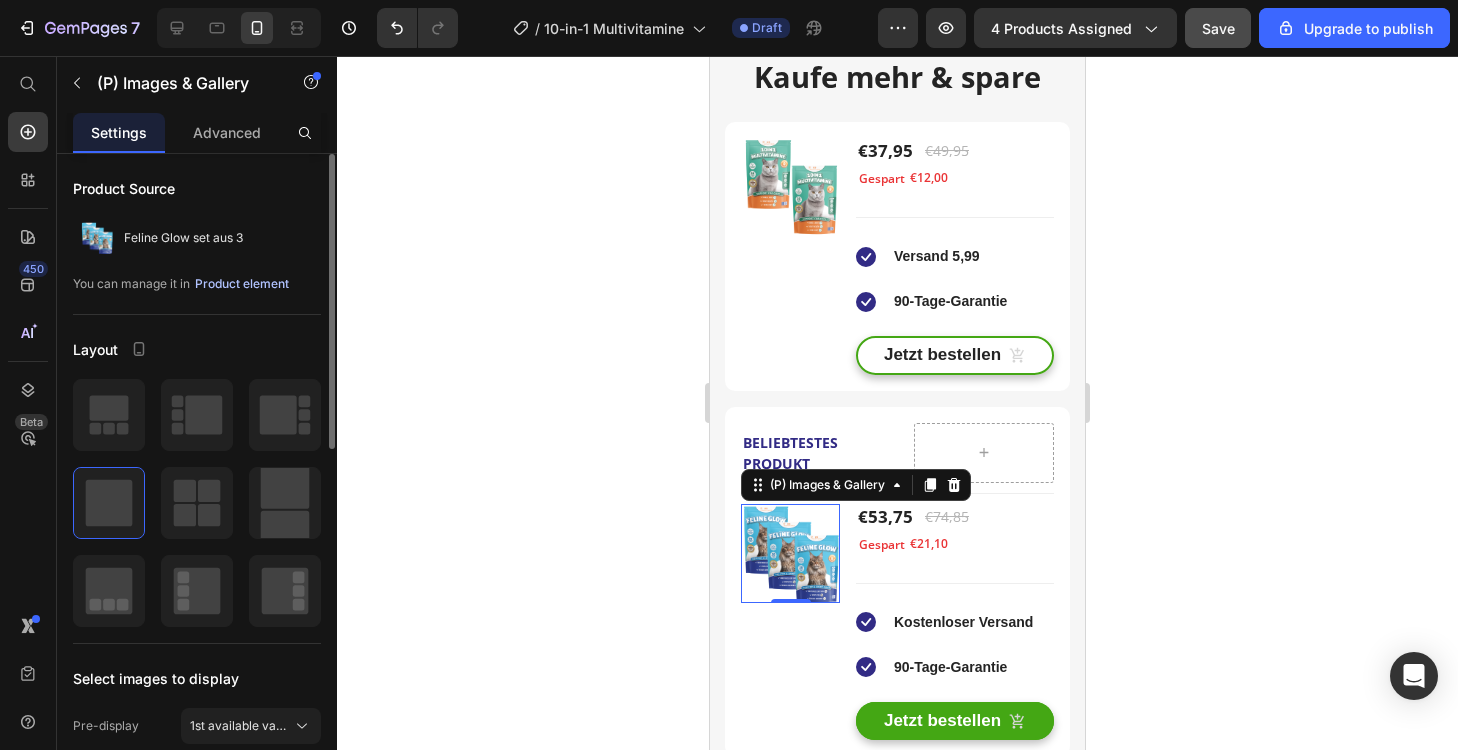 click on "Product element" at bounding box center (242, 284) 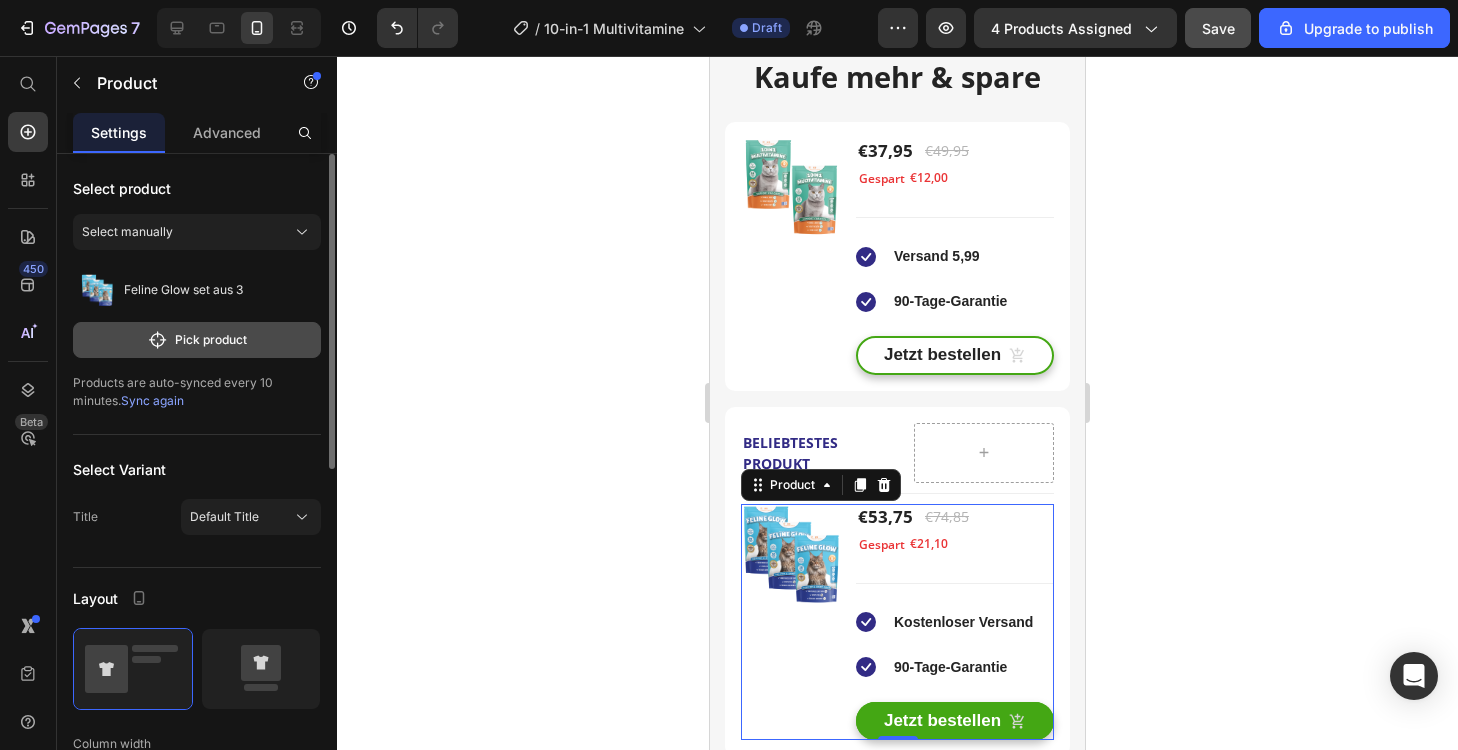 click on "Pick product" at bounding box center (197, 340) 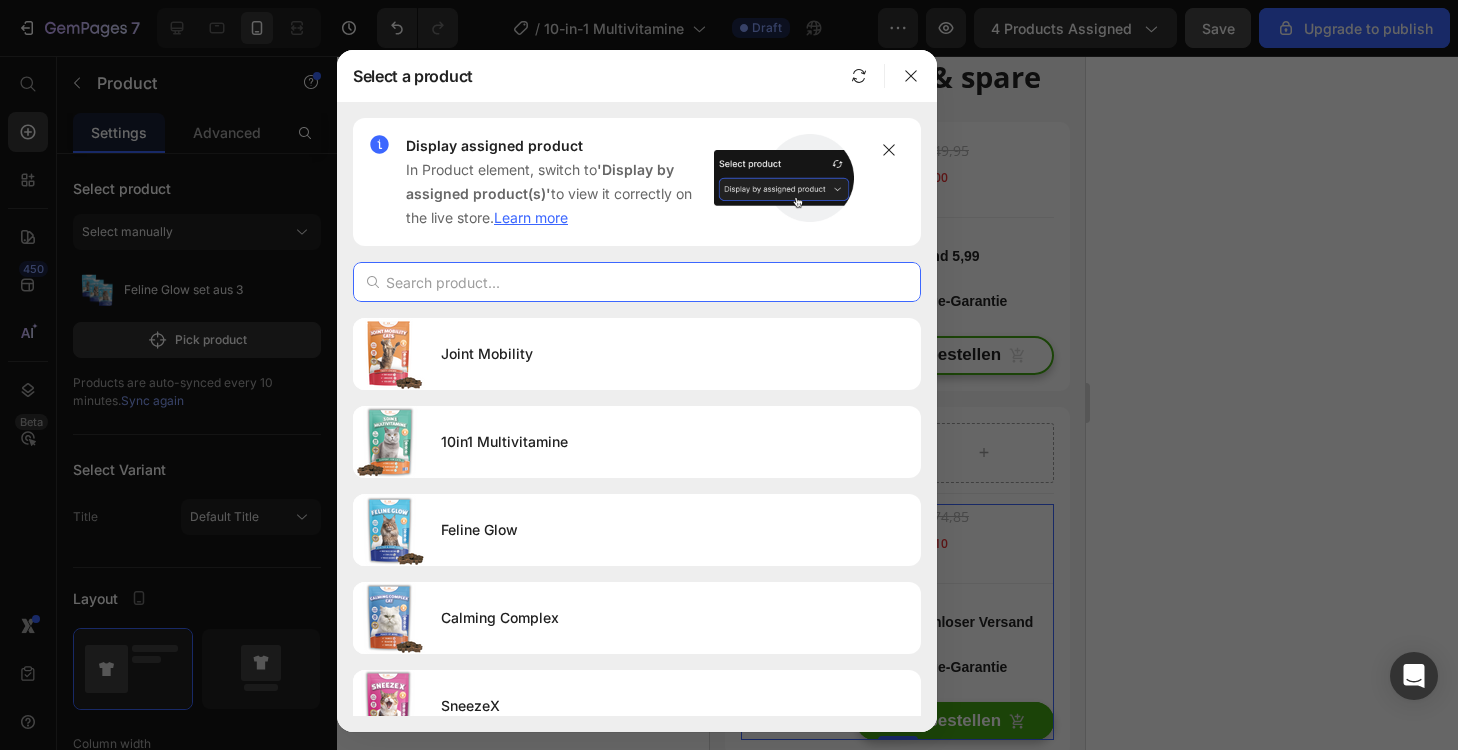 click at bounding box center [637, 282] 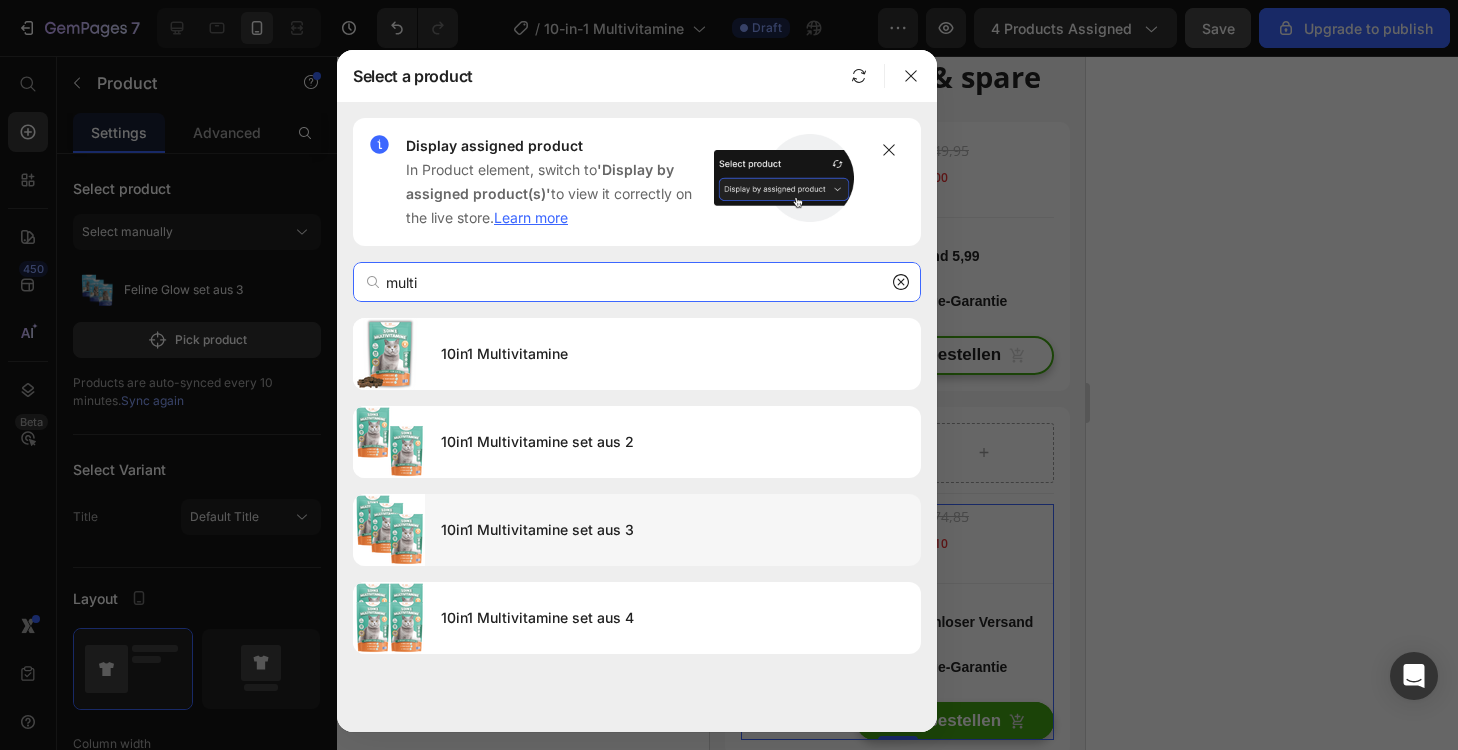 type on "multi" 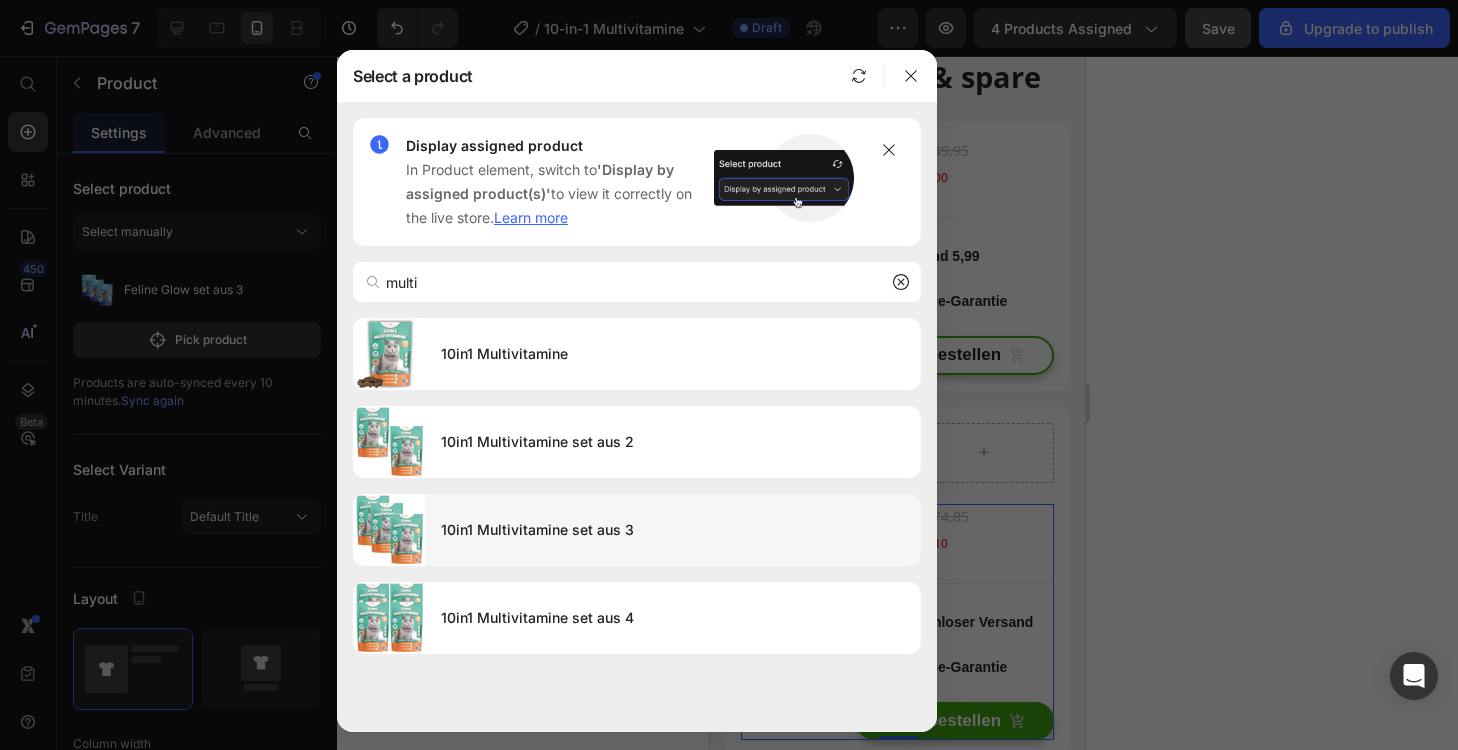 click on "10in1 Multivitamine set aus 3" at bounding box center (673, 530) 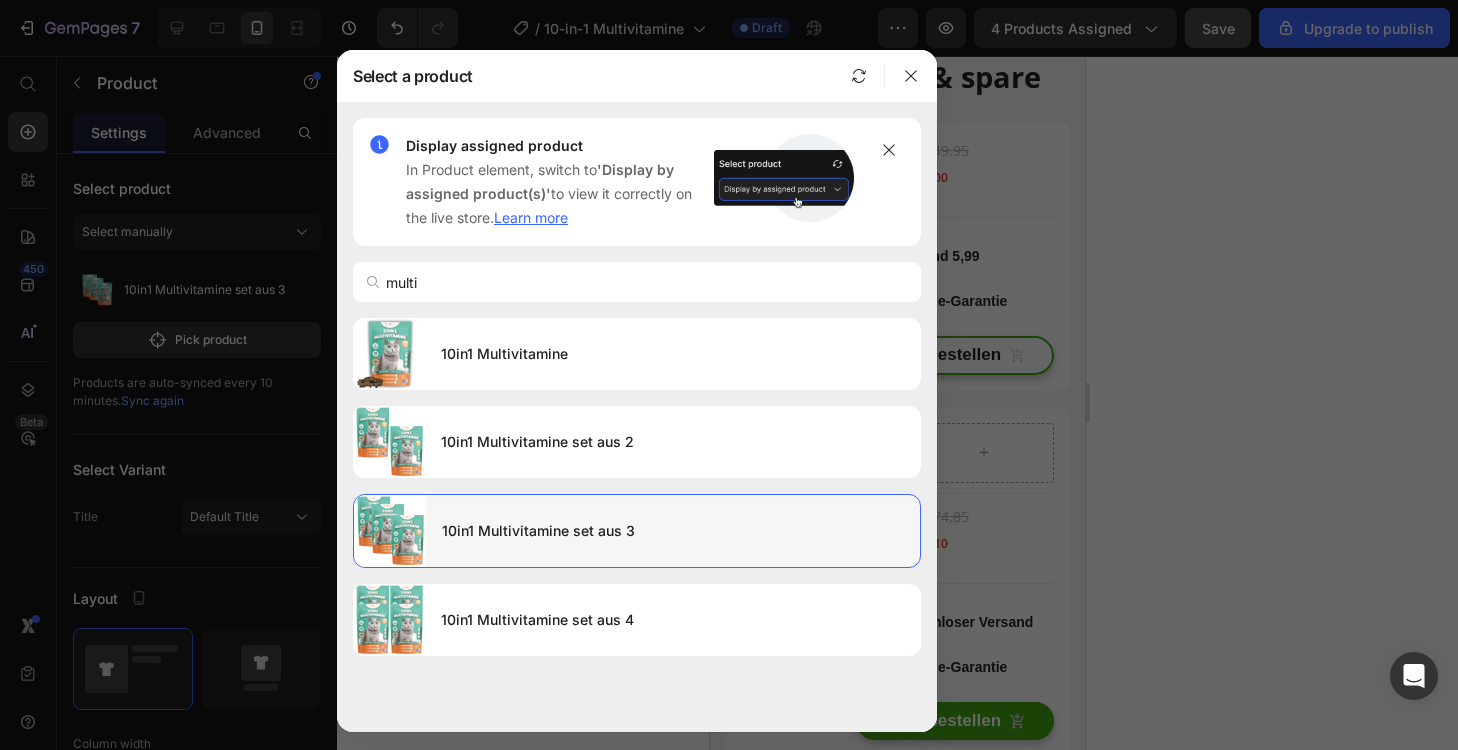 type 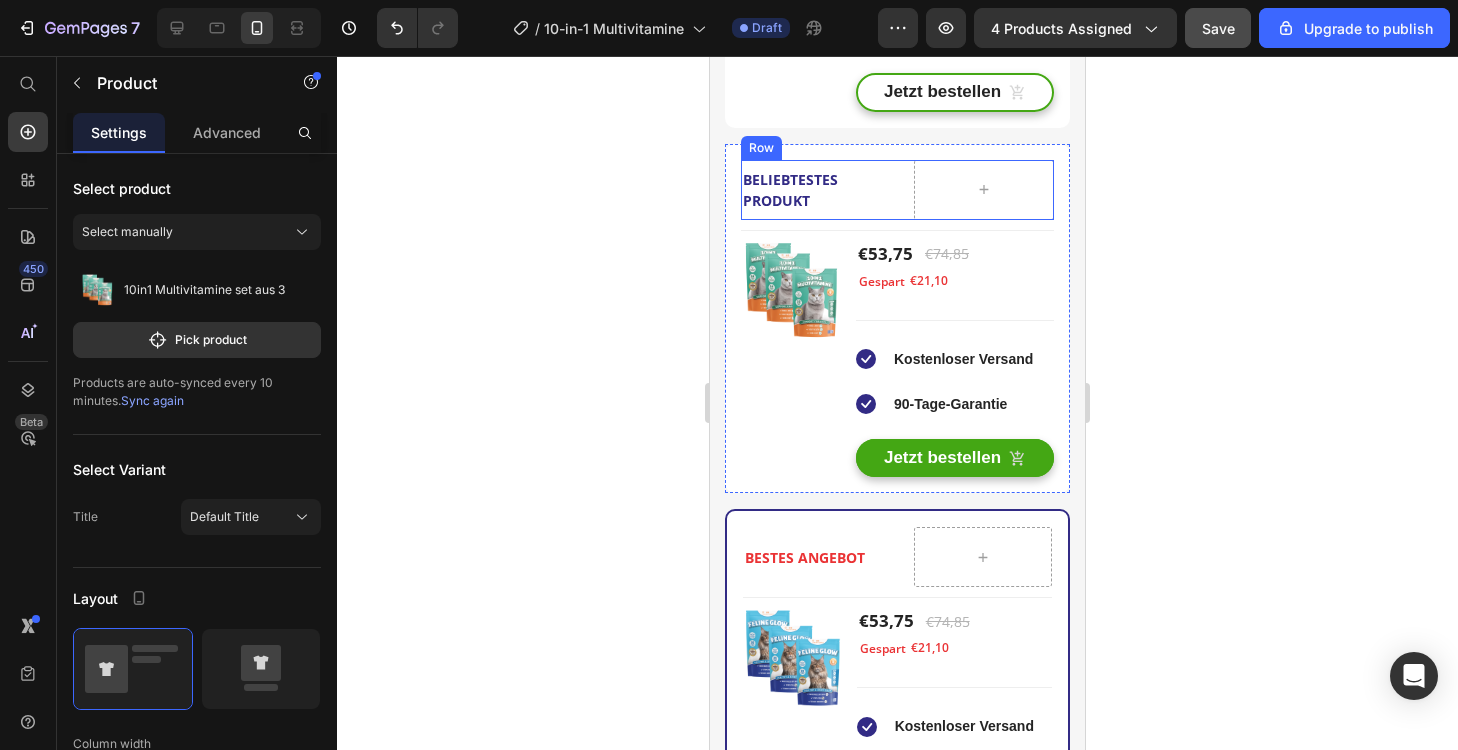 scroll, scrollTop: 3790, scrollLeft: 0, axis: vertical 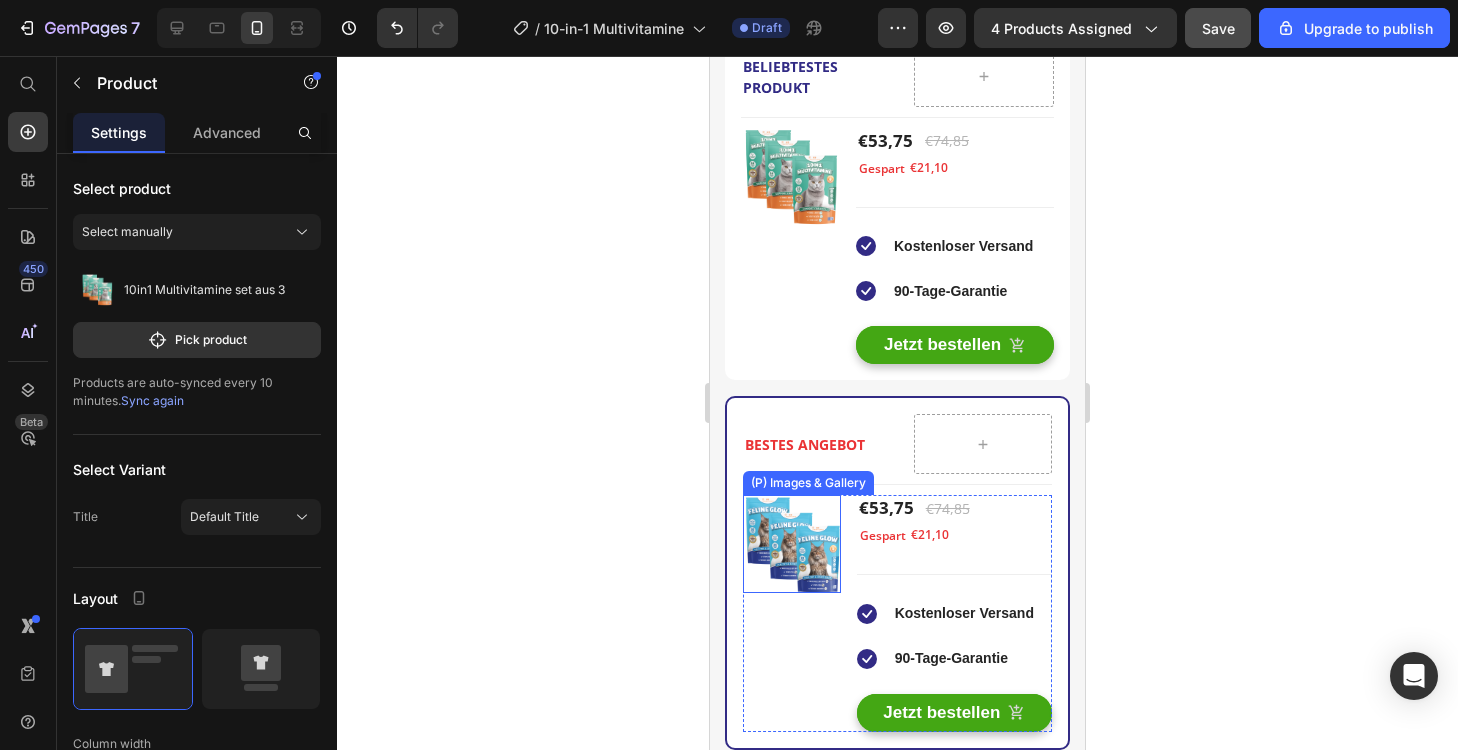 click at bounding box center [792, 544] 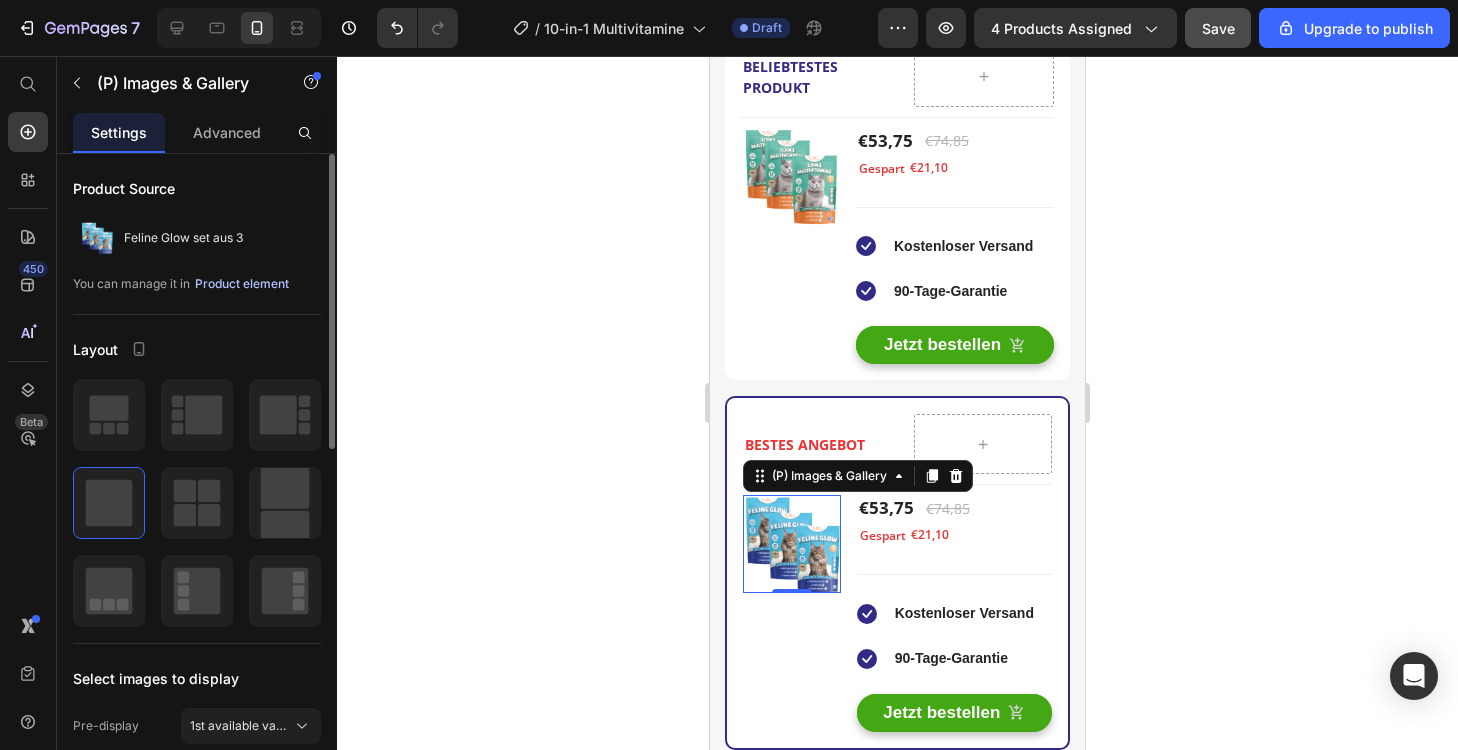 click on "Product element" at bounding box center (242, 284) 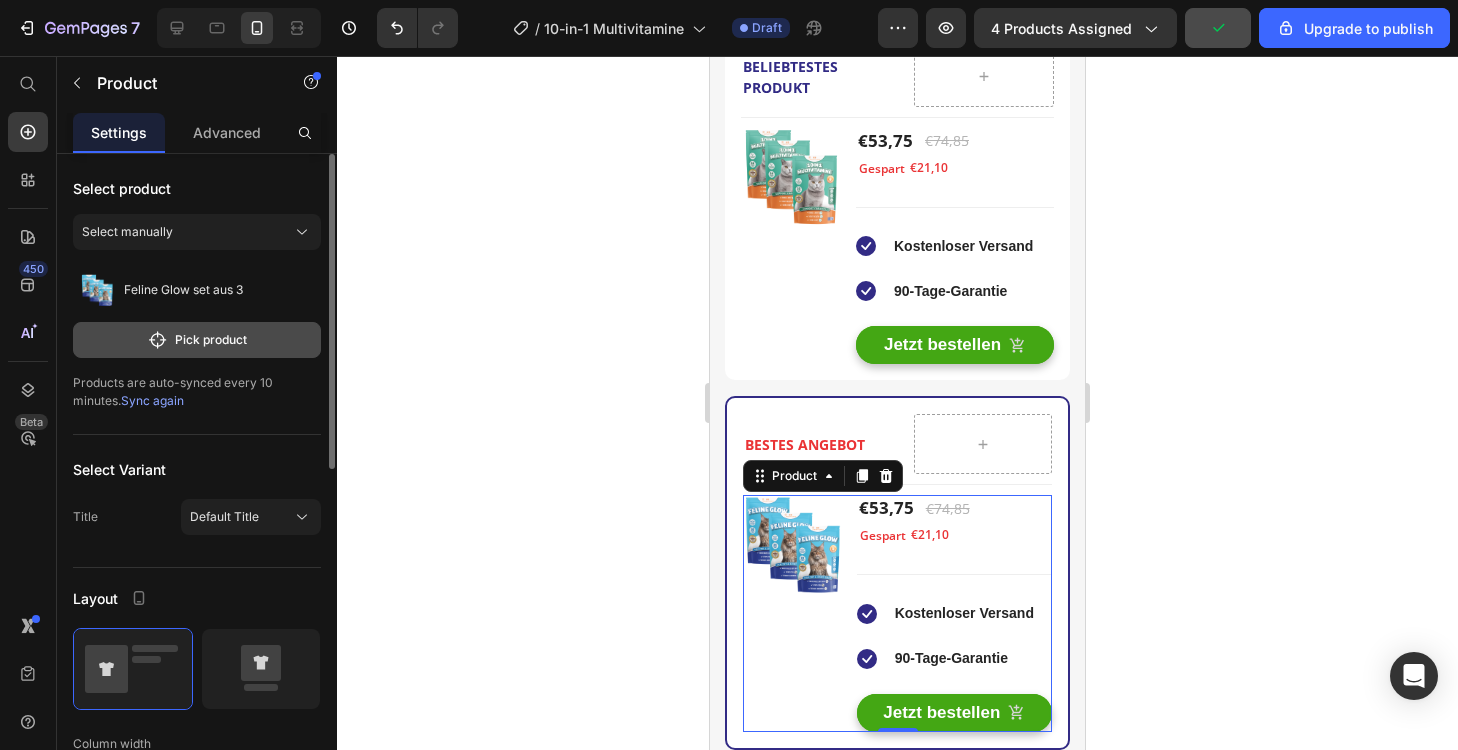 click on "Pick product" 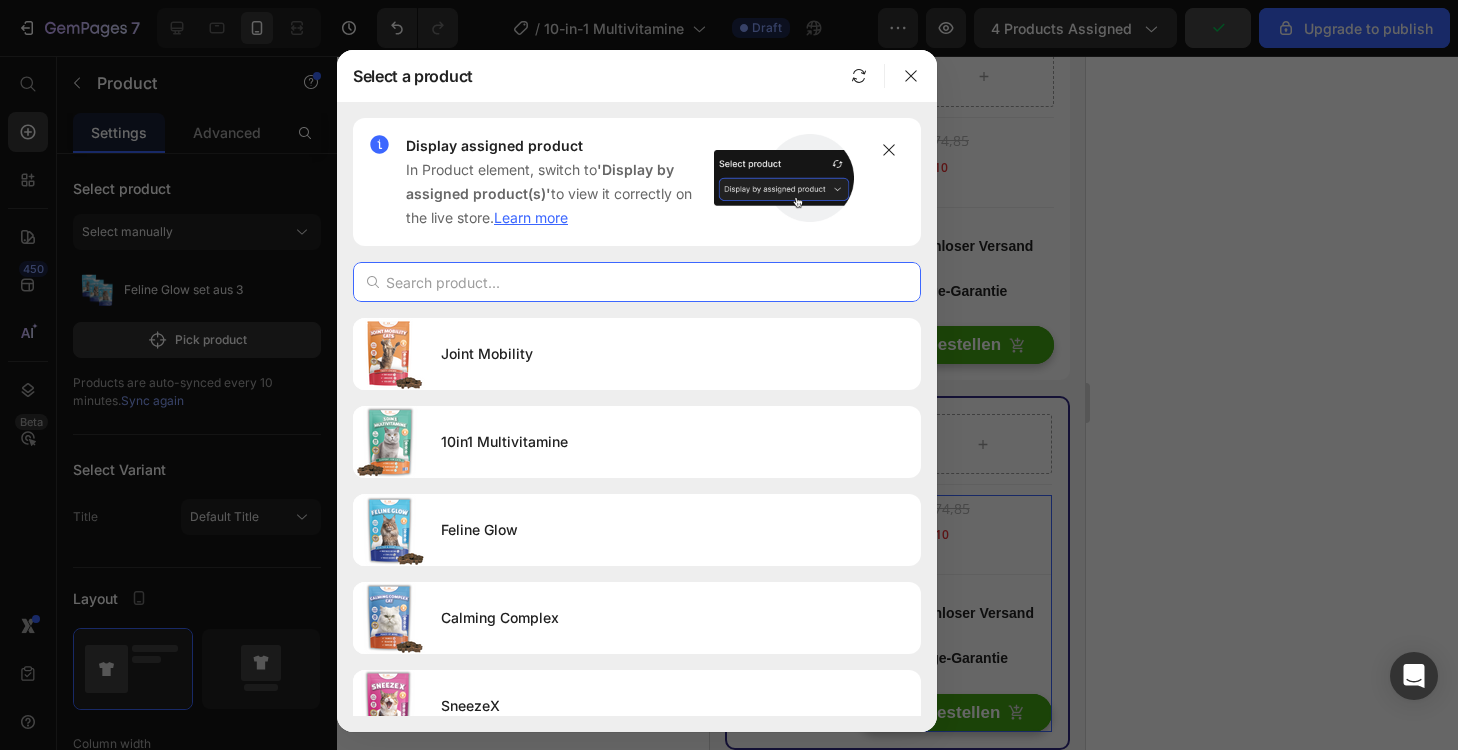 click at bounding box center [637, 282] 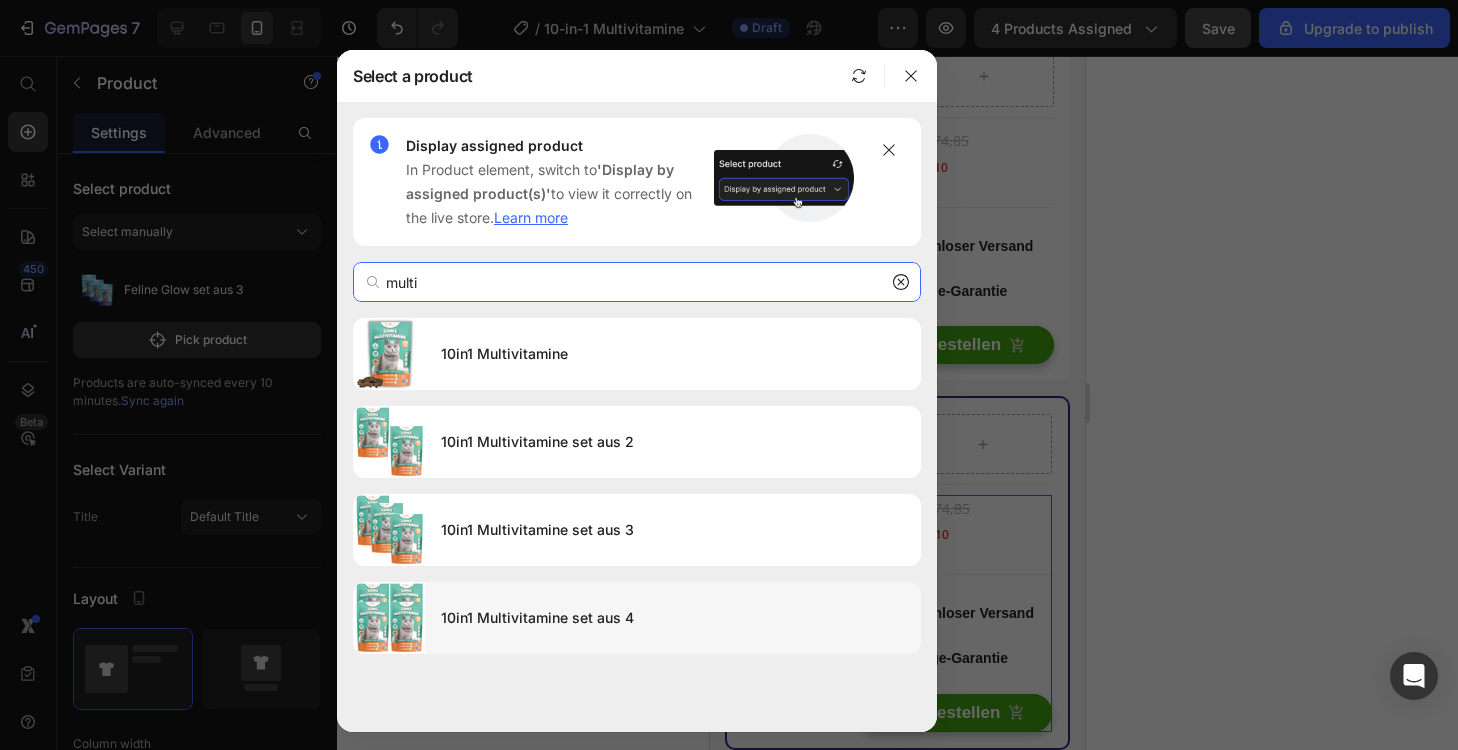 type on "multi" 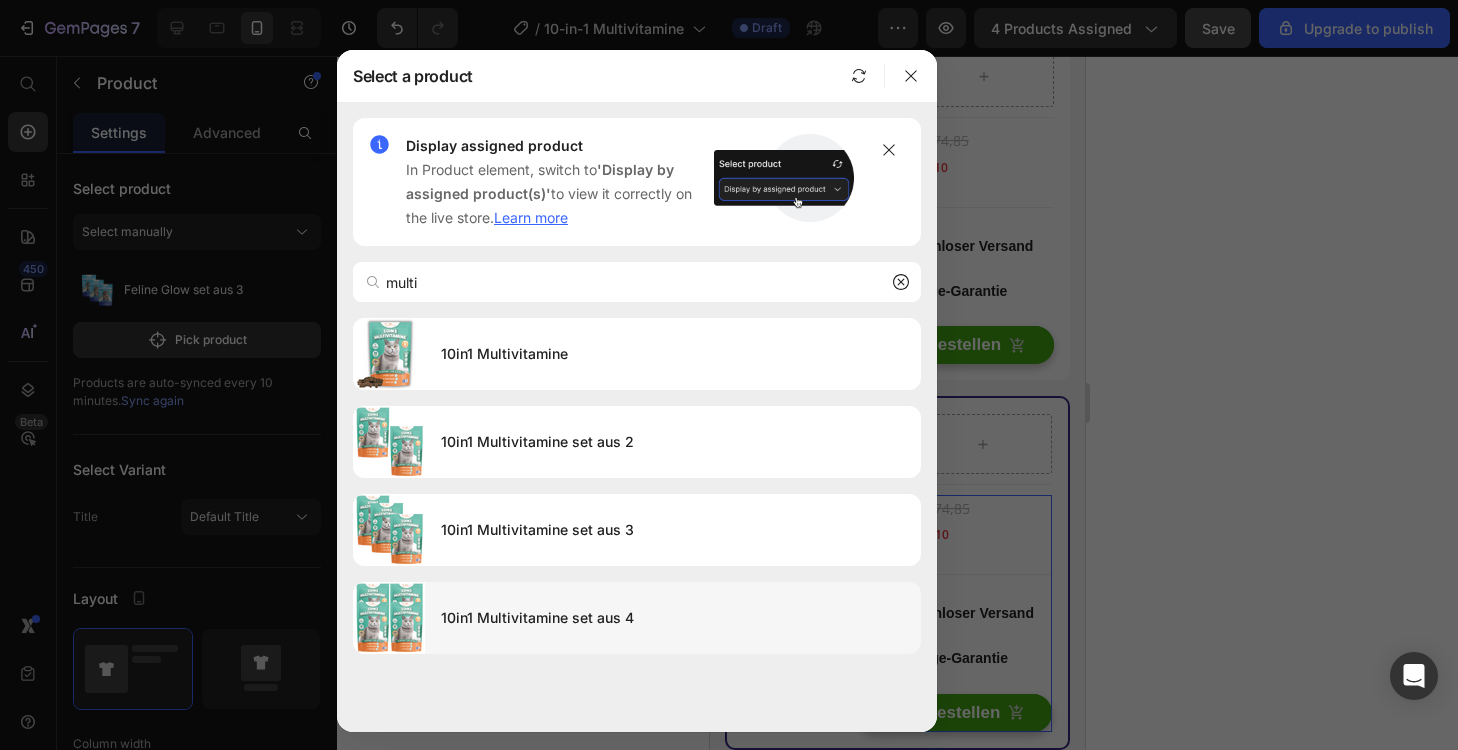 click on "10in1 Multivitamine set aus 4" at bounding box center [673, 618] 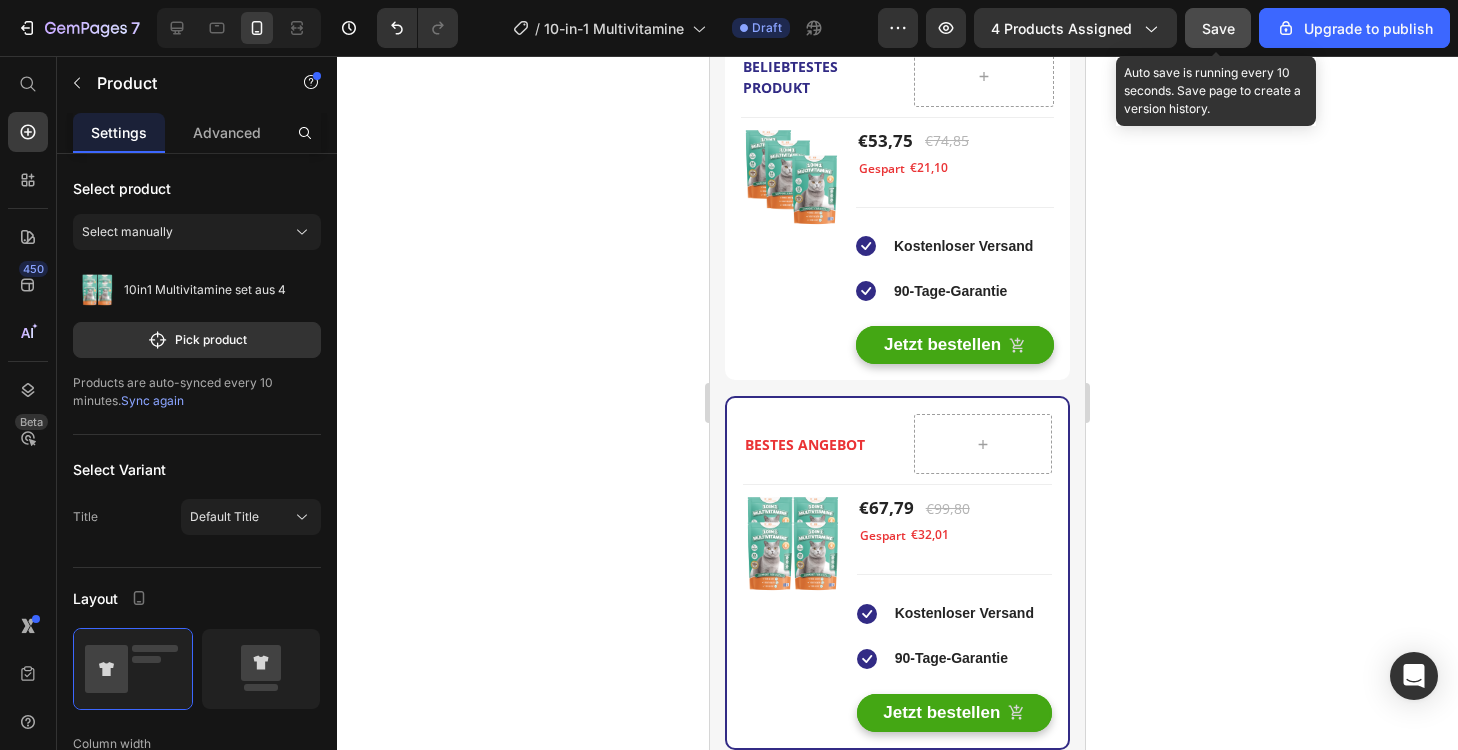 click on "Save" at bounding box center (1218, 28) 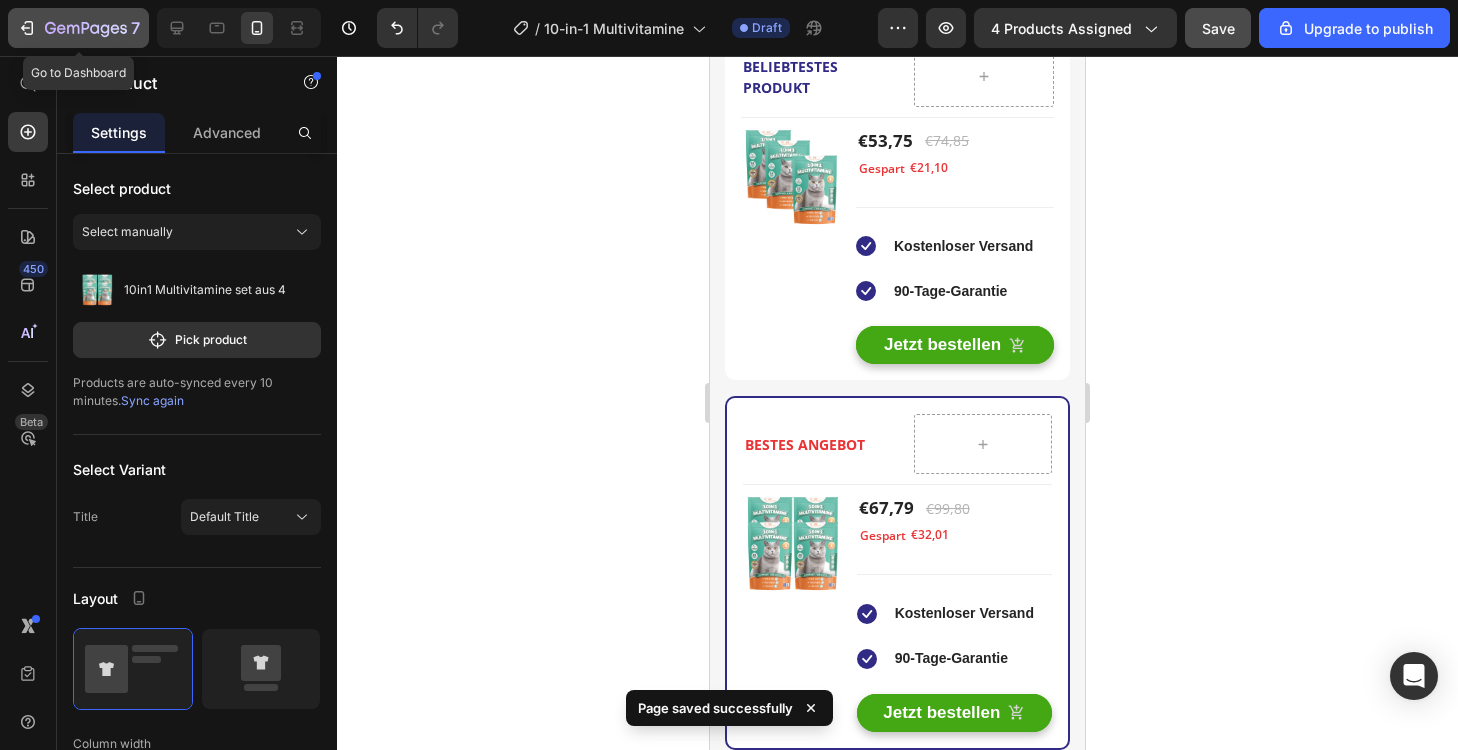 click 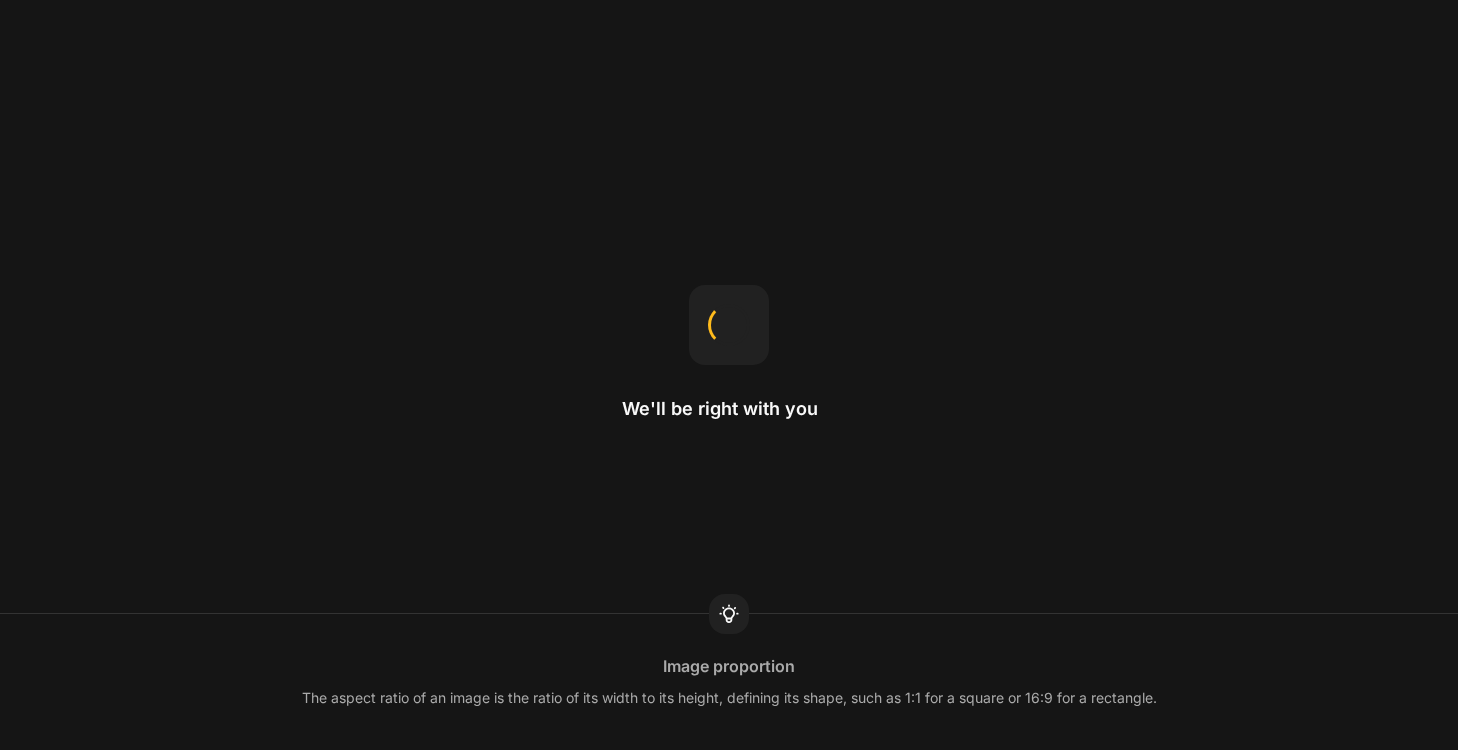 scroll, scrollTop: 0, scrollLeft: 0, axis: both 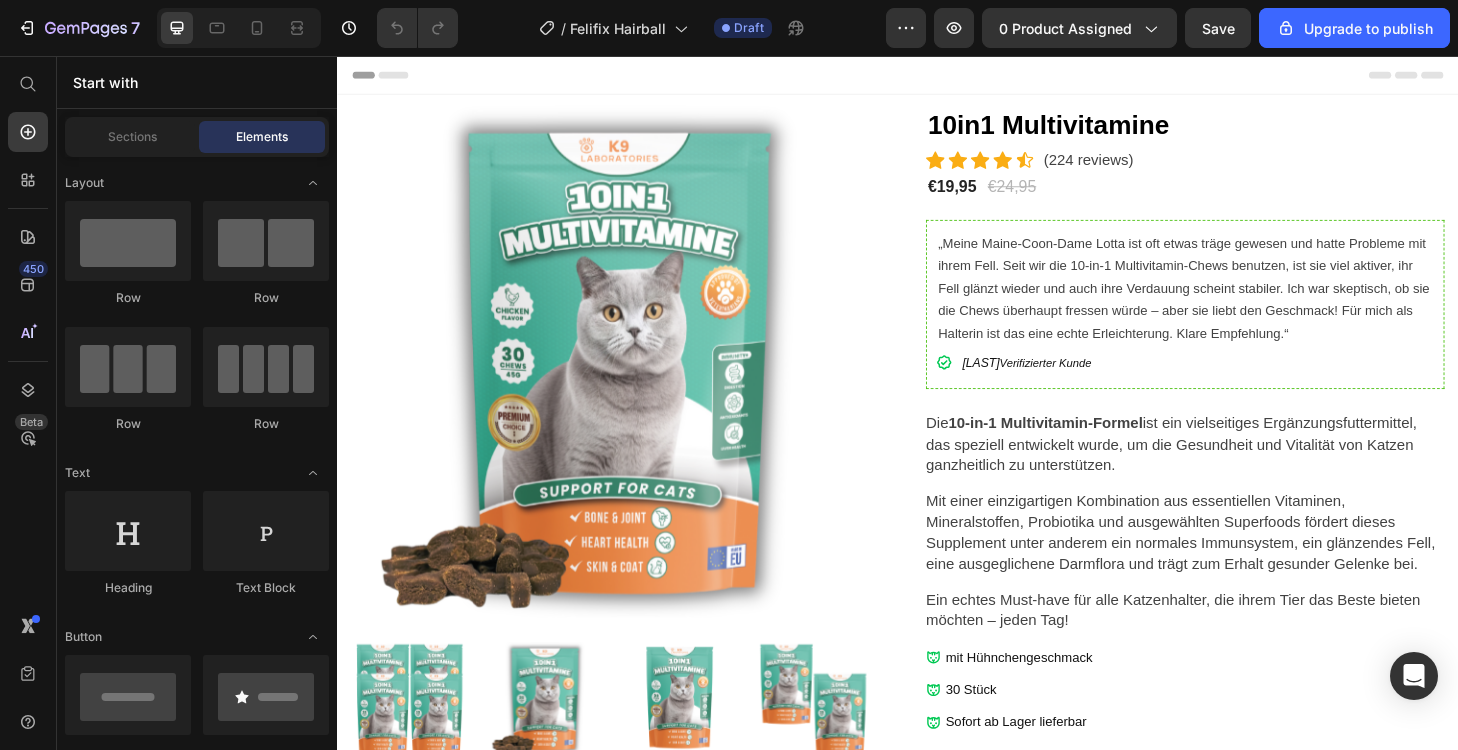 click on "Preview 0 product assigned  Save  Upgrade to publish" at bounding box center (1168, 28) 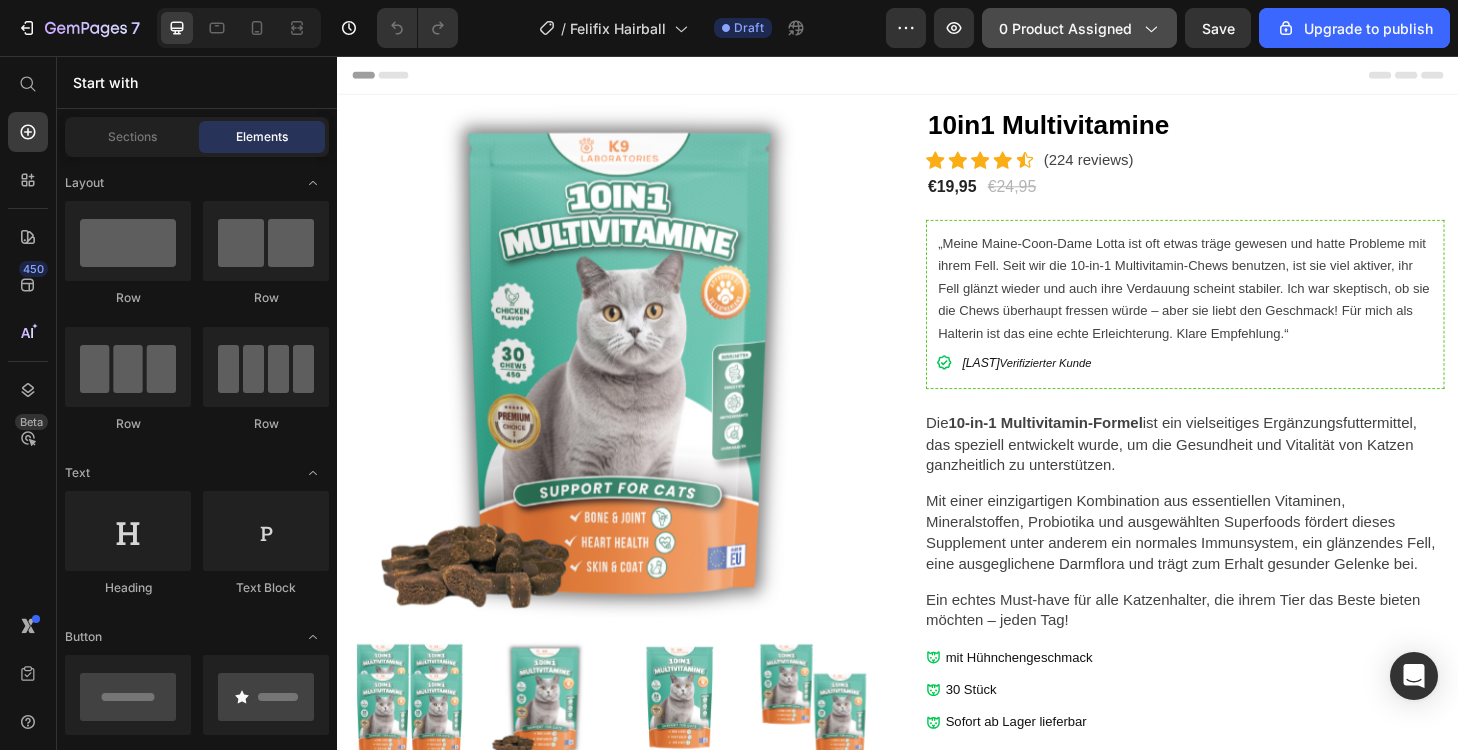 click on "0 product assigned" 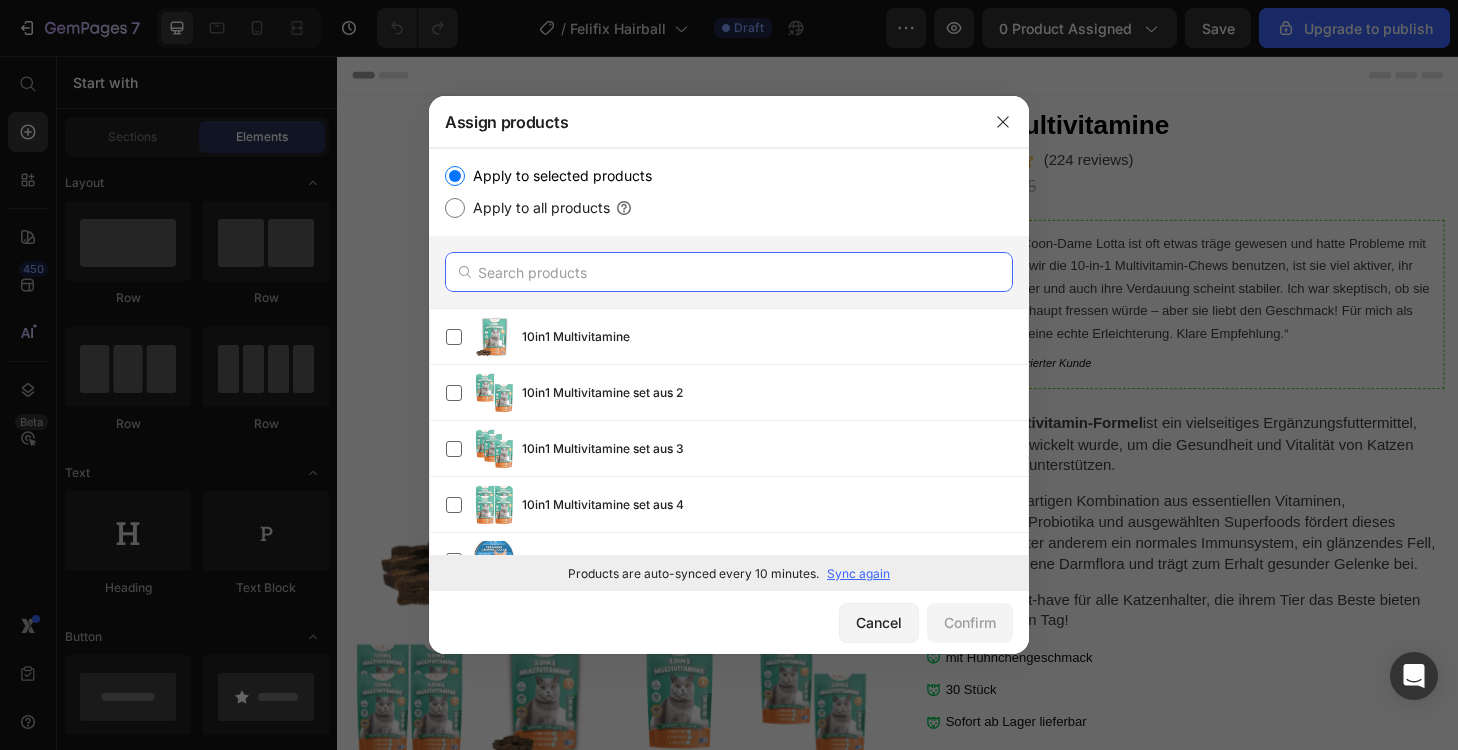 click at bounding box center [729, 272] 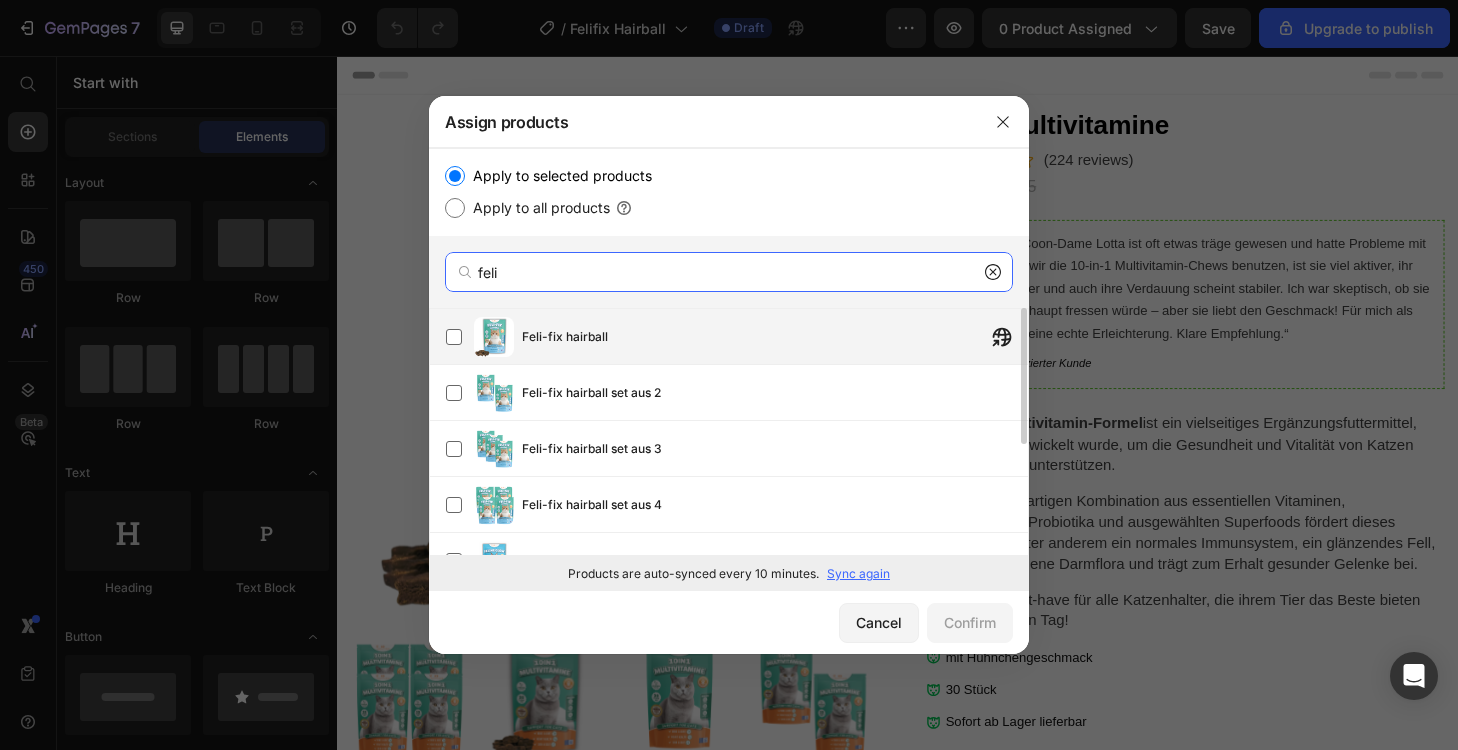 type on "feli" 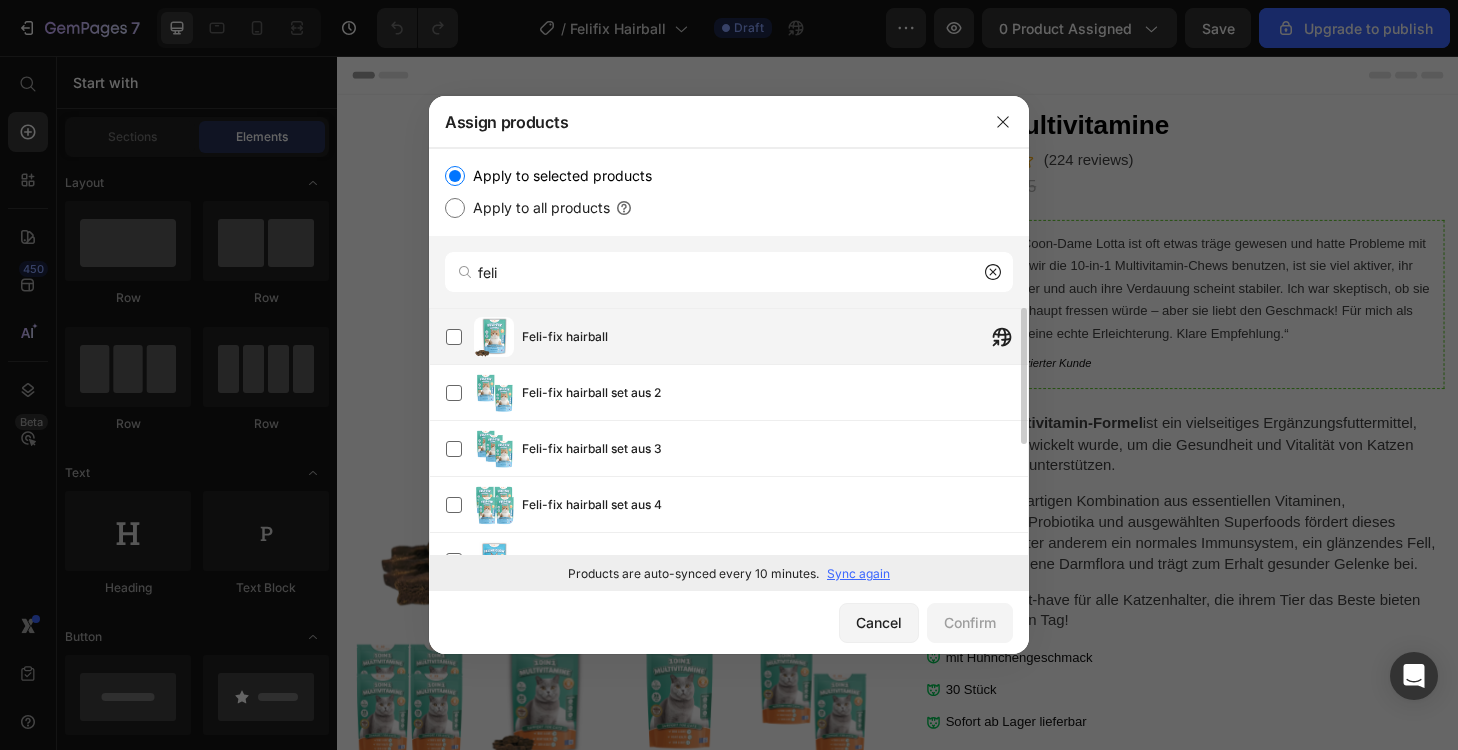 click on "Feli-fix hairball" at bounding box center [775, 337] 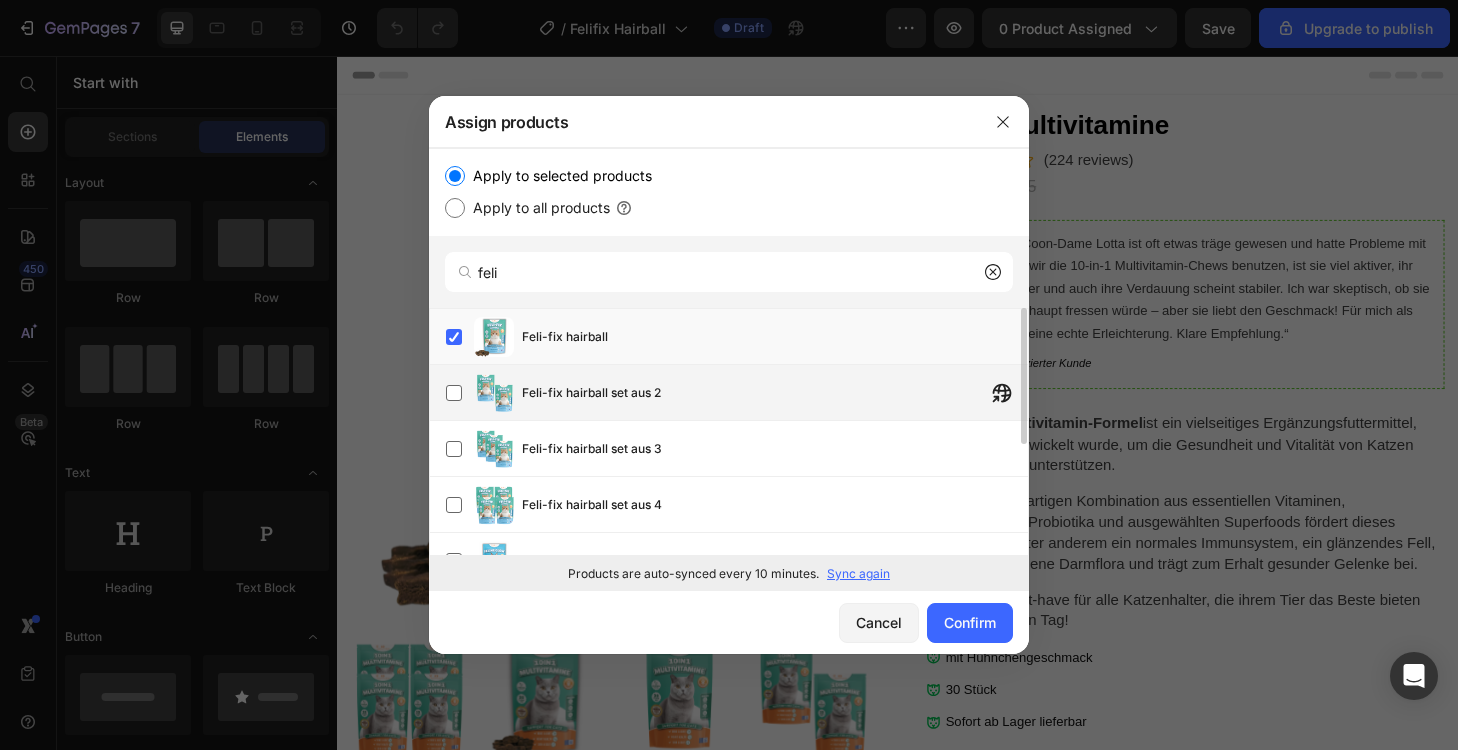 click on "Feli-fix hairball set aus 2" at bounding box center (591, 393) 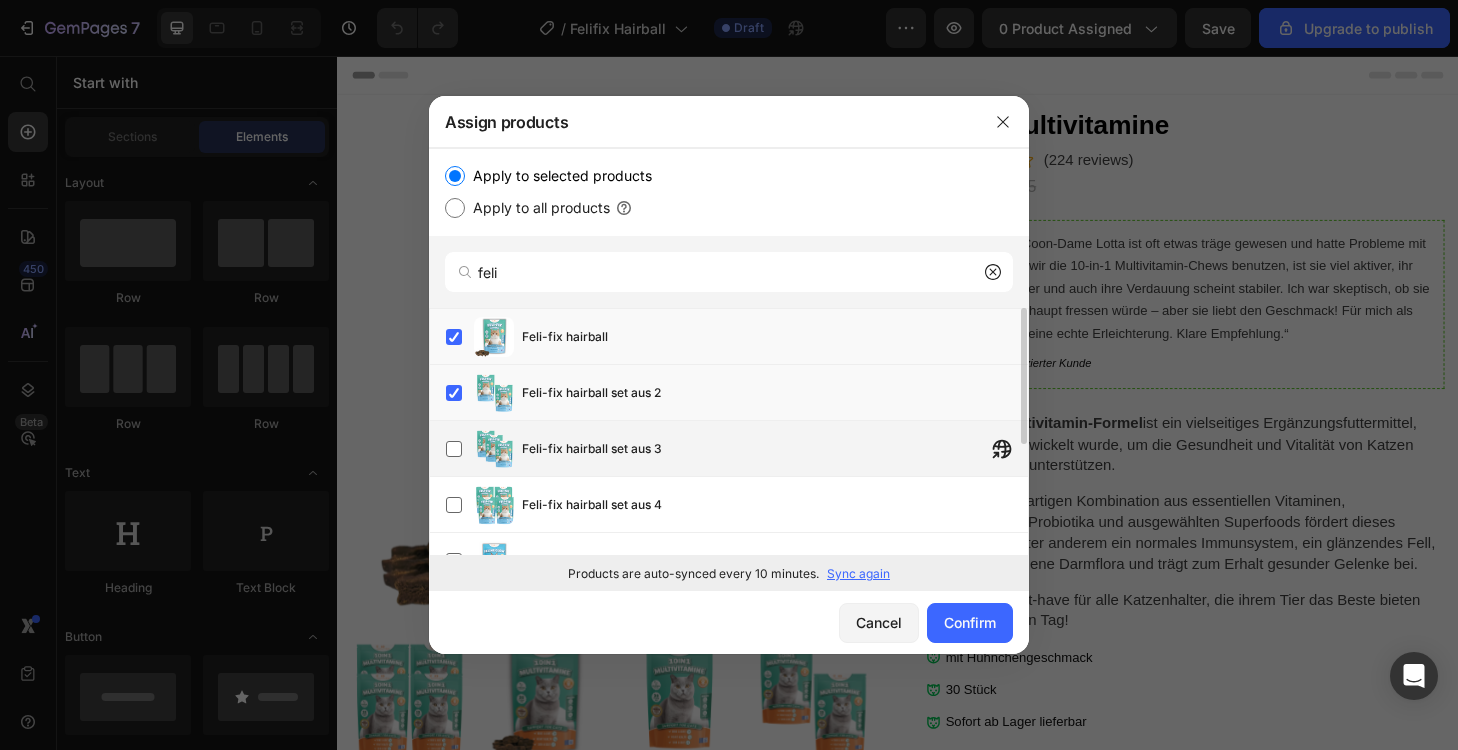 click on "Feli-fix hairball set aus 3" at bounding box center (592, 449) 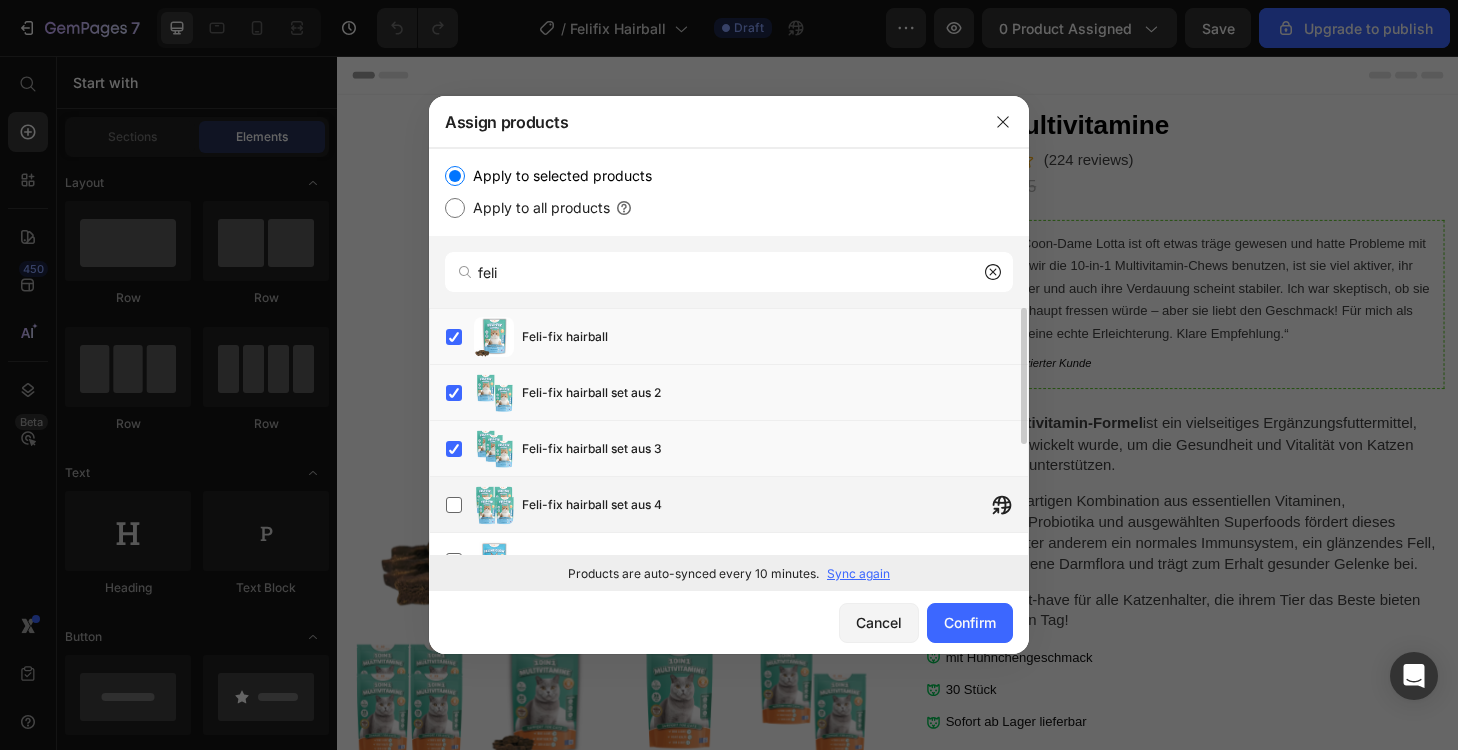 click on "Feli-fix hairball set aus 4" at bounding box center (775, 505) 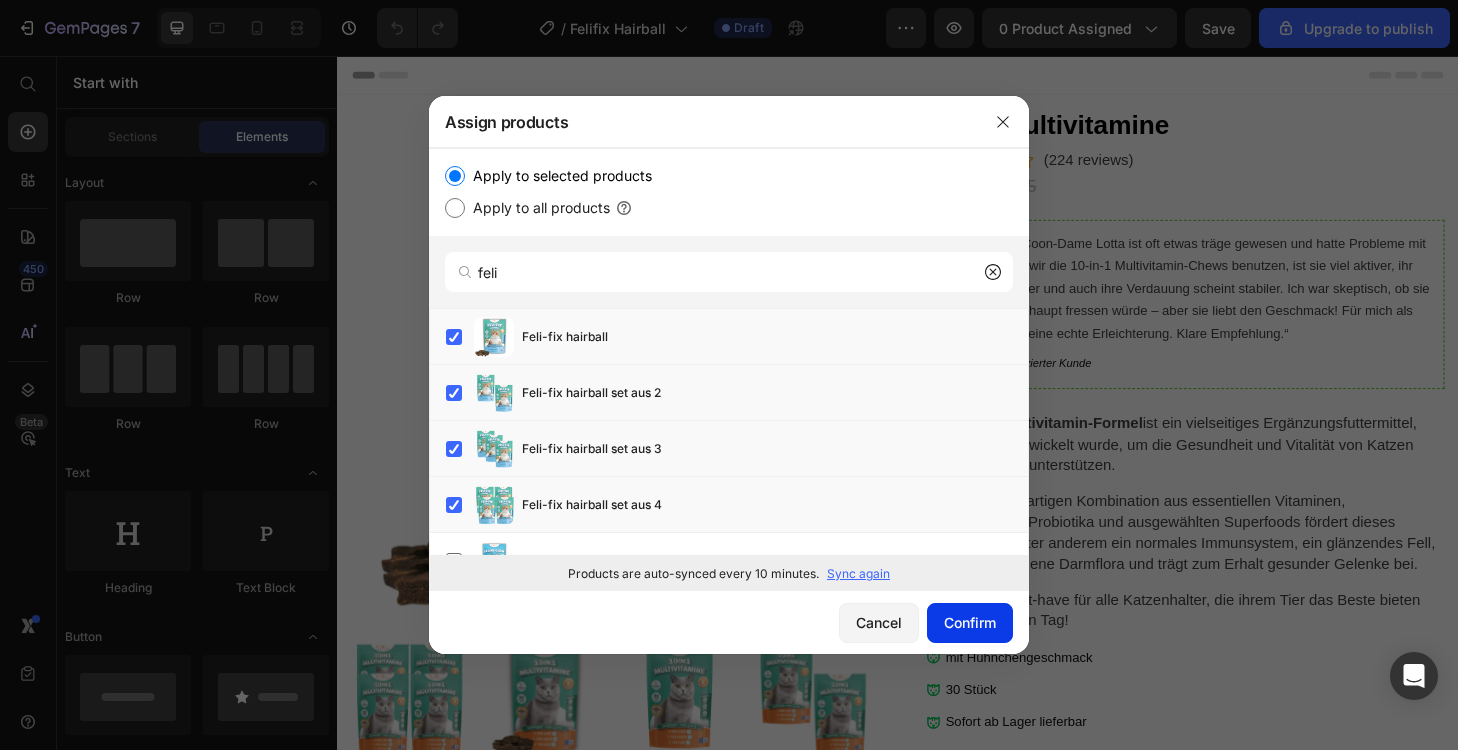 click on "Confirm" at bounding box center [970, 622] 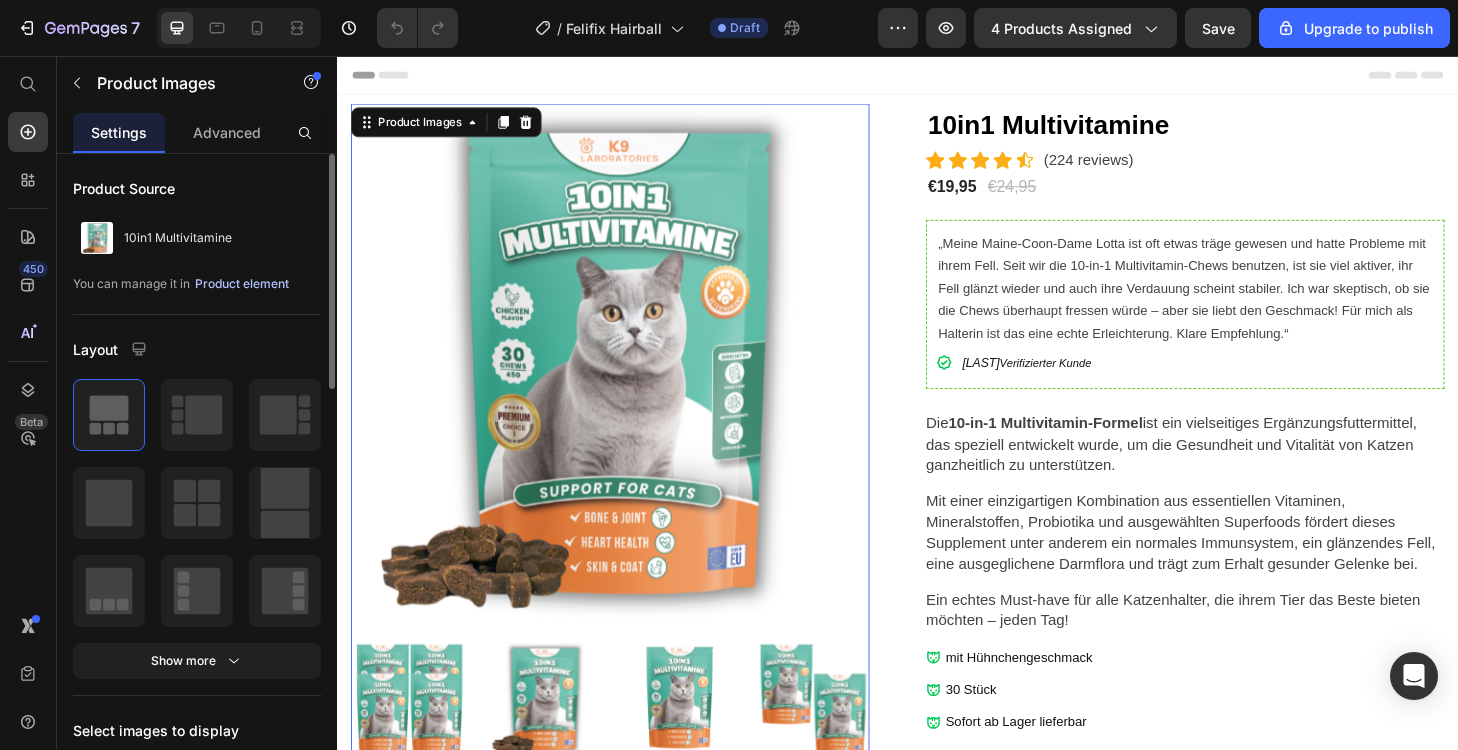 click on "Product element" at bounding box center [242, 284] 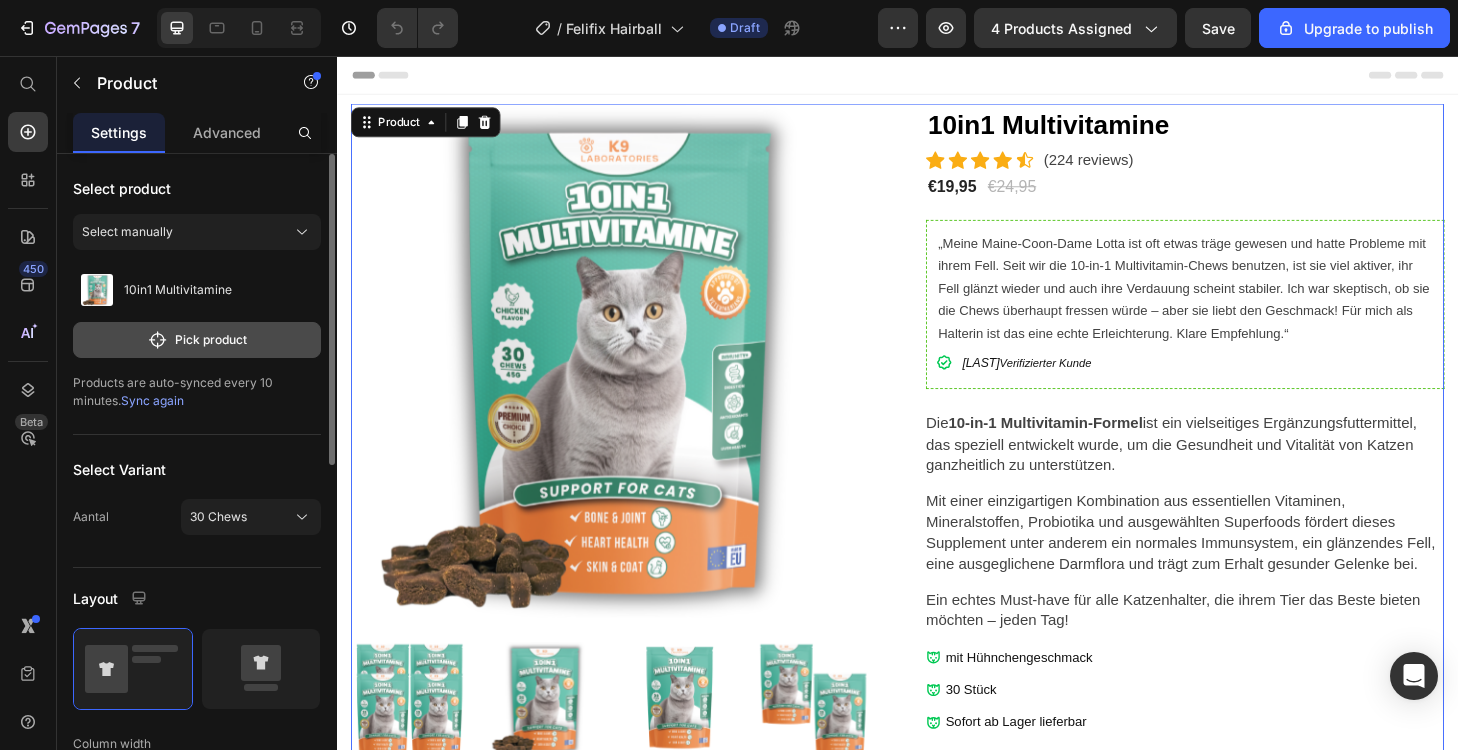 click on "Pick product" at bounding box center [197, 340] 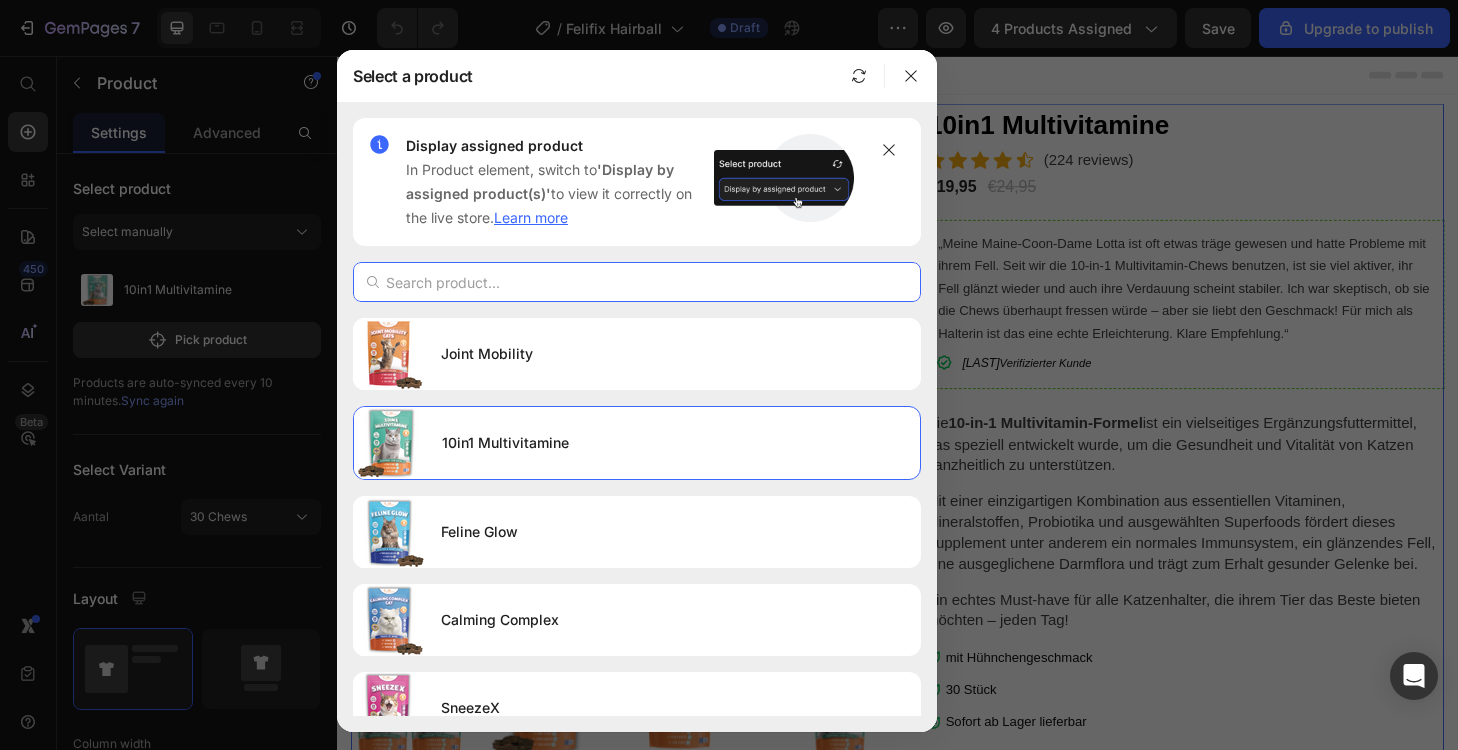 click at bounding box center (637, 282) 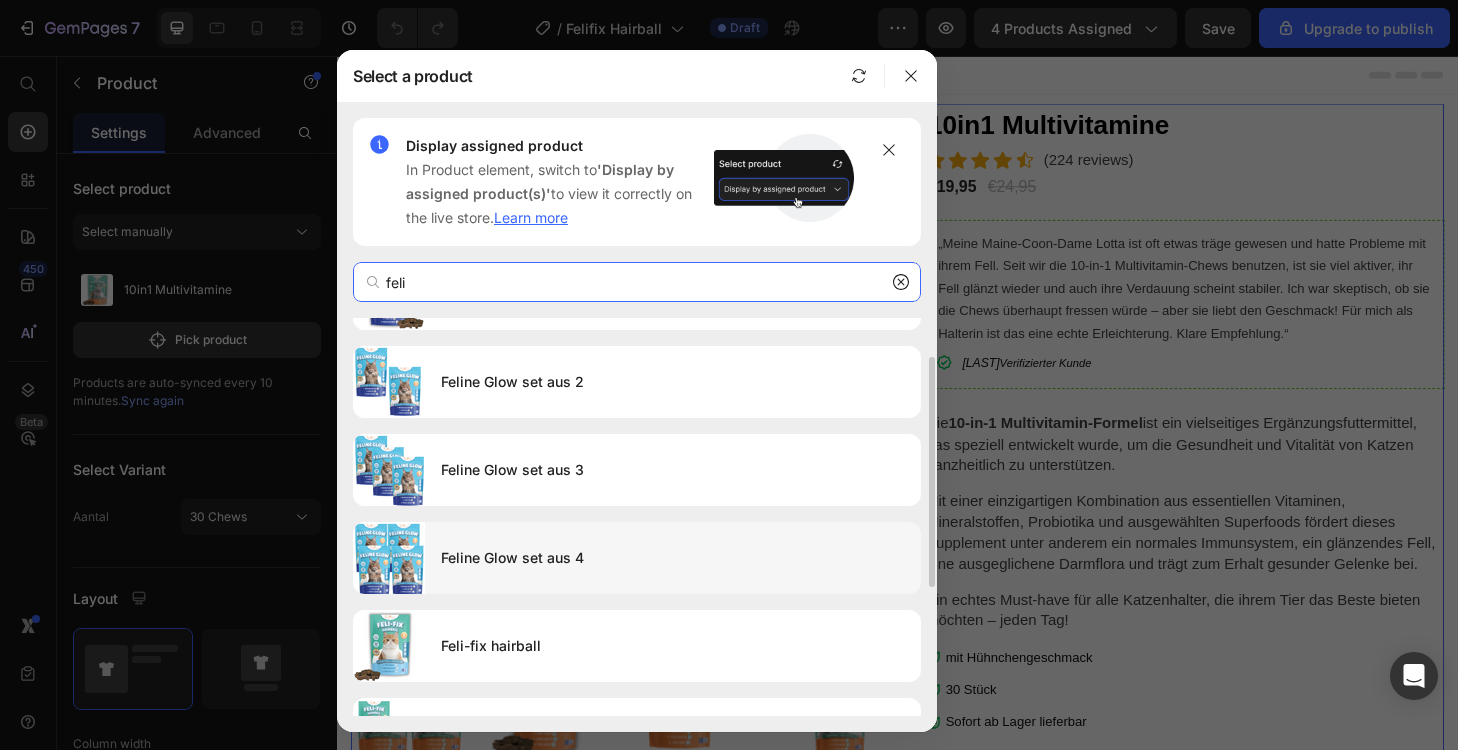scroll, scrollTop: 63, scrollLeft: 0, axis: vertical 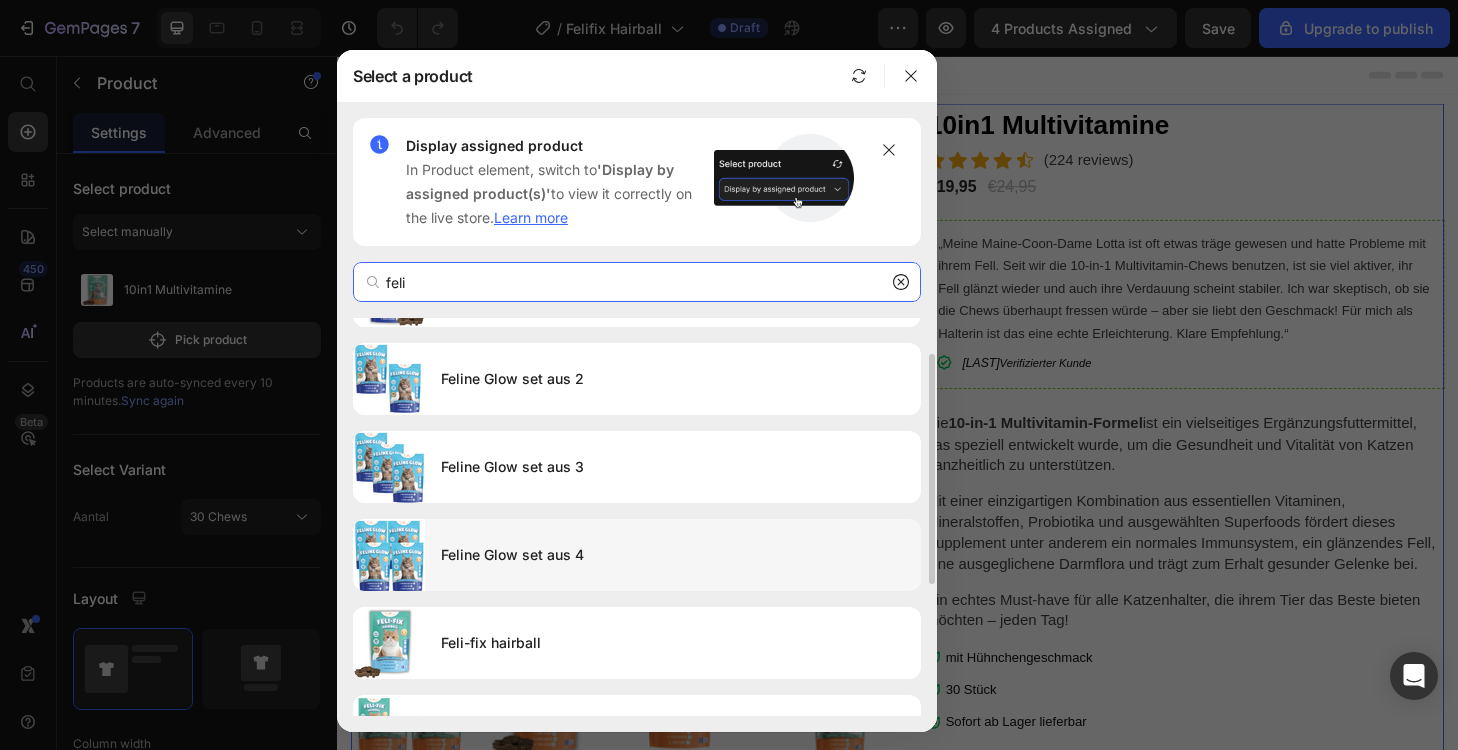 type on "feli" 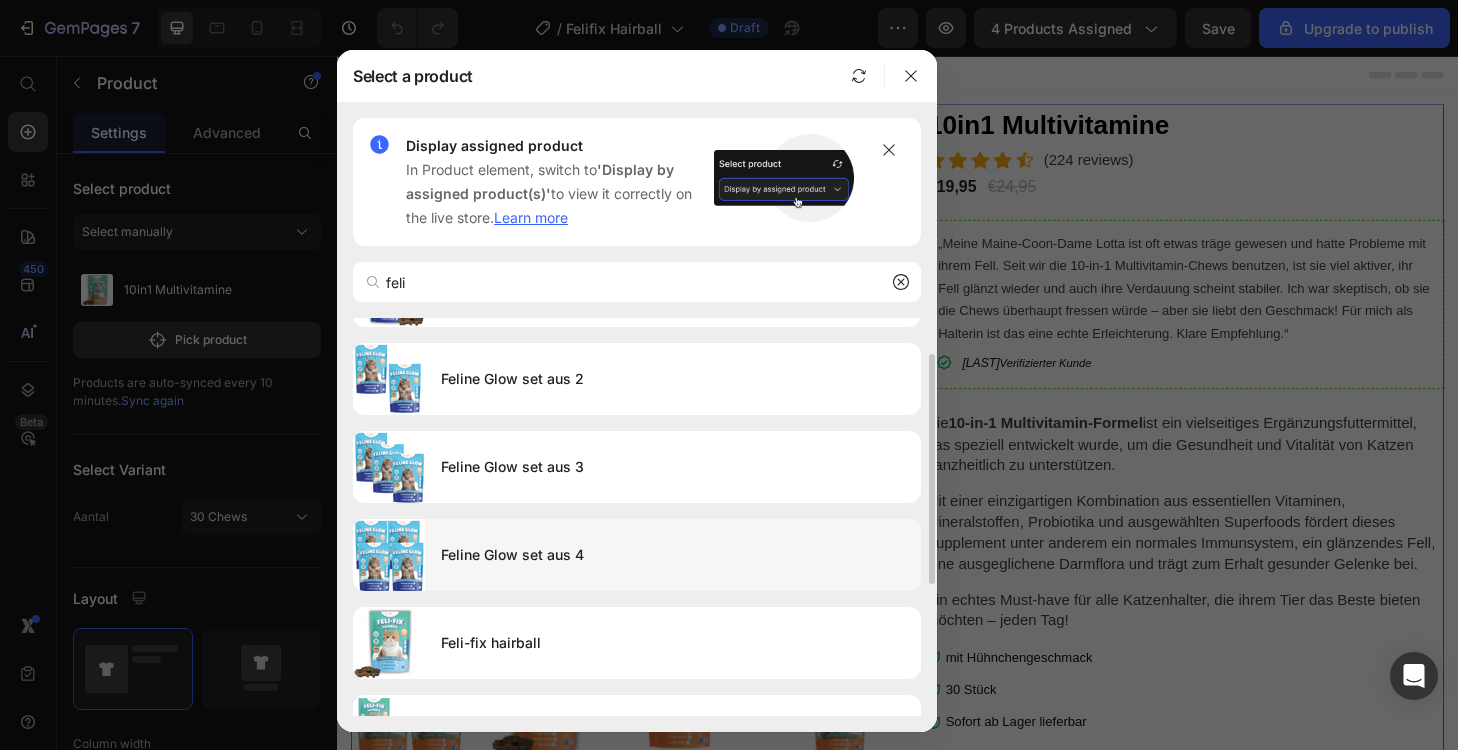click on "Feli-fix hairball" at bounding box center (673, 643) 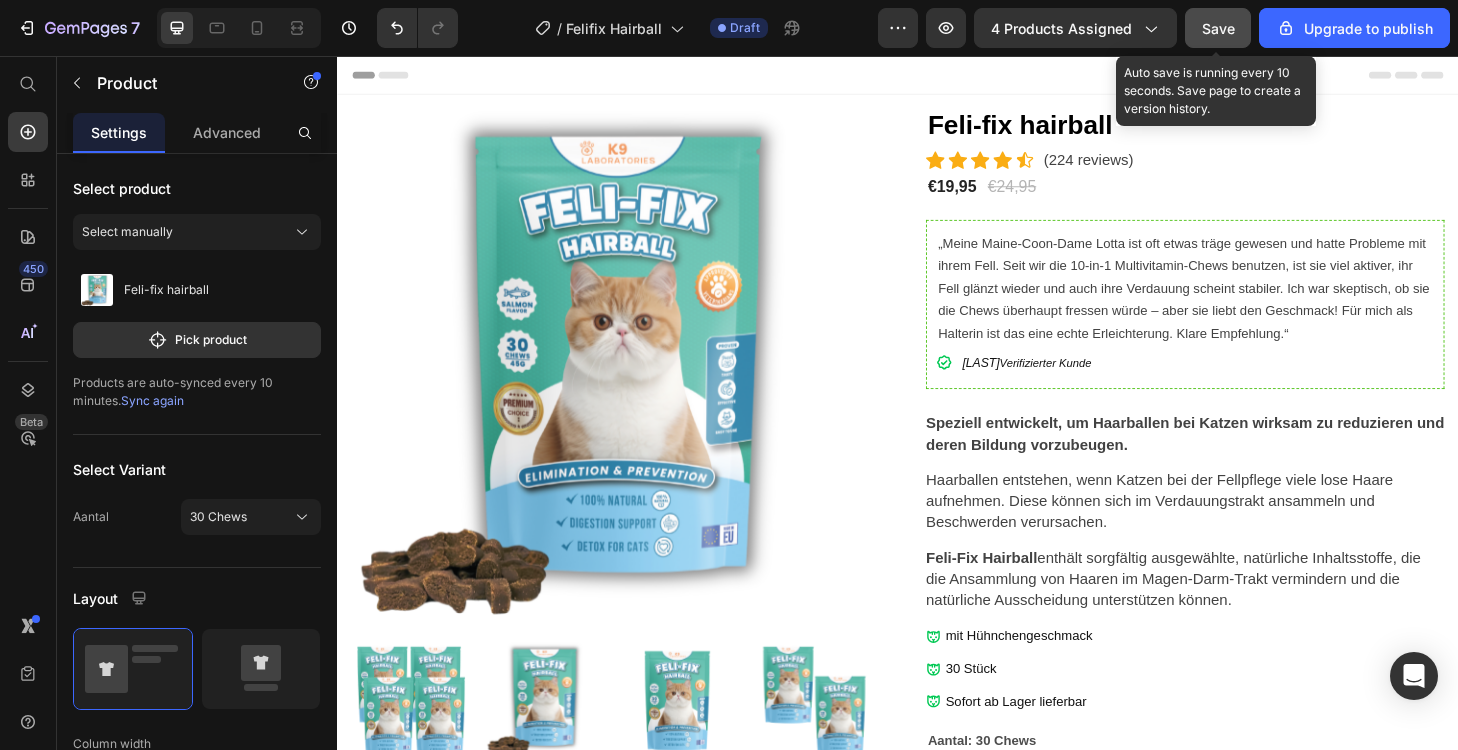 click on "Save" at bounding box center [1218, 28] 